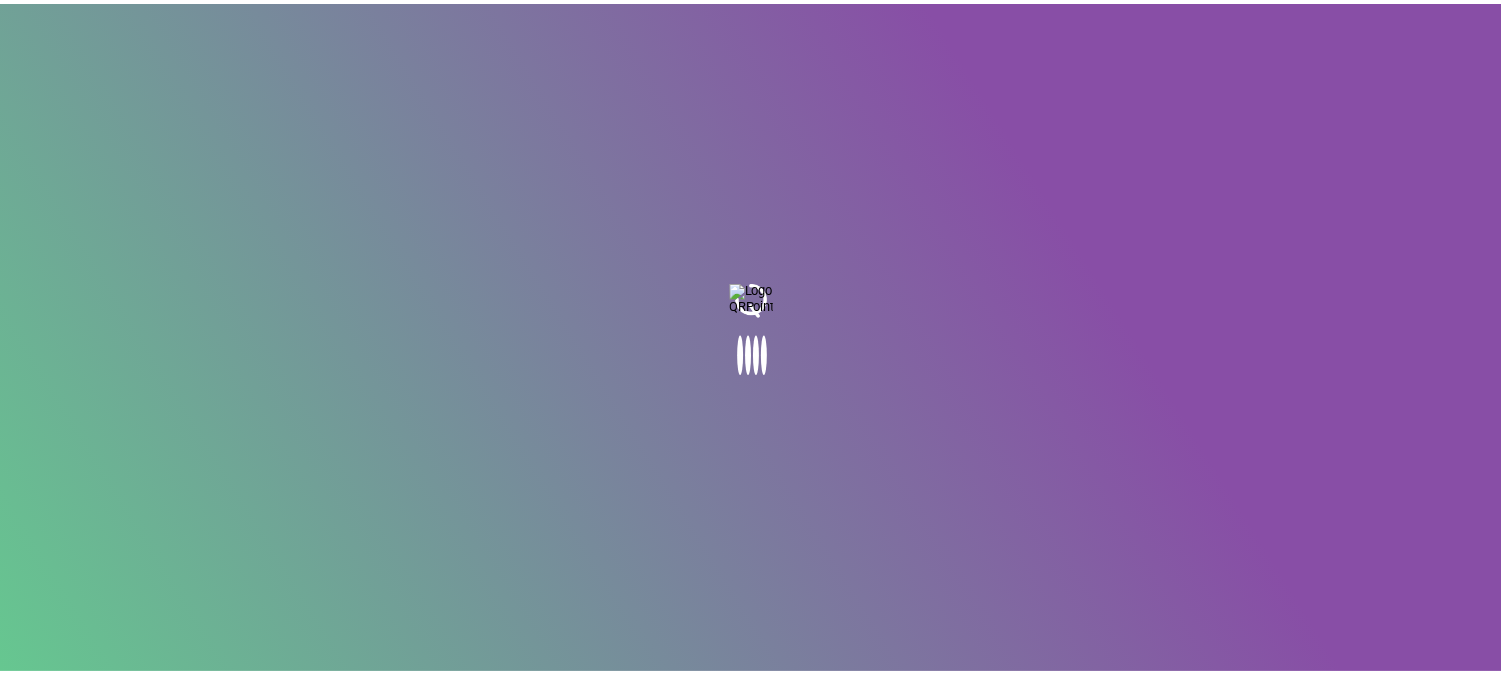 scroll, scrollTop: 0, scrollLeft: 0, axis: both 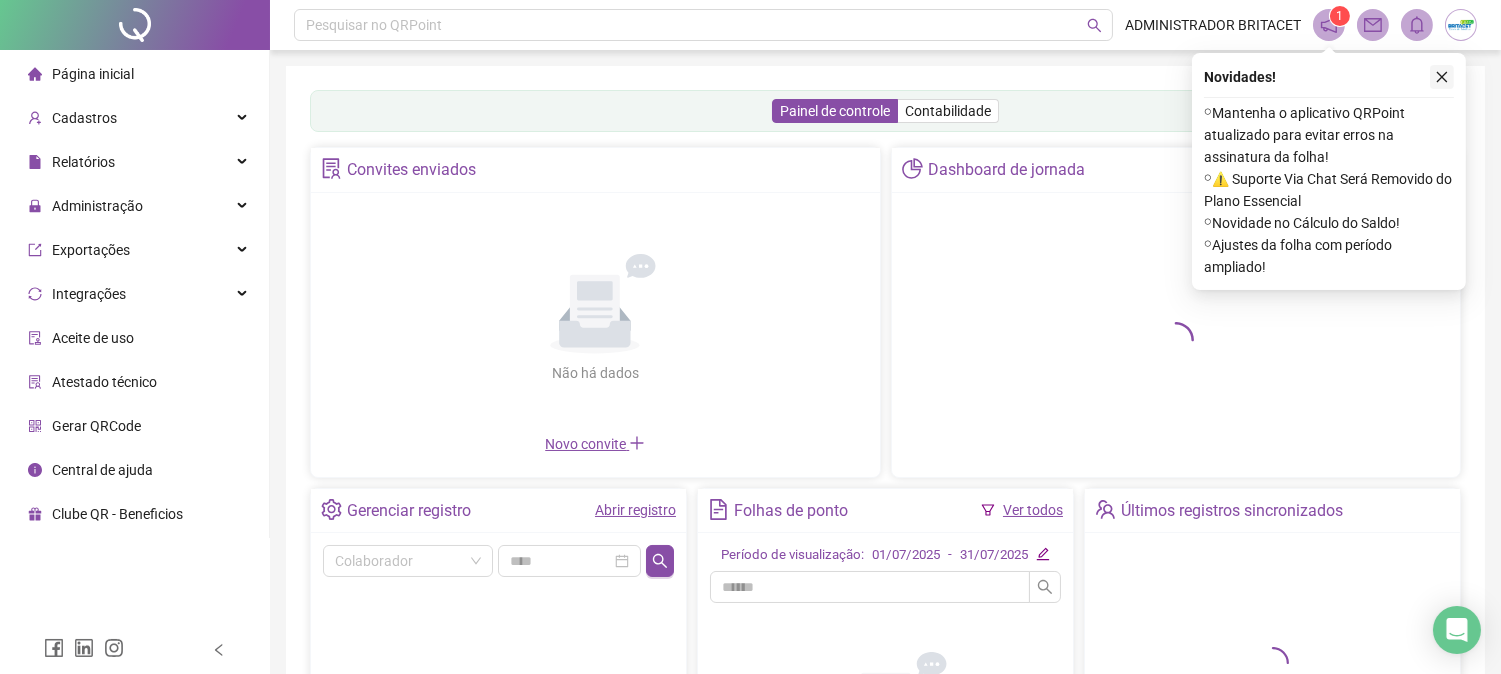 click 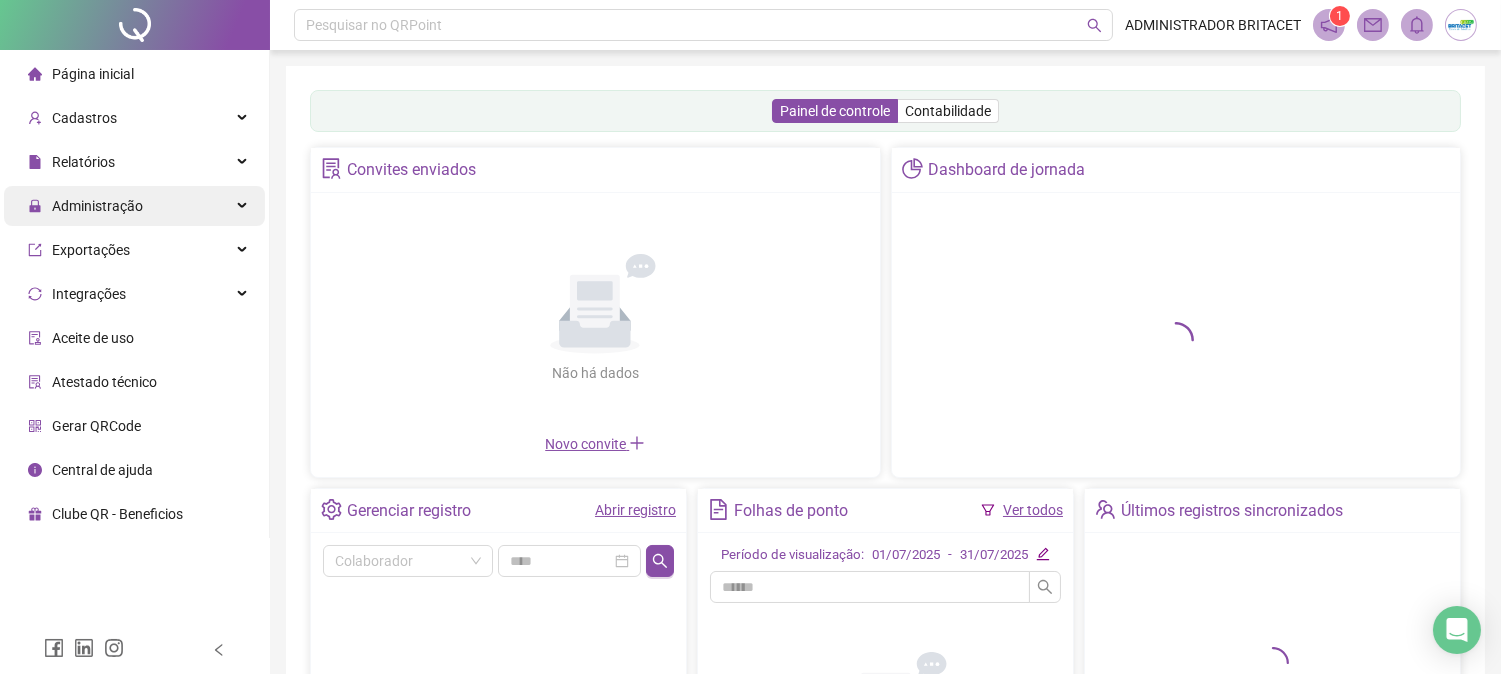 click on "Relatórios" at bounding box center [134, 162] 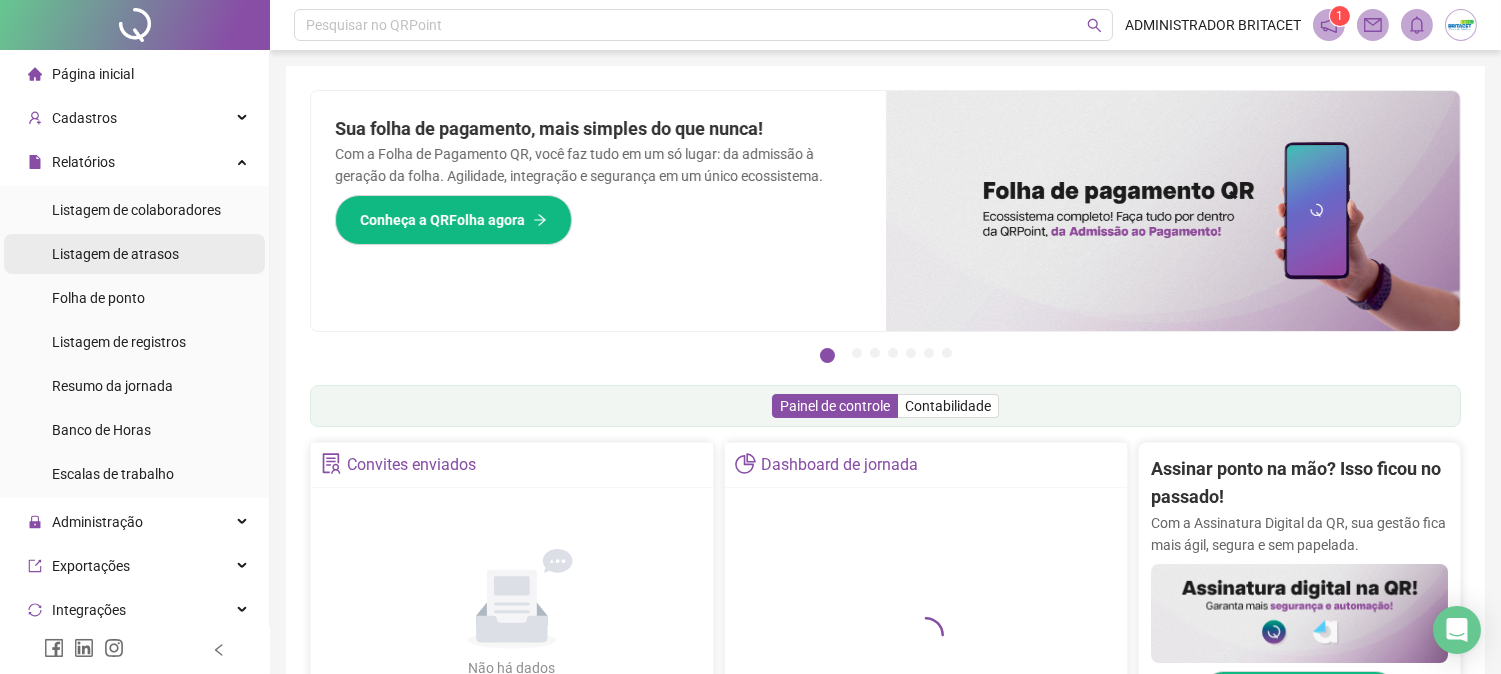 click on "Listagem de atrasos" at bounding box center [134, 254] 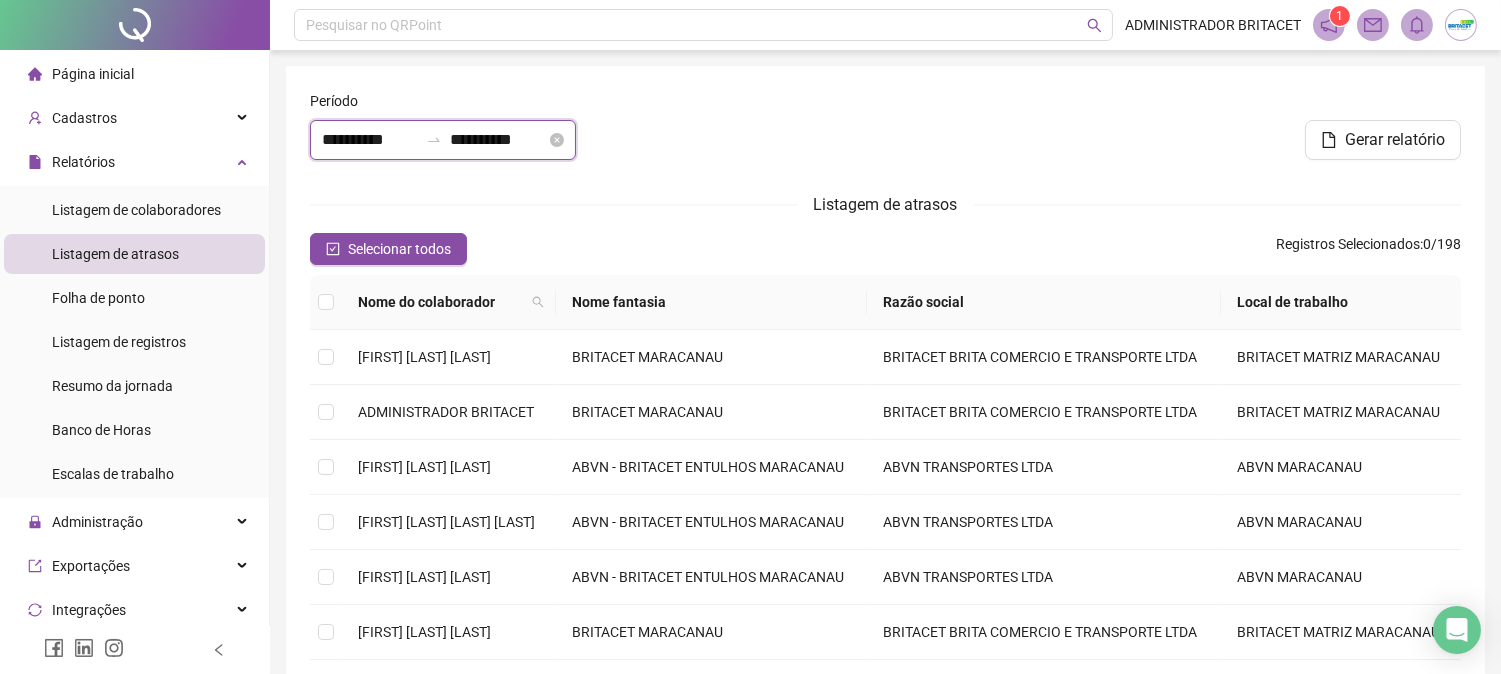 click on "**********" at bounding box center (370, 140) 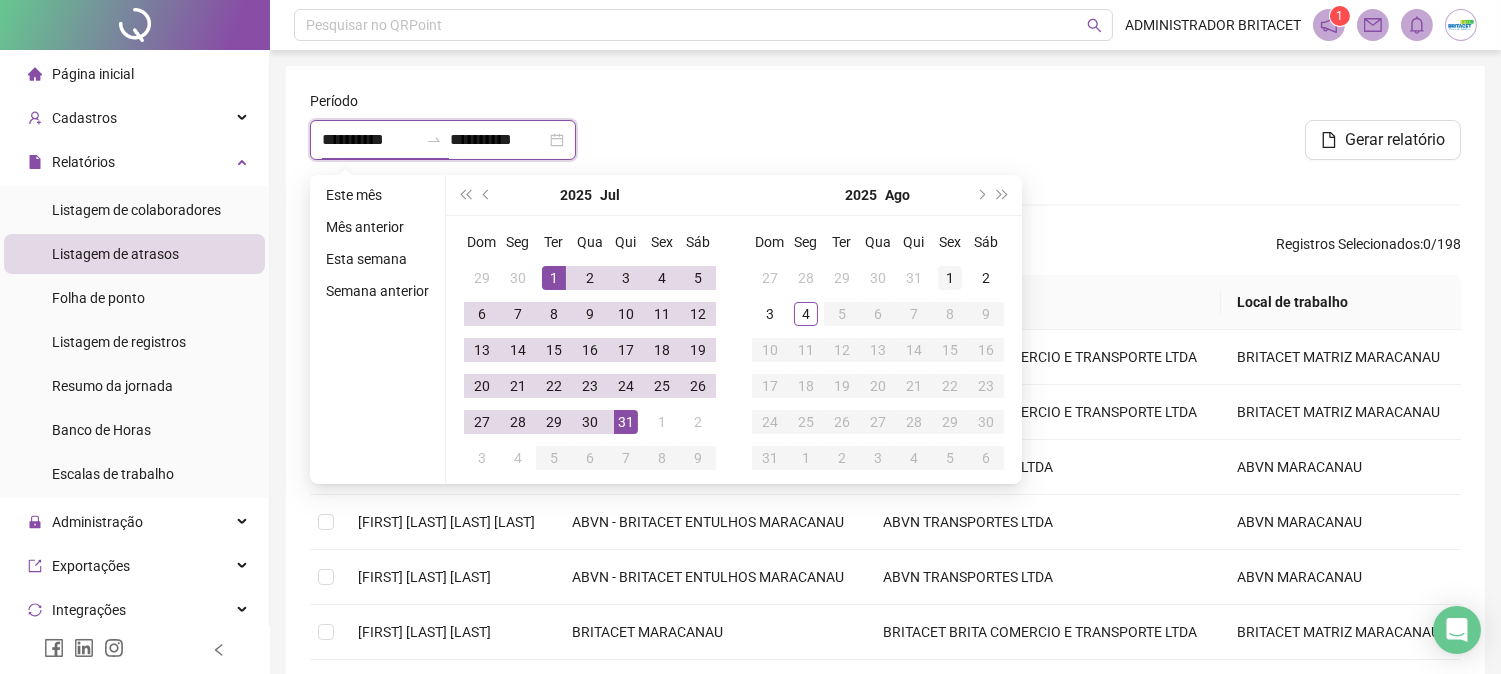 type on "**********" 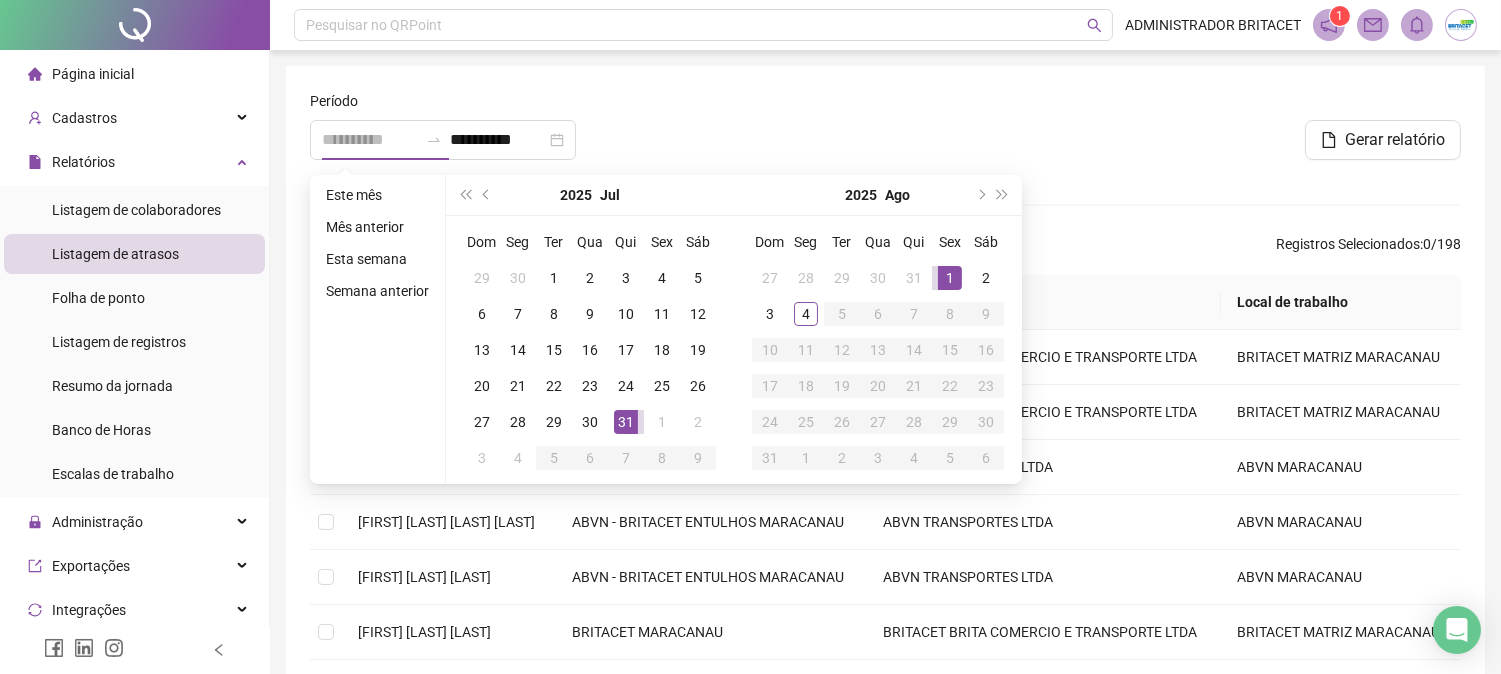 click on "1" at bounding box center (950, 278) 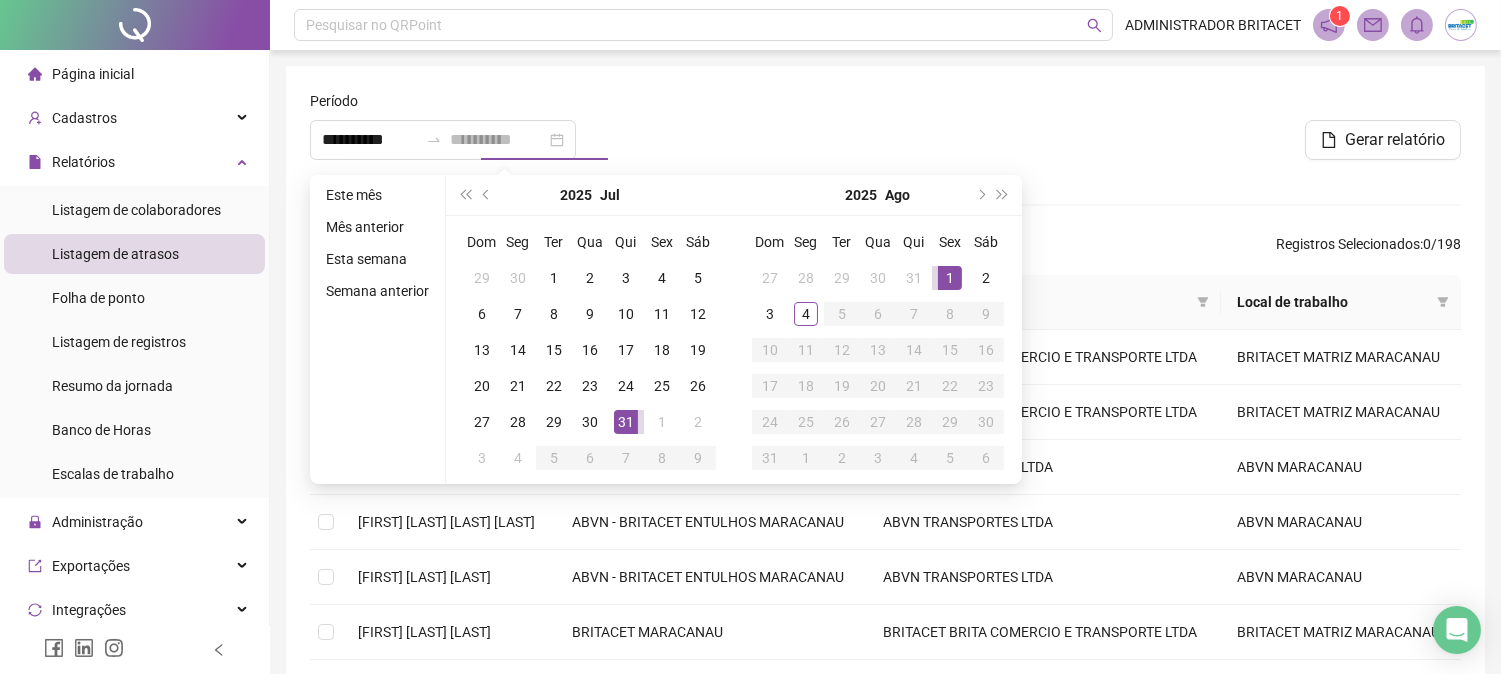 drag, startPoint x: 954, startPoint y: 277, endPoint x: 842, endPoint y: 277, distance: 112 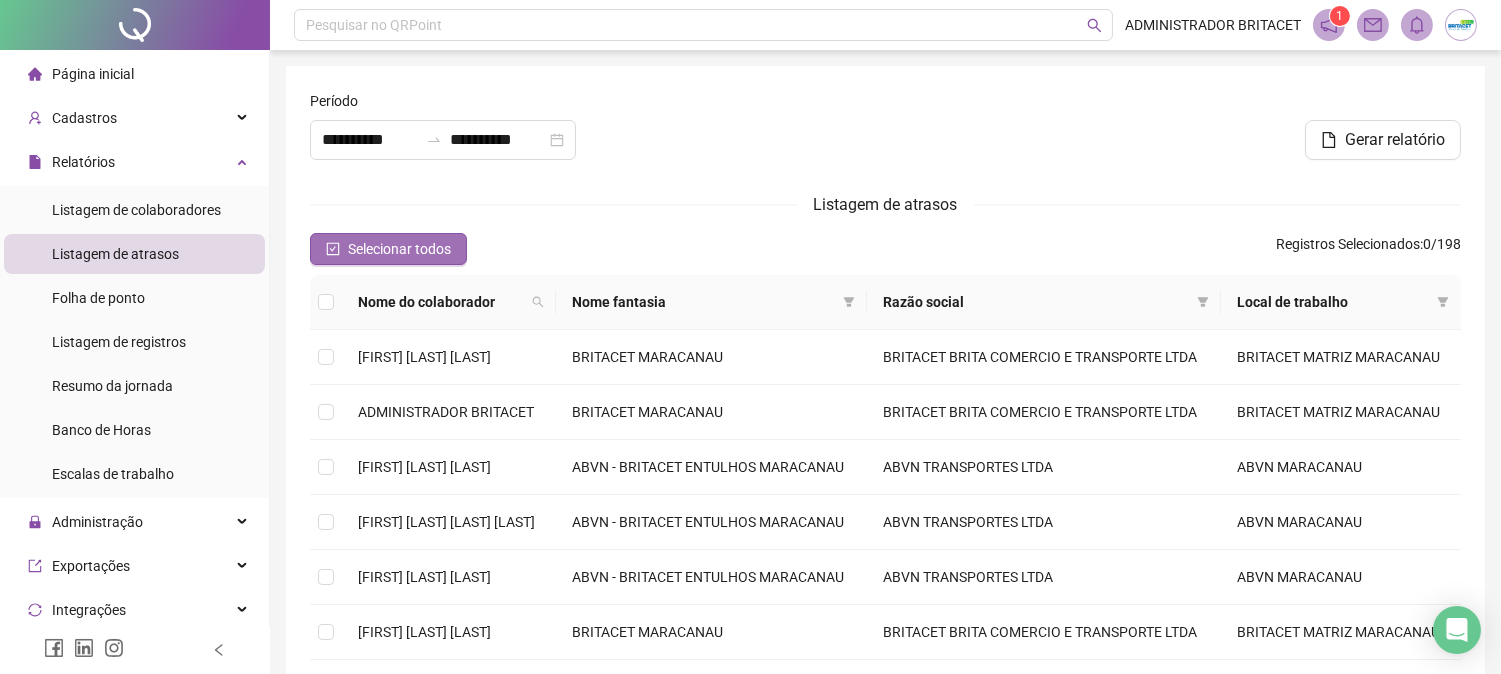 click on "Selecionar todos" at bounding box center [399, 249] 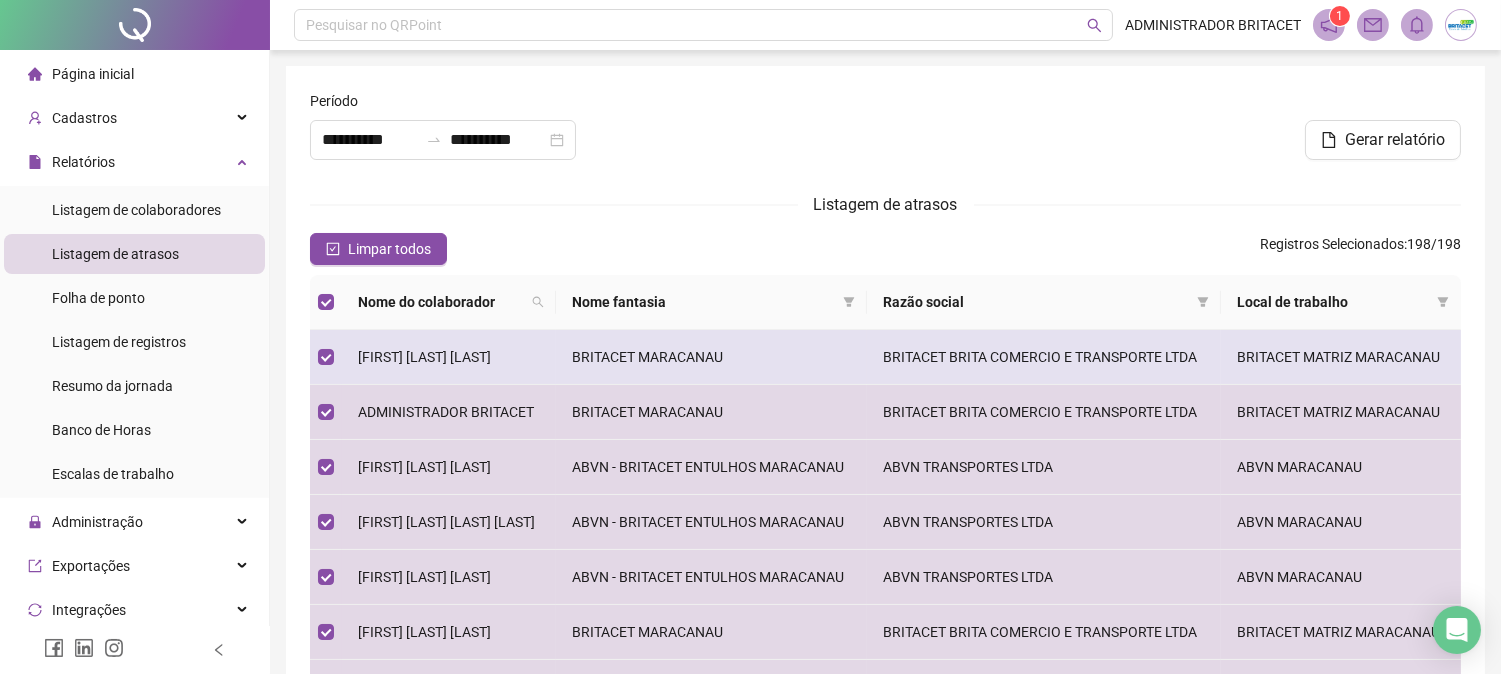 click on "[FIRST] [LAST] [LAST]" at bounding box center [424, 357] 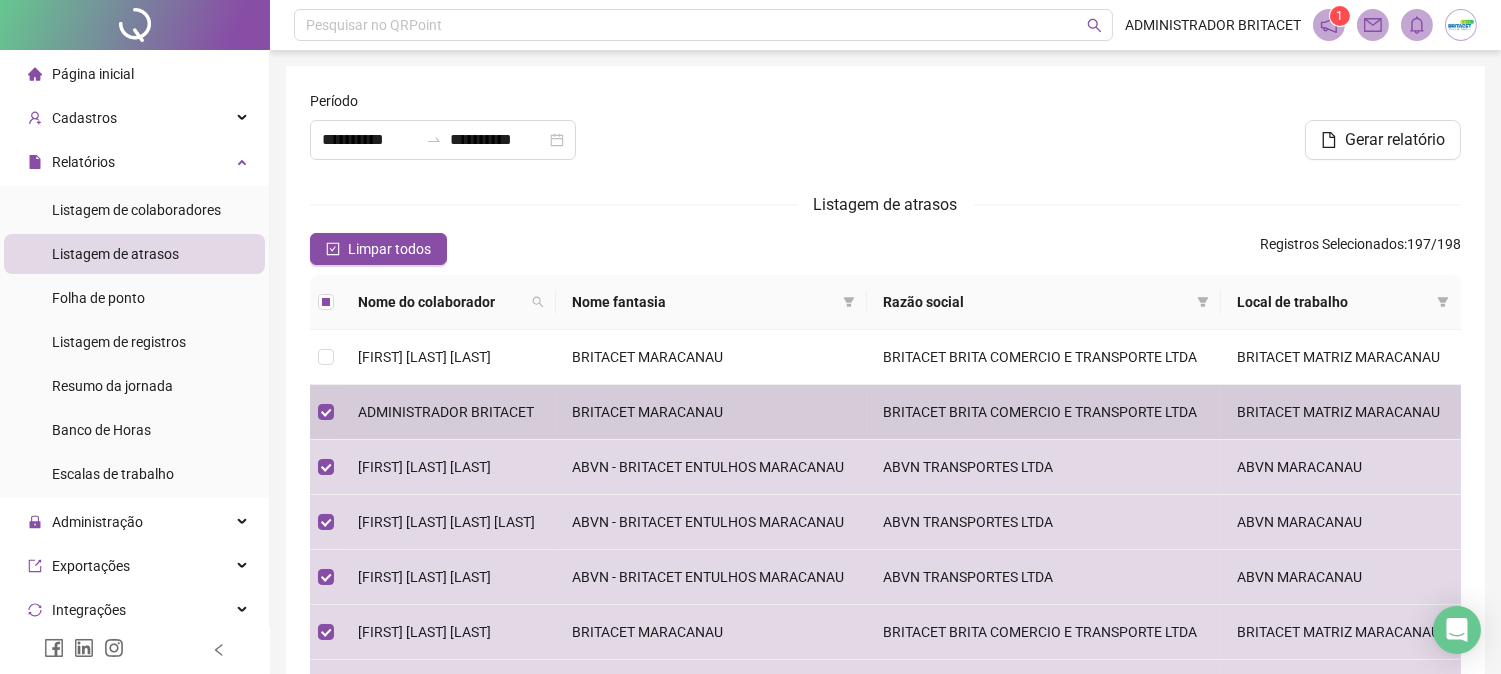 drag, startPoint x: 454, startPoint y: 452, endPoint x: 842, endPoint y: 328, distance: 407.3328 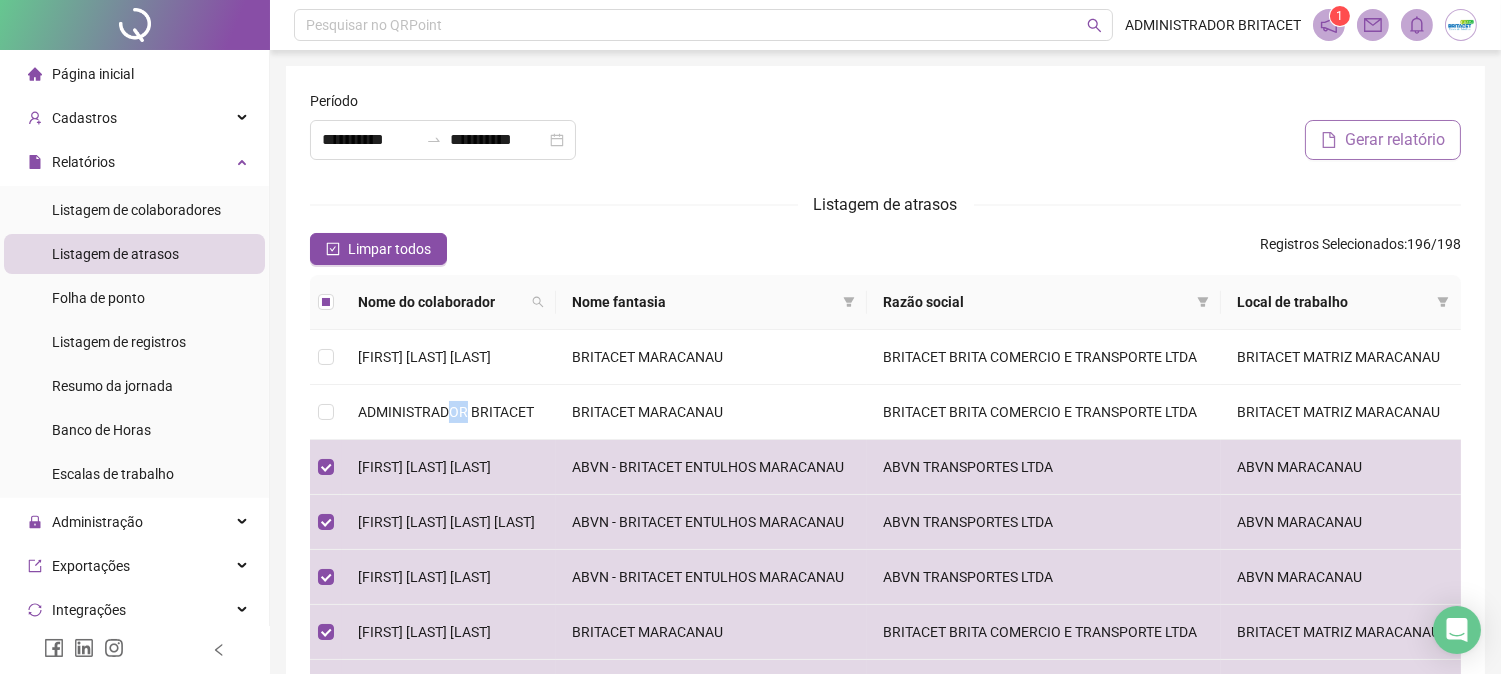 click on "Gerar relatório" at bounding box center [1383, 140] 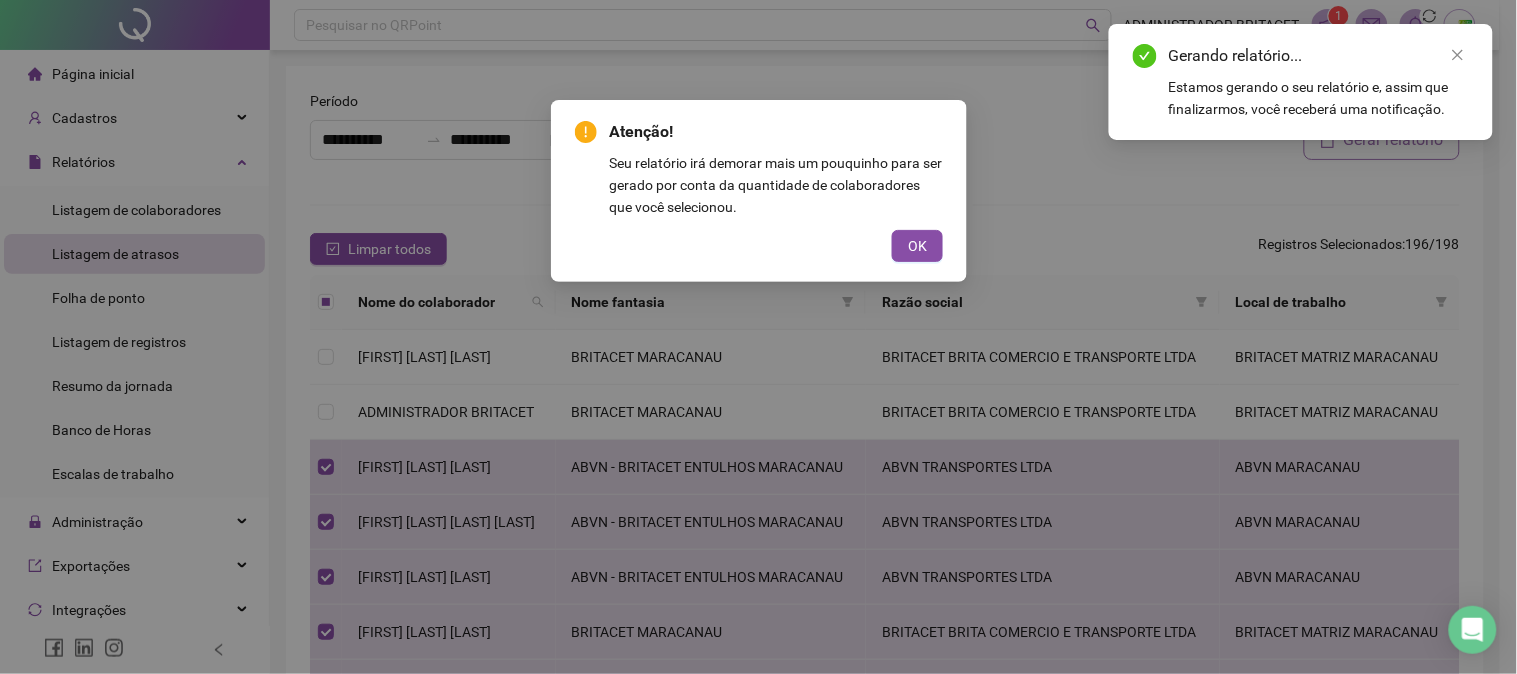 click on "**********" at bounding box center [750, 337] 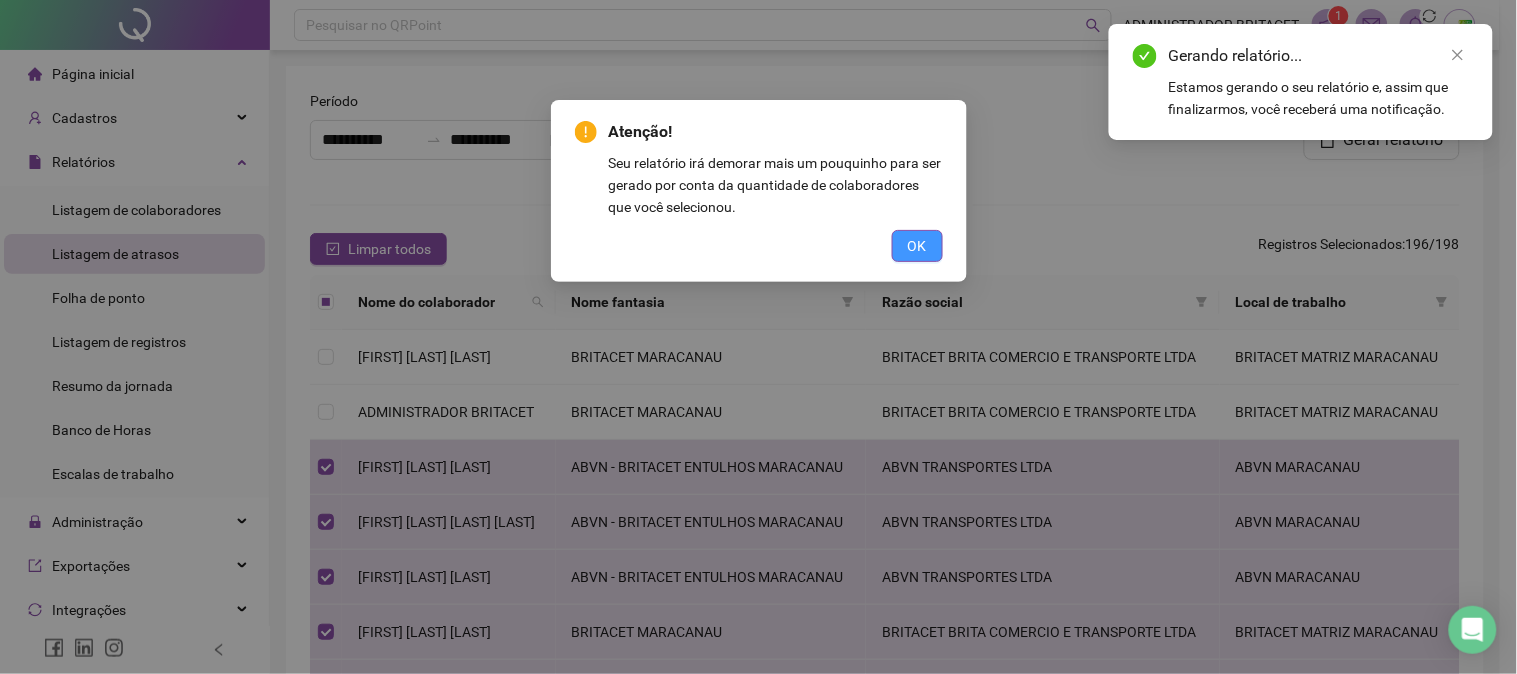 click on "OK" at bounding box center [917, 246] 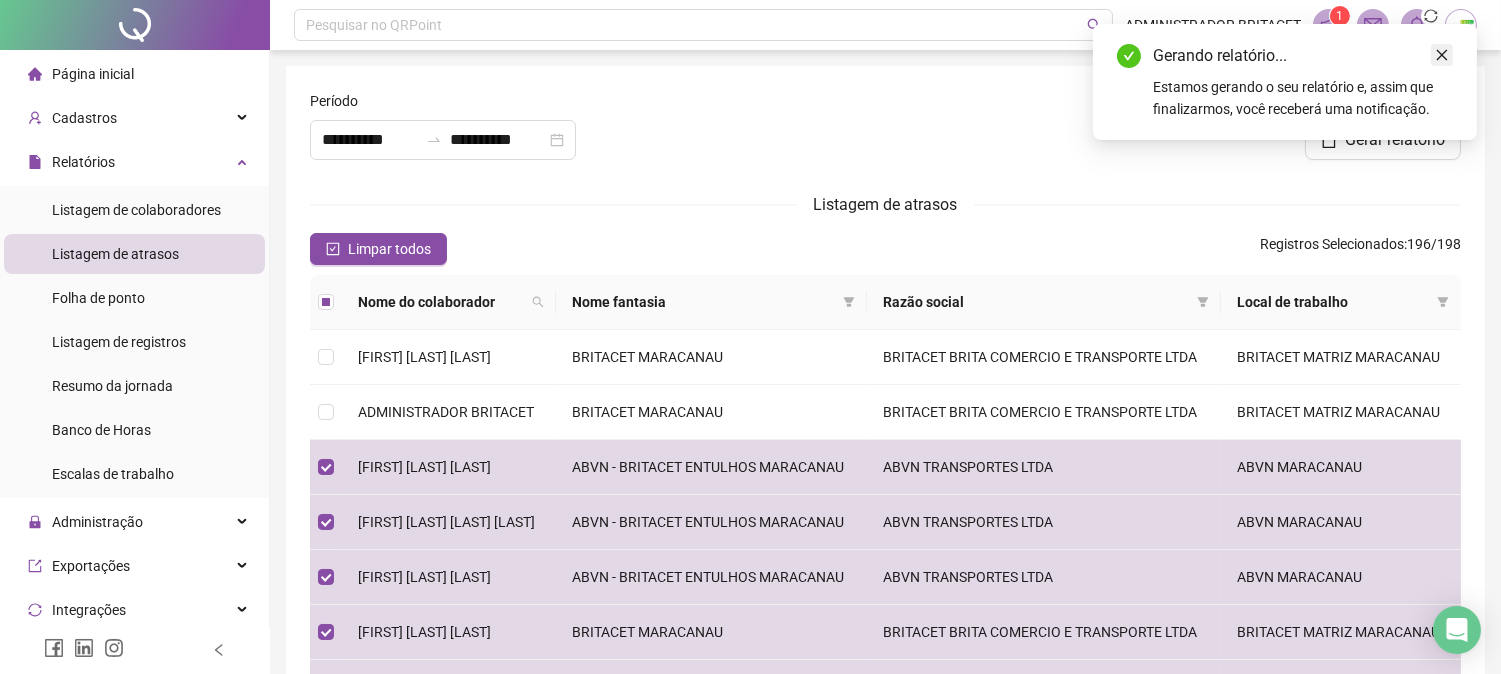 click 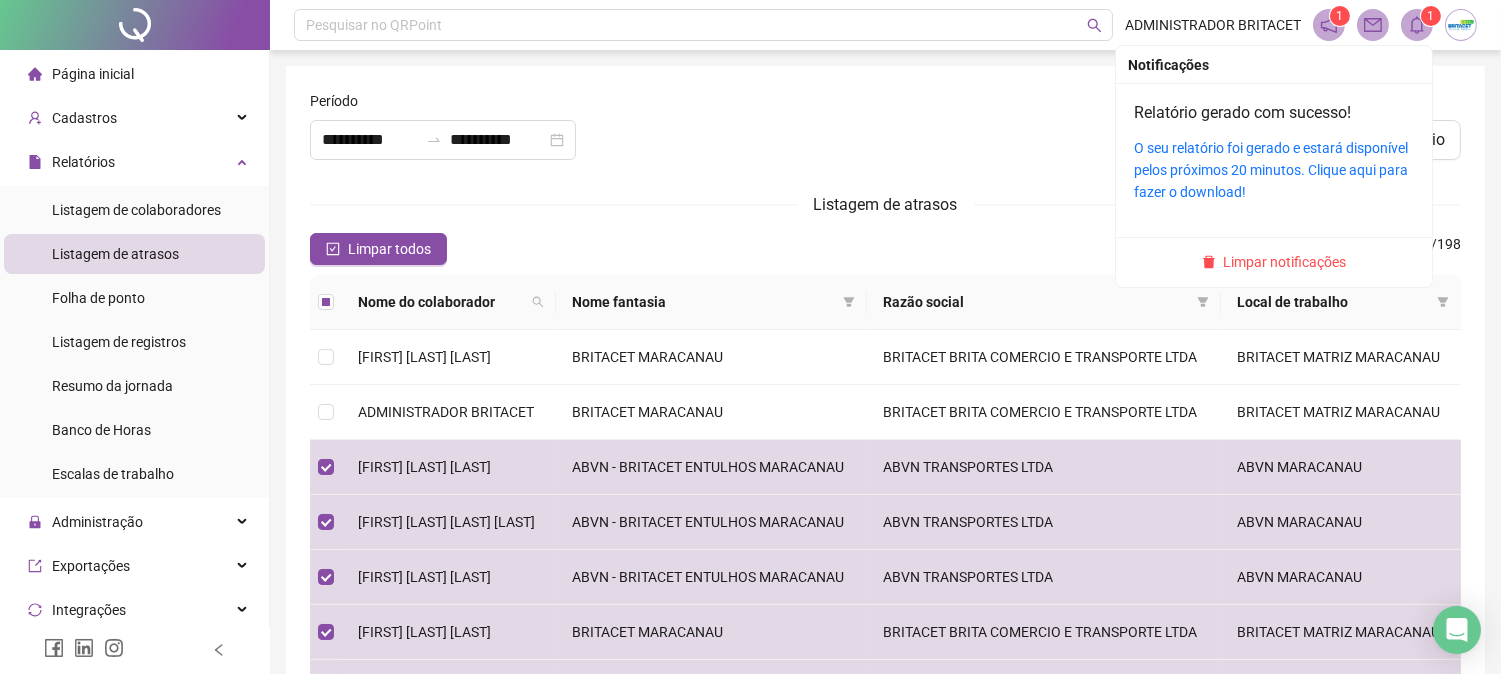 click 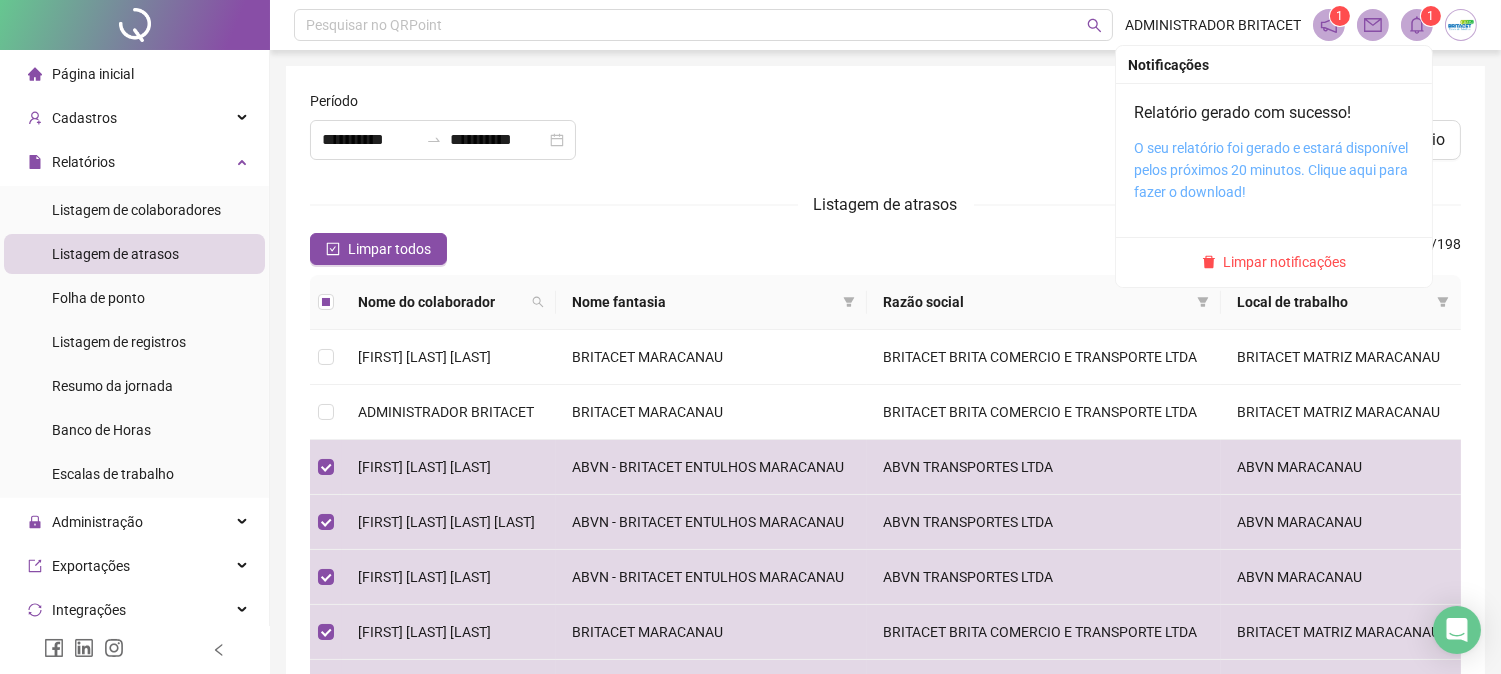 click on "O seu relatório foi gerado e estará disponível pelos próximos 20 minutos.
Clique aqui para fazer o download!" at bounding box center (1271, 170) 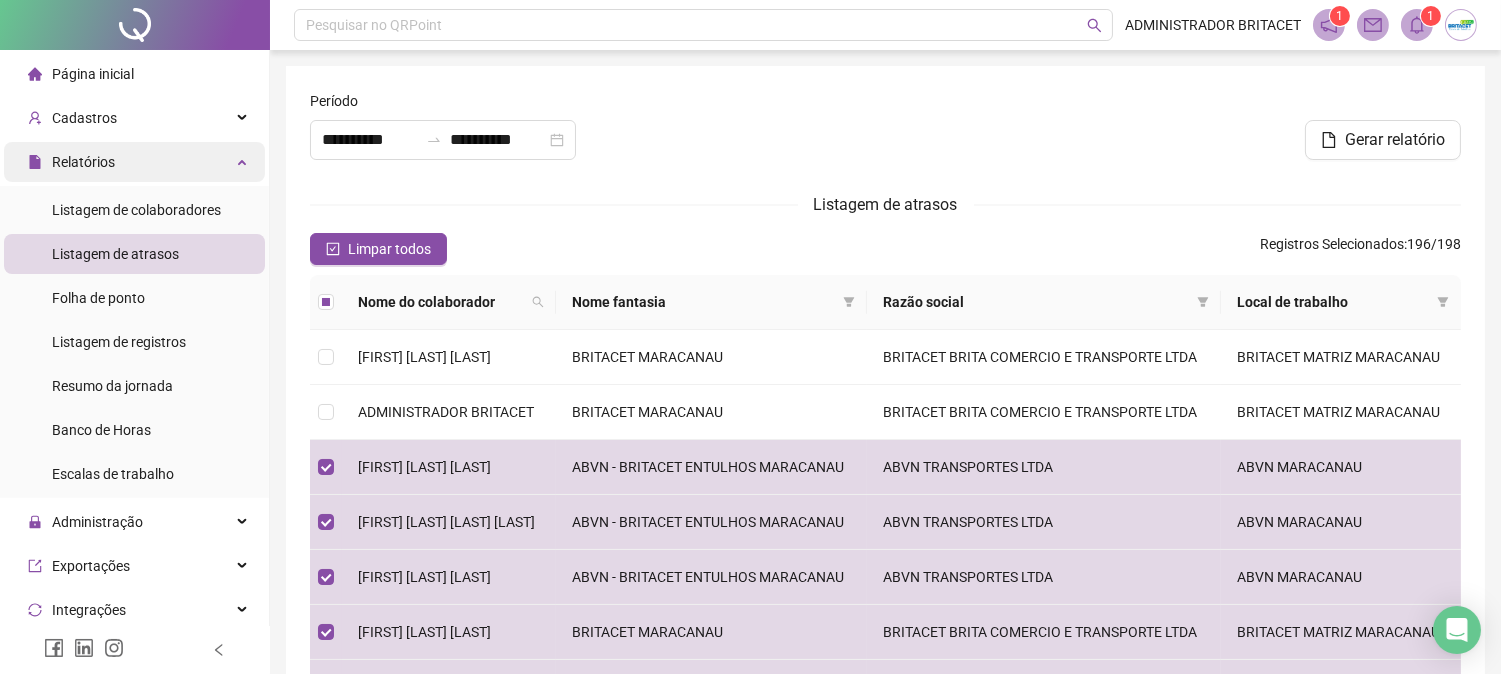 click on "Relatórios" at bounding box center (134, 162) 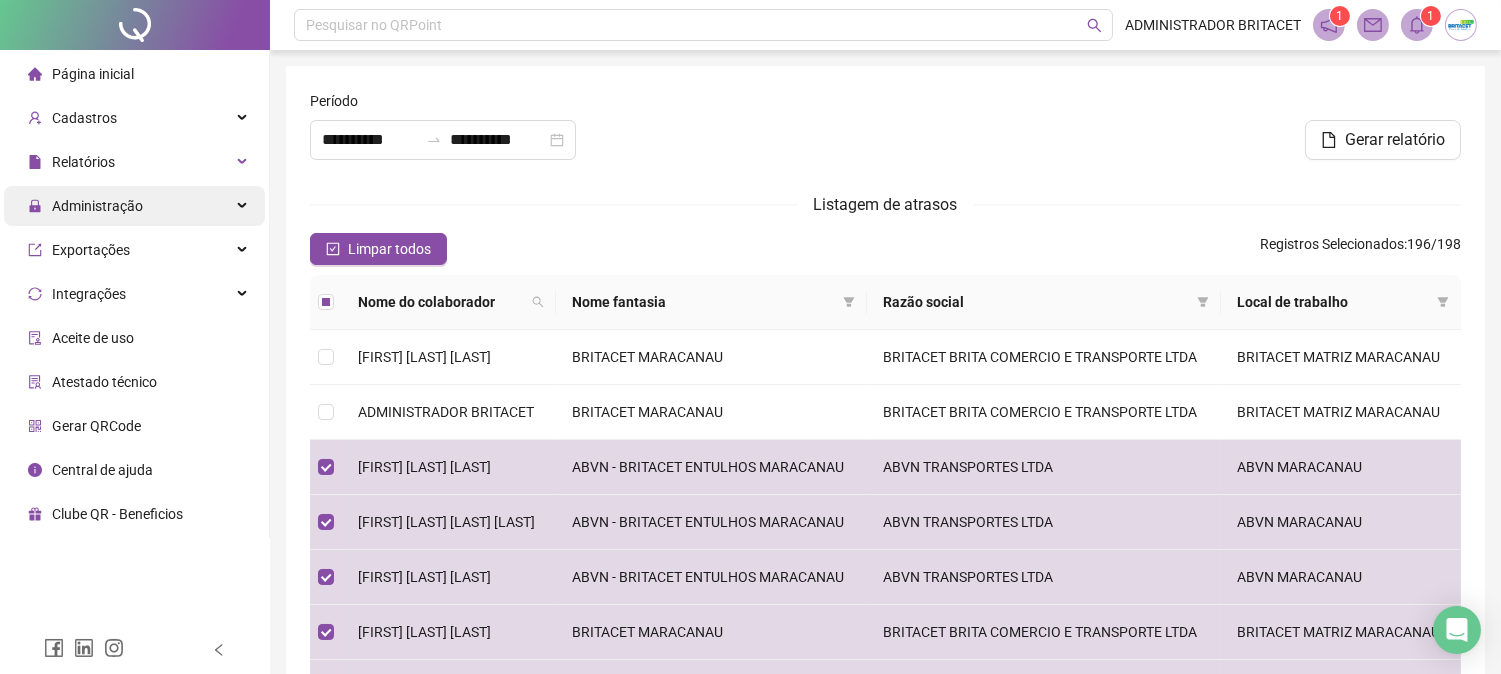 click on "Administração" at bounding box center (134, 206) 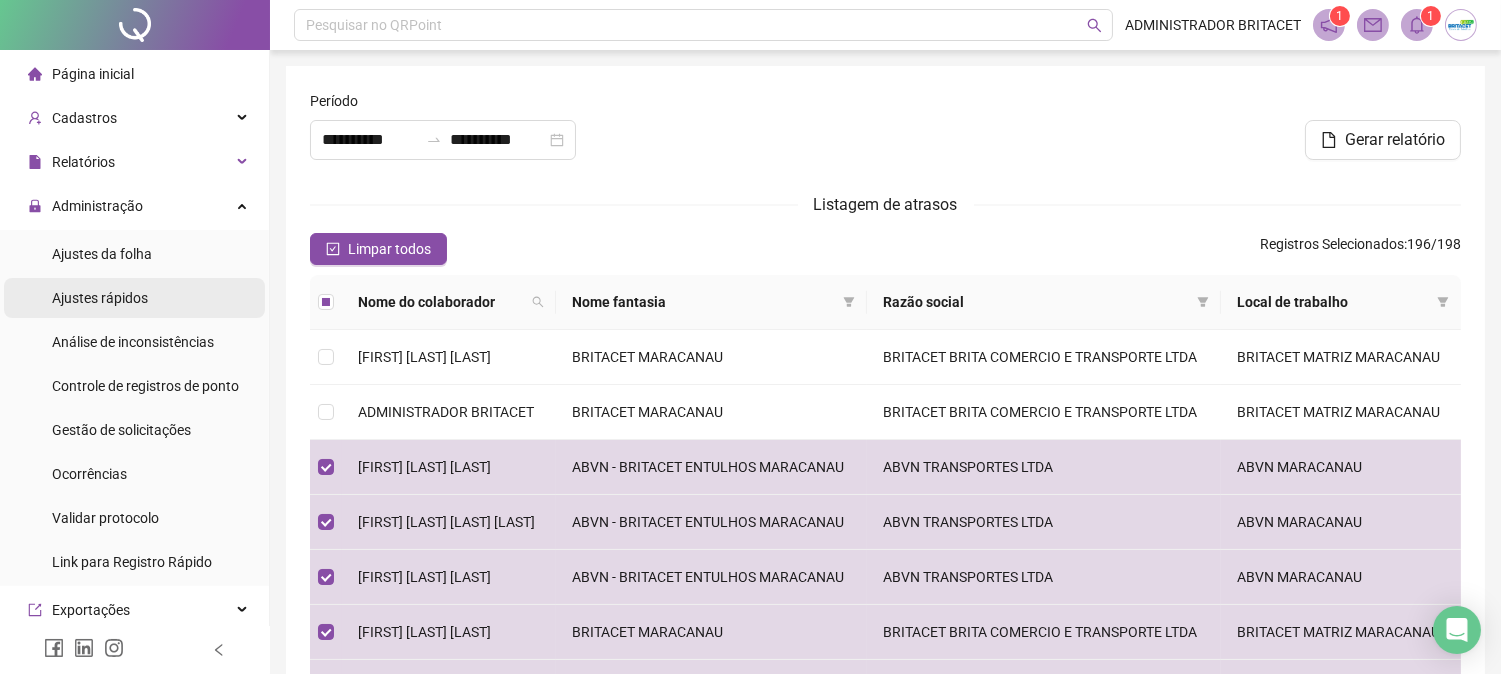 click on "Ajustes rápidos" at bounding box center (100, 298) 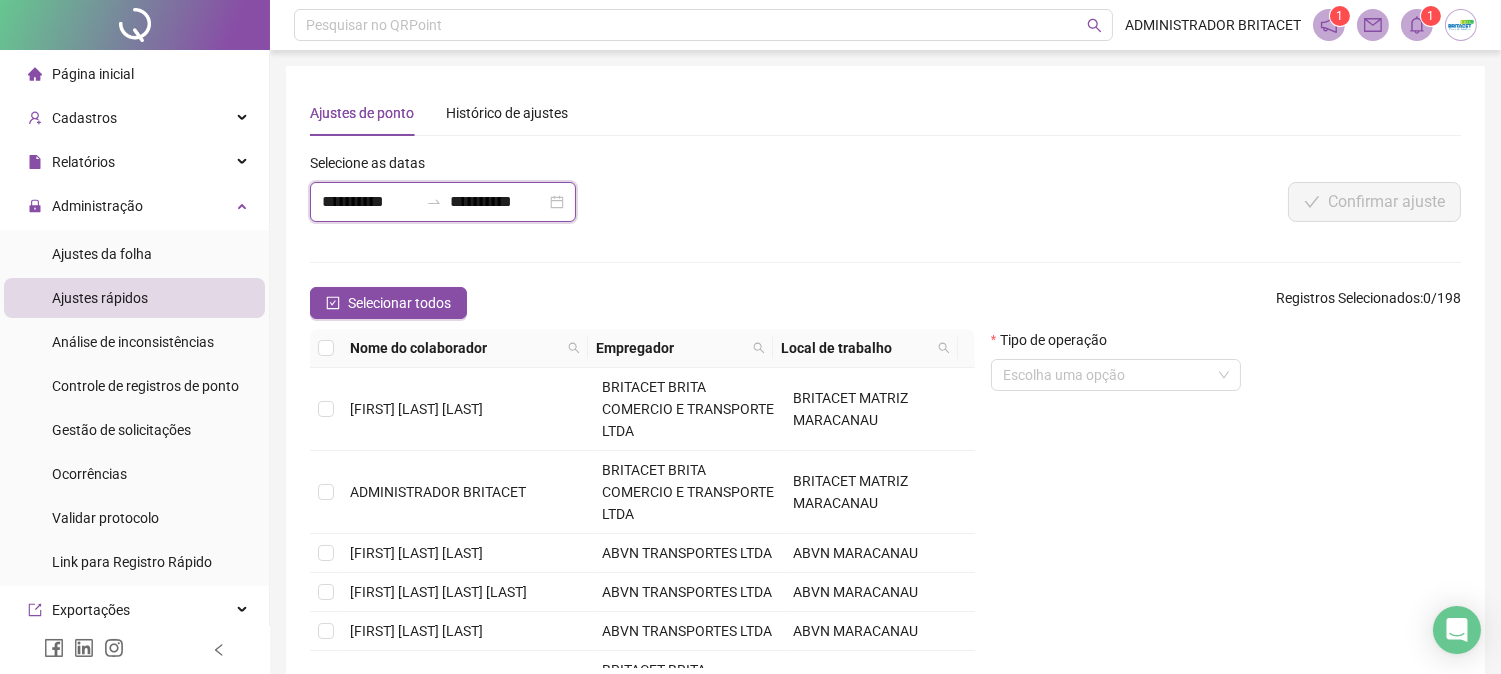 click on "**********" at bounding box center (370, 202) 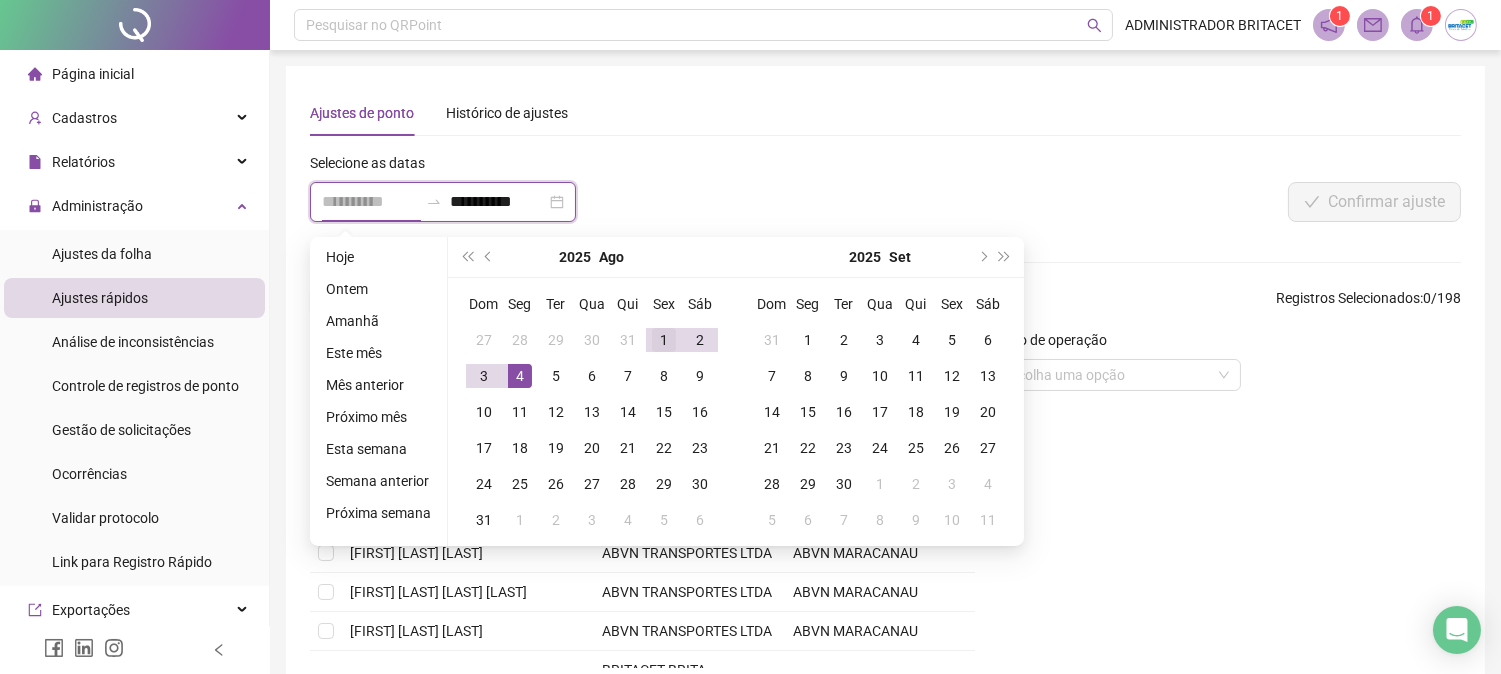 type on "**********" 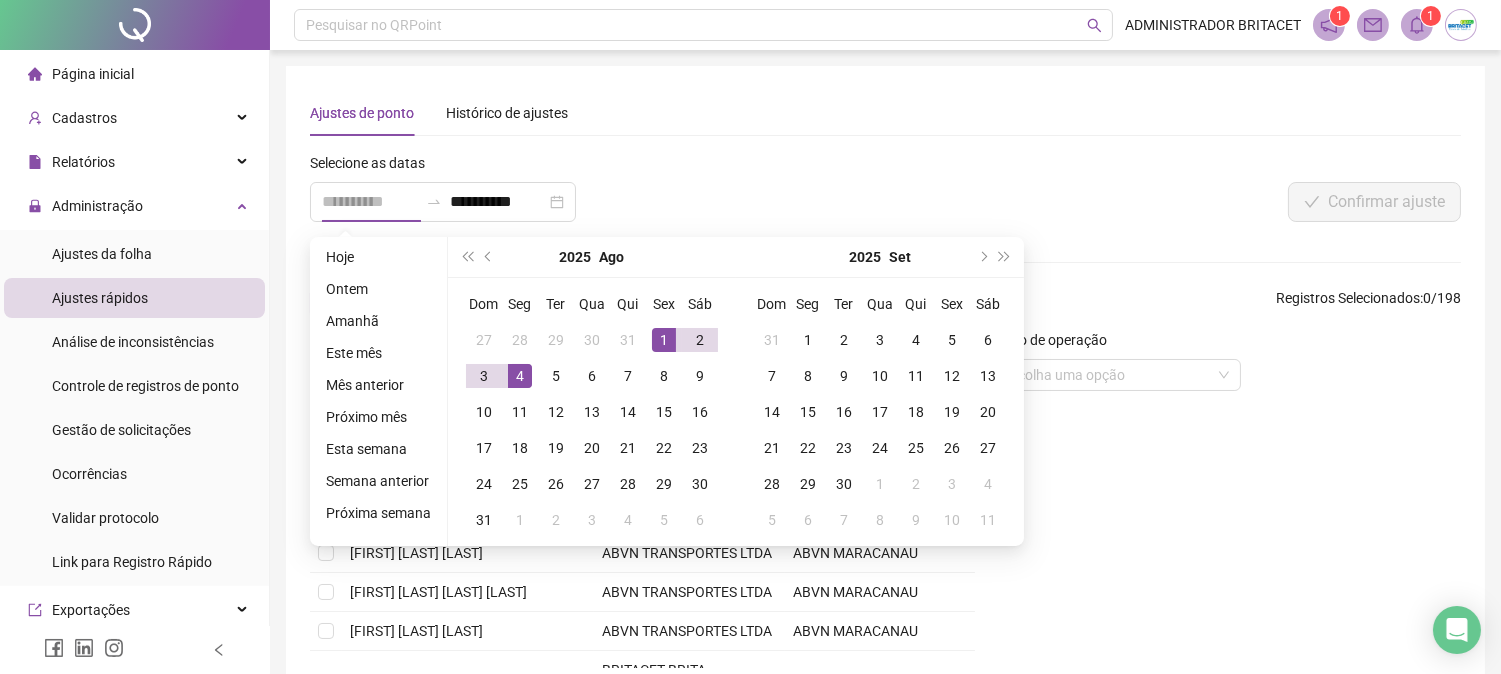 click on "1" at bounding box center (664, 340) 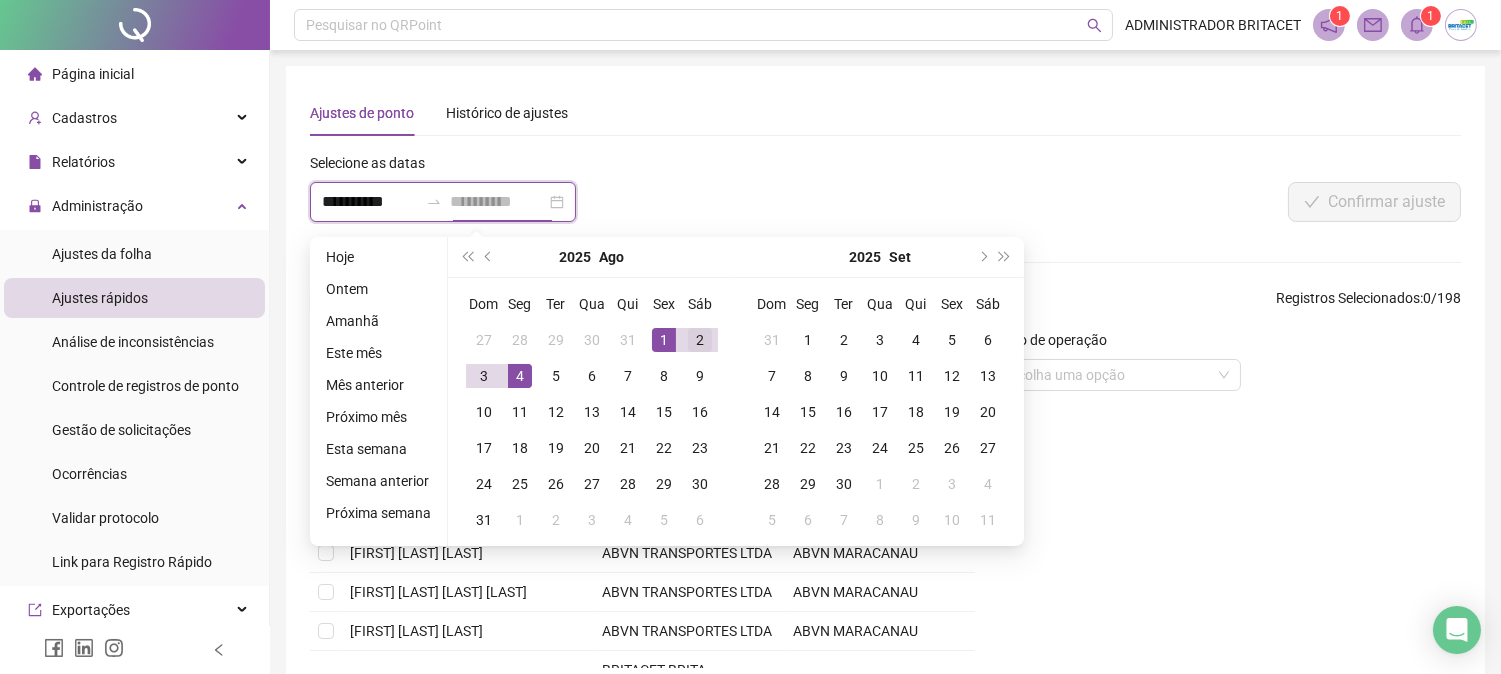 type on "**********" 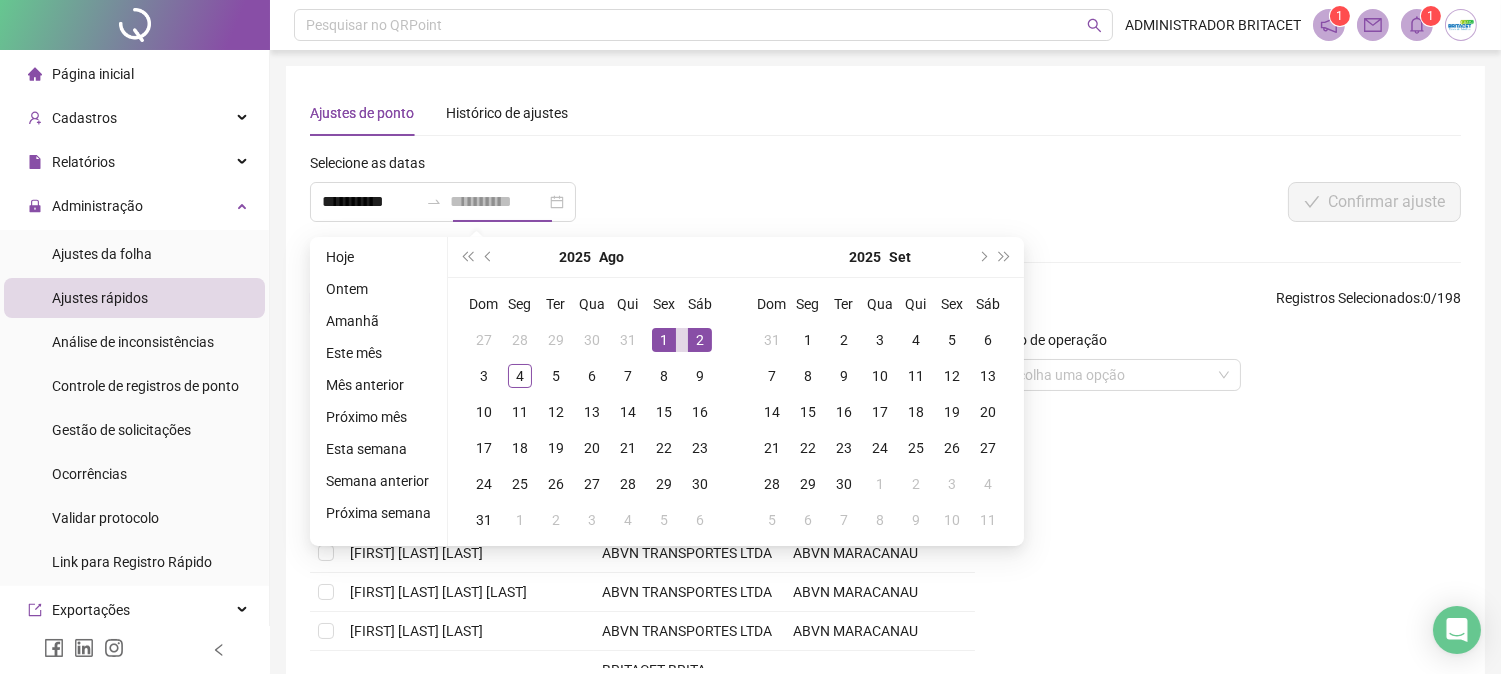 click on "2" at bounding box center (700, 340) 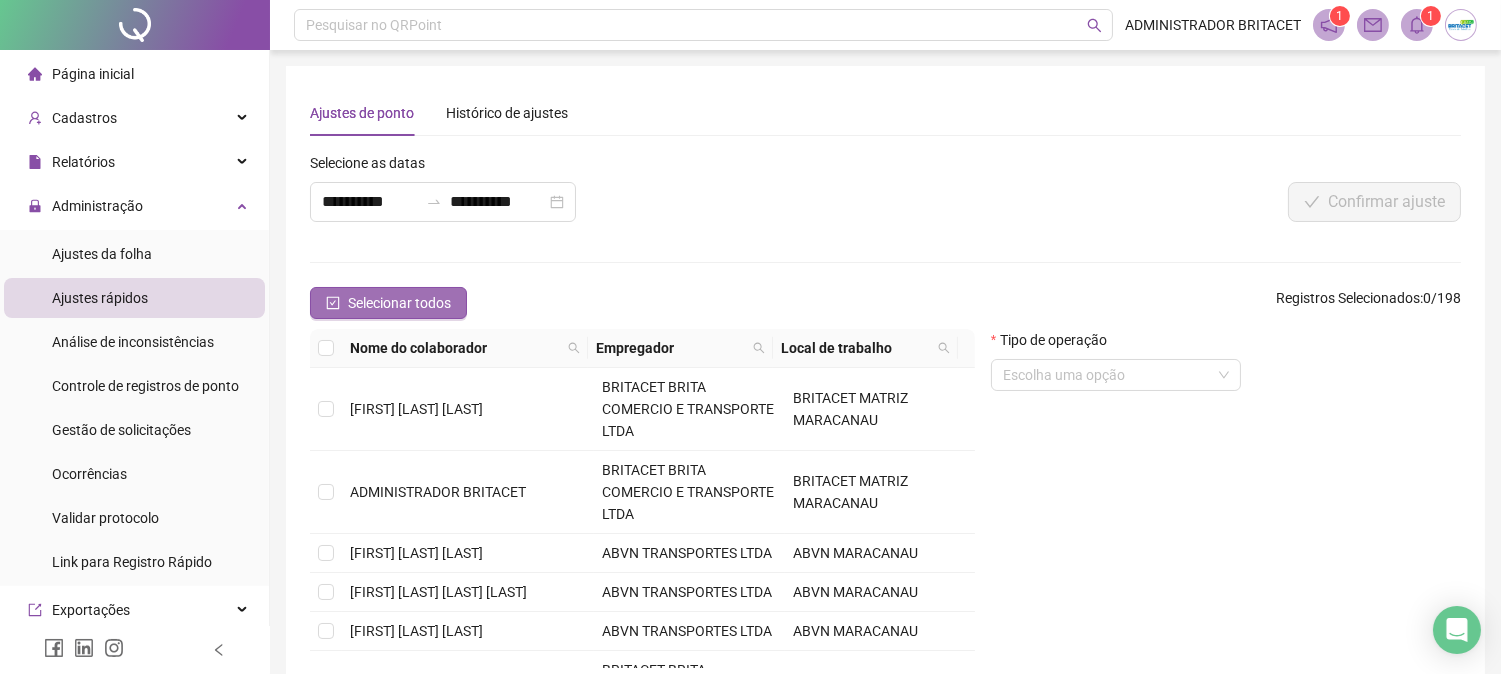 click on "Selecionar todos" at bounding box center [388, 303] 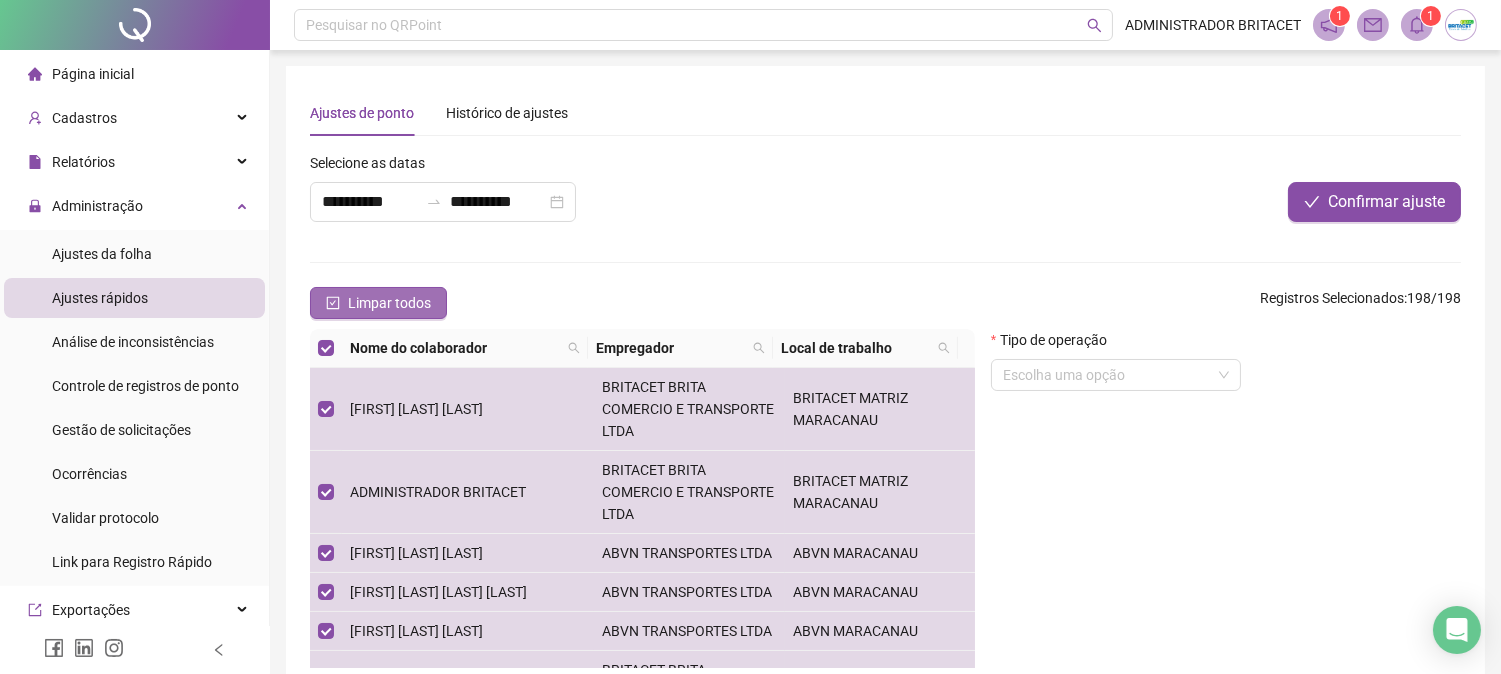 click on "Limpar todos" at bounding box center (389, 303) 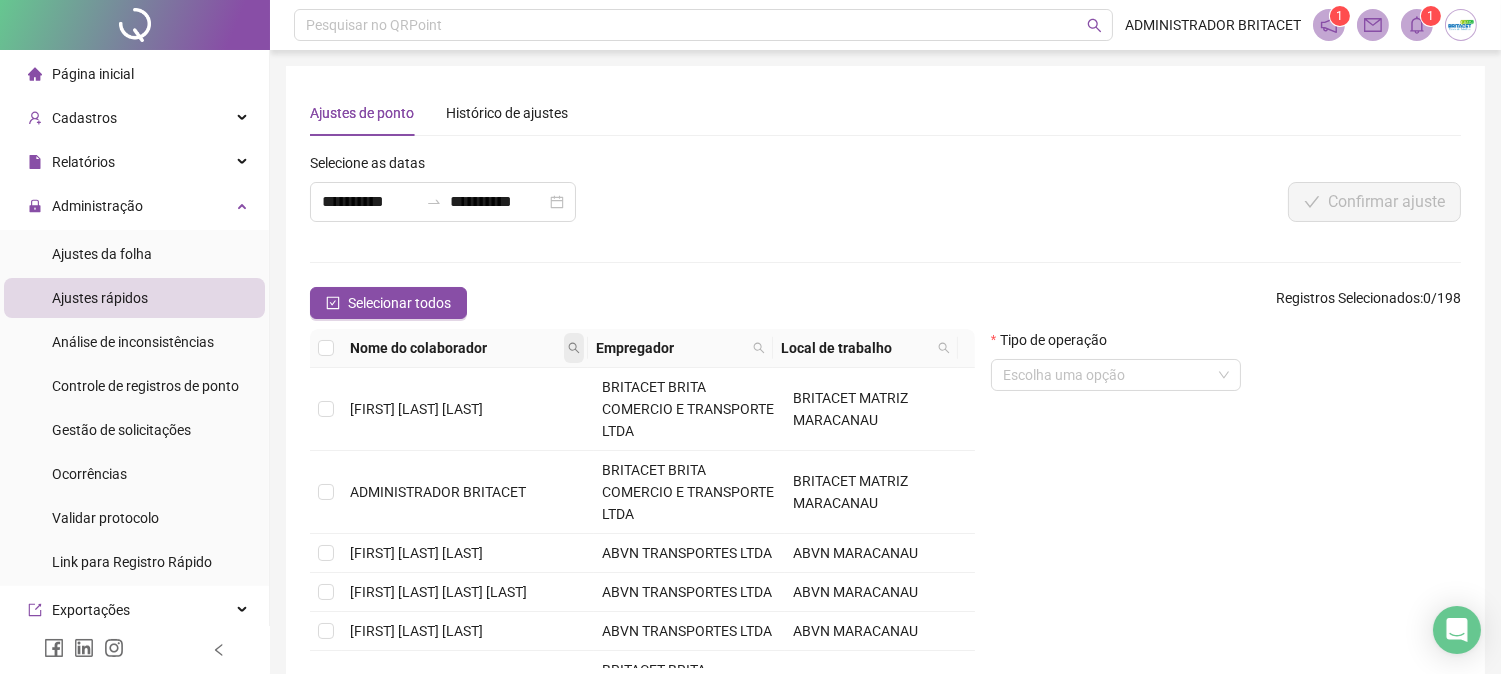 click 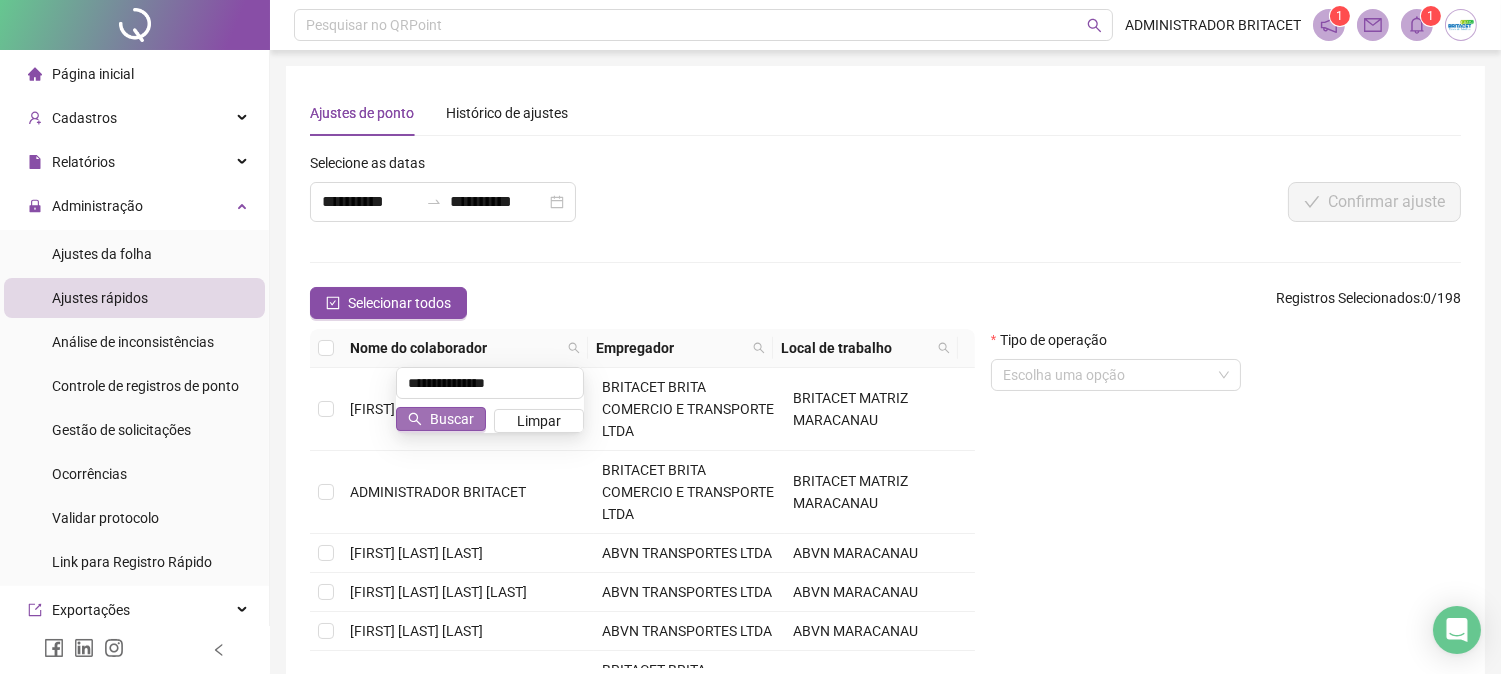 type on "**********" 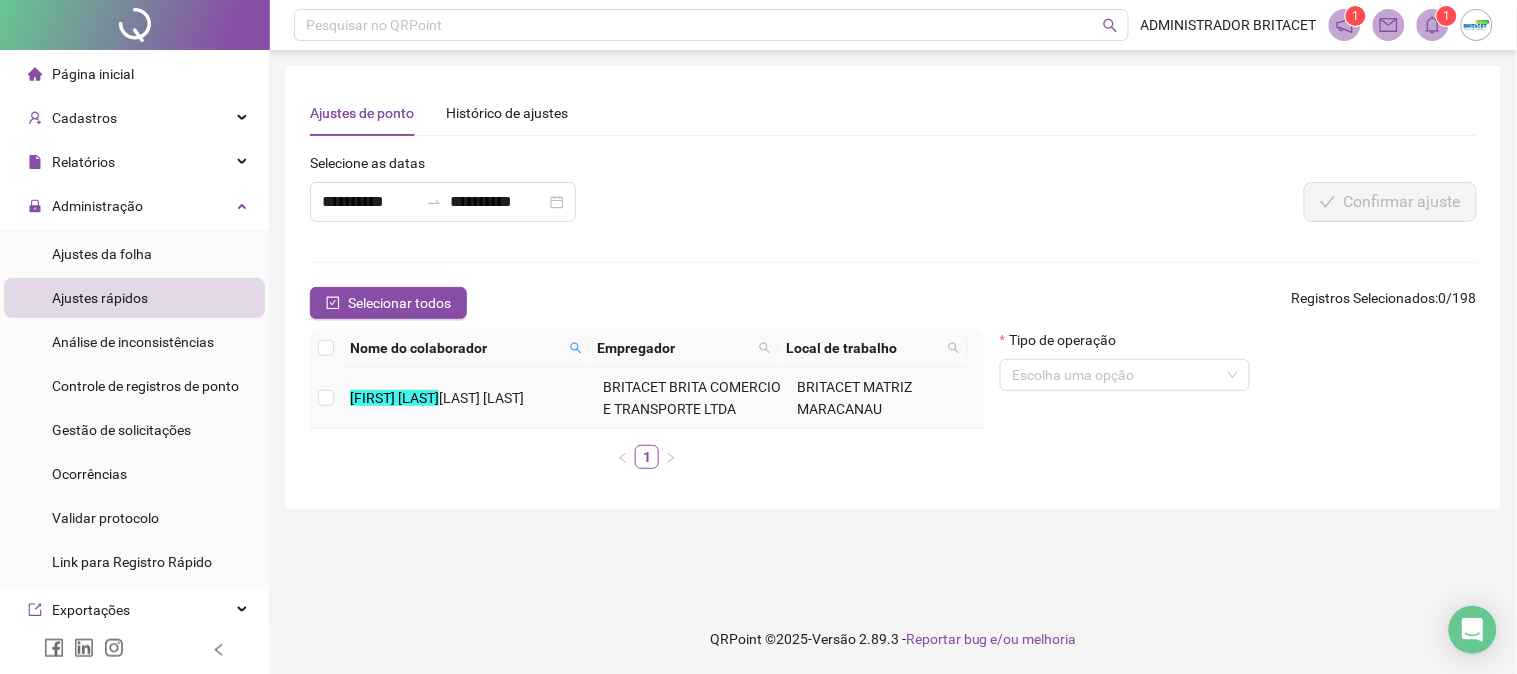 drag, startPoint x: 355, startPoint y: 386, endPoint x: 338, endPoint y: 390, distance: 17.464249 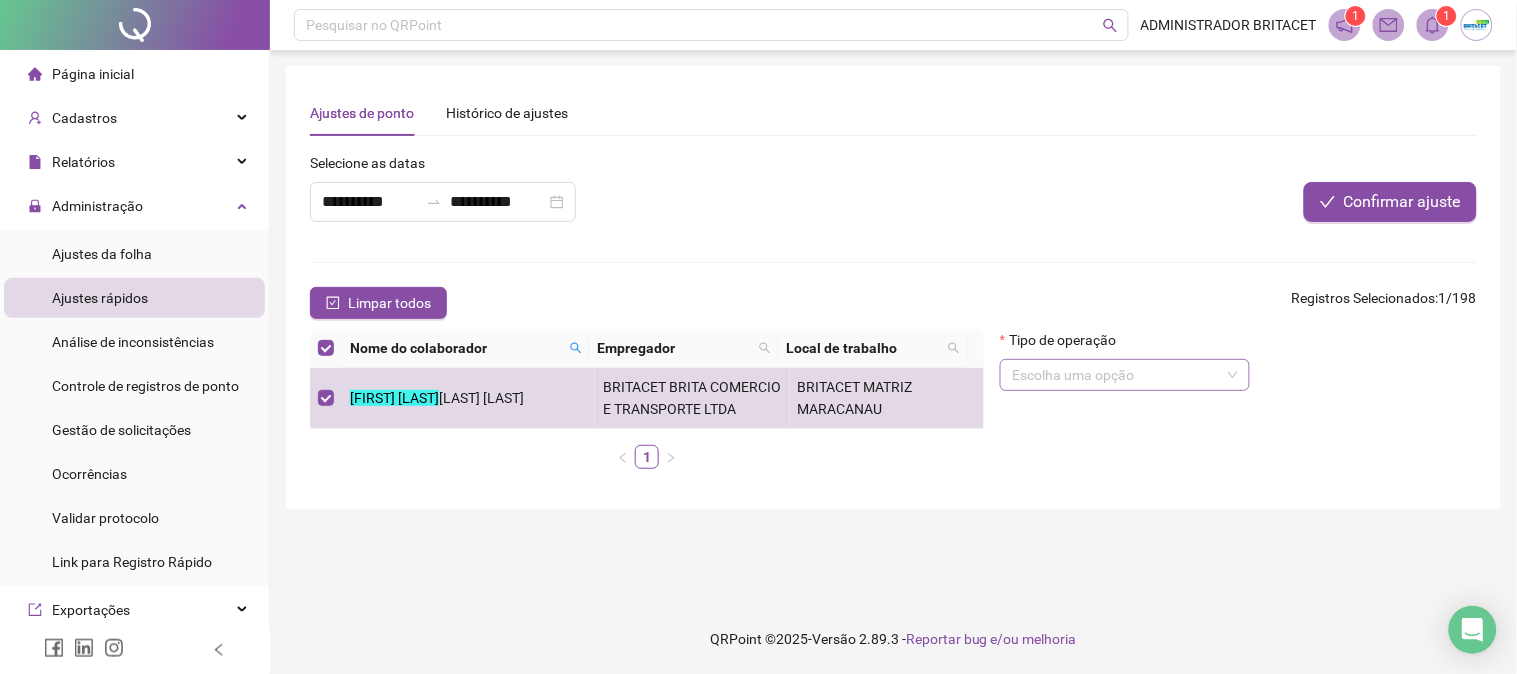 click at bounding box center (1116, 375) 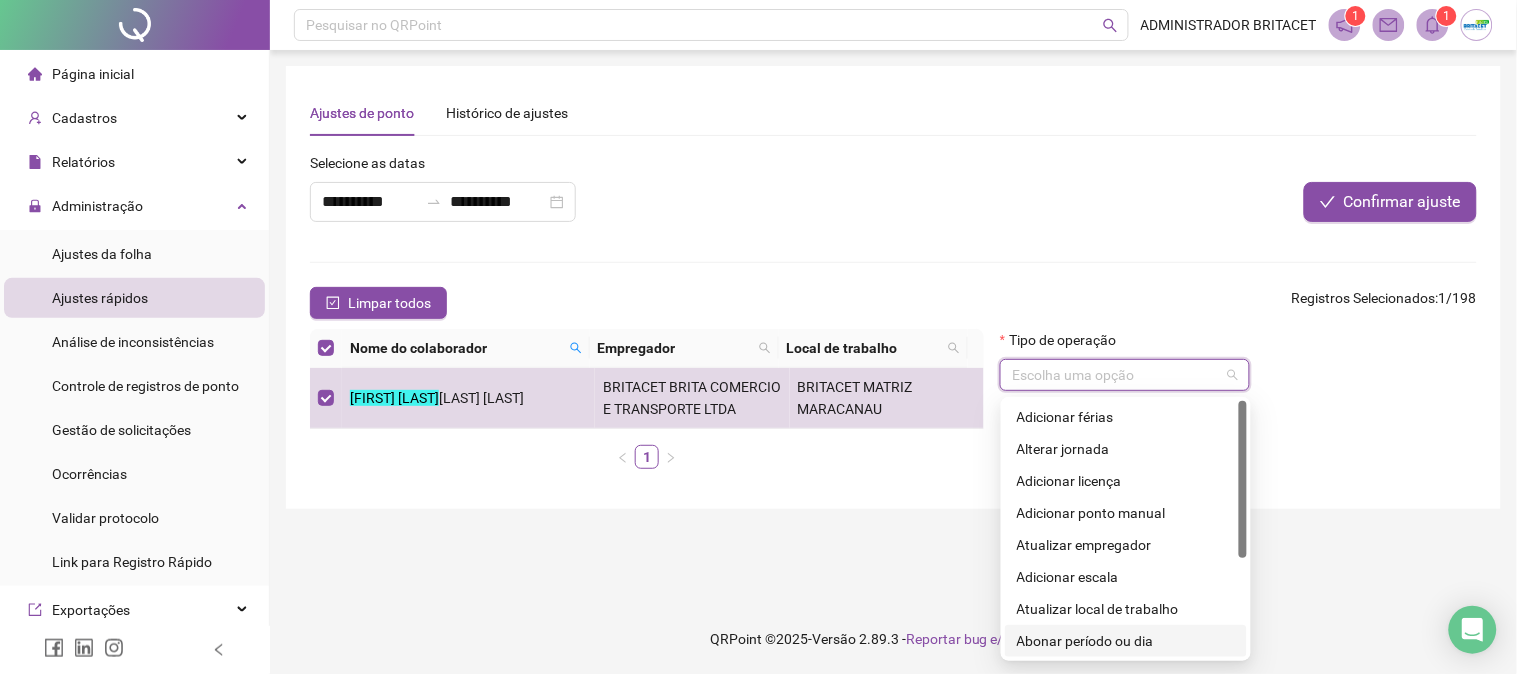 click on "Abonar período ou dia" at bounding box center [1126, 641] 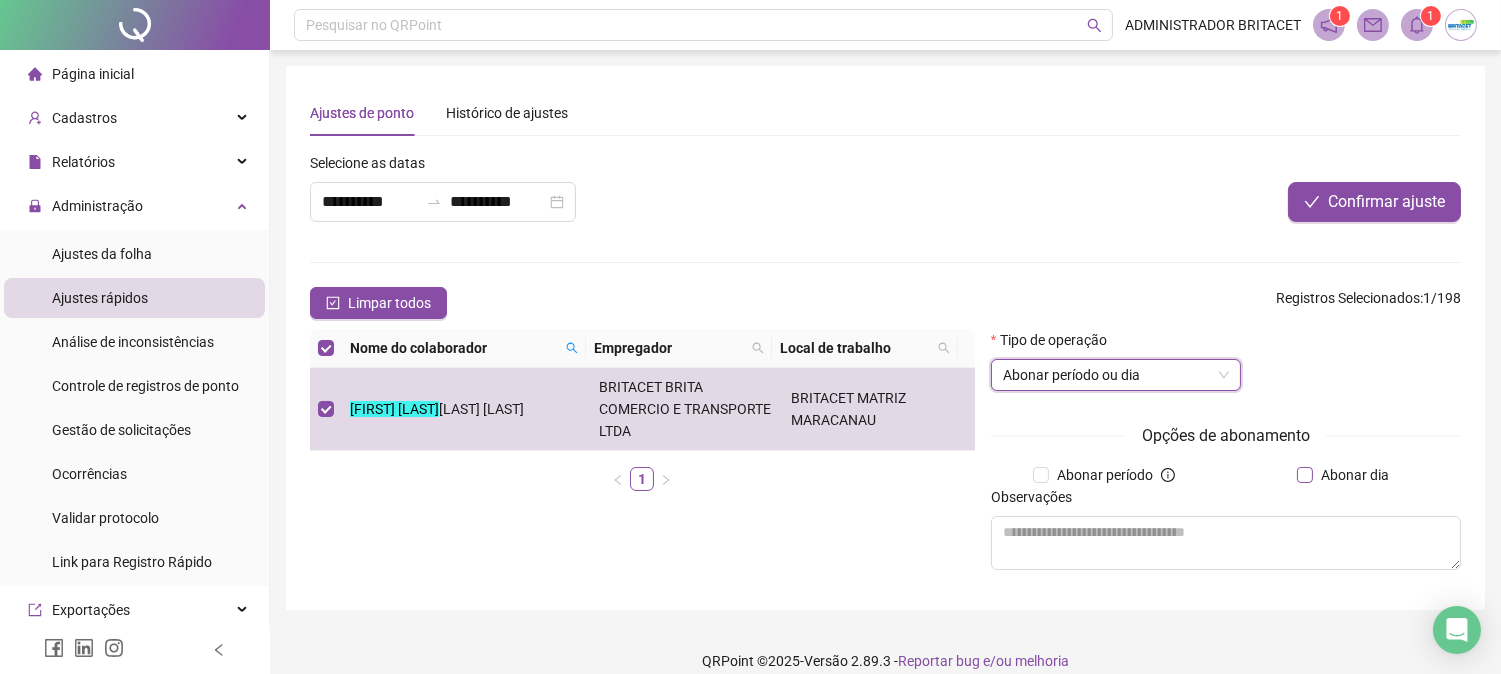 click on "Abonar dia" at bounding box center (1355, 475) 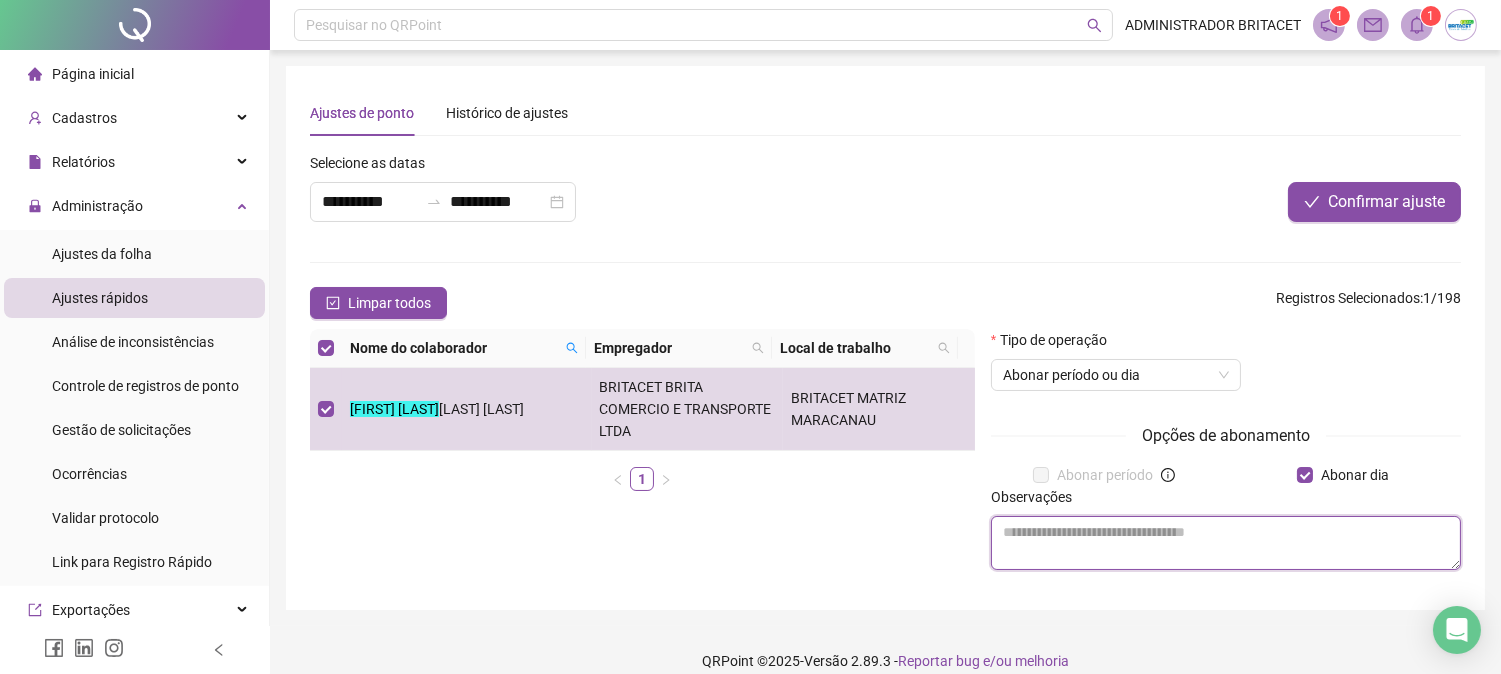 click at bounding box center (1226, 543) 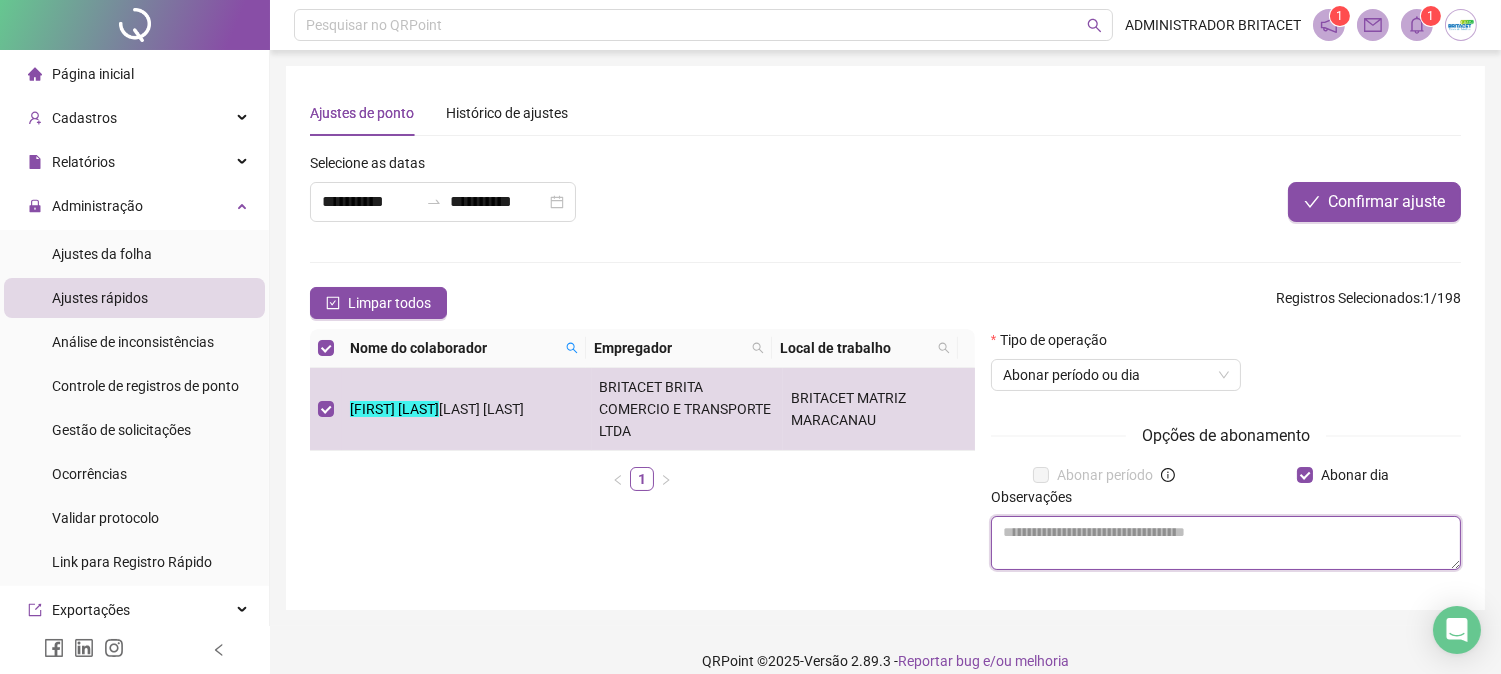 paste on "**********" 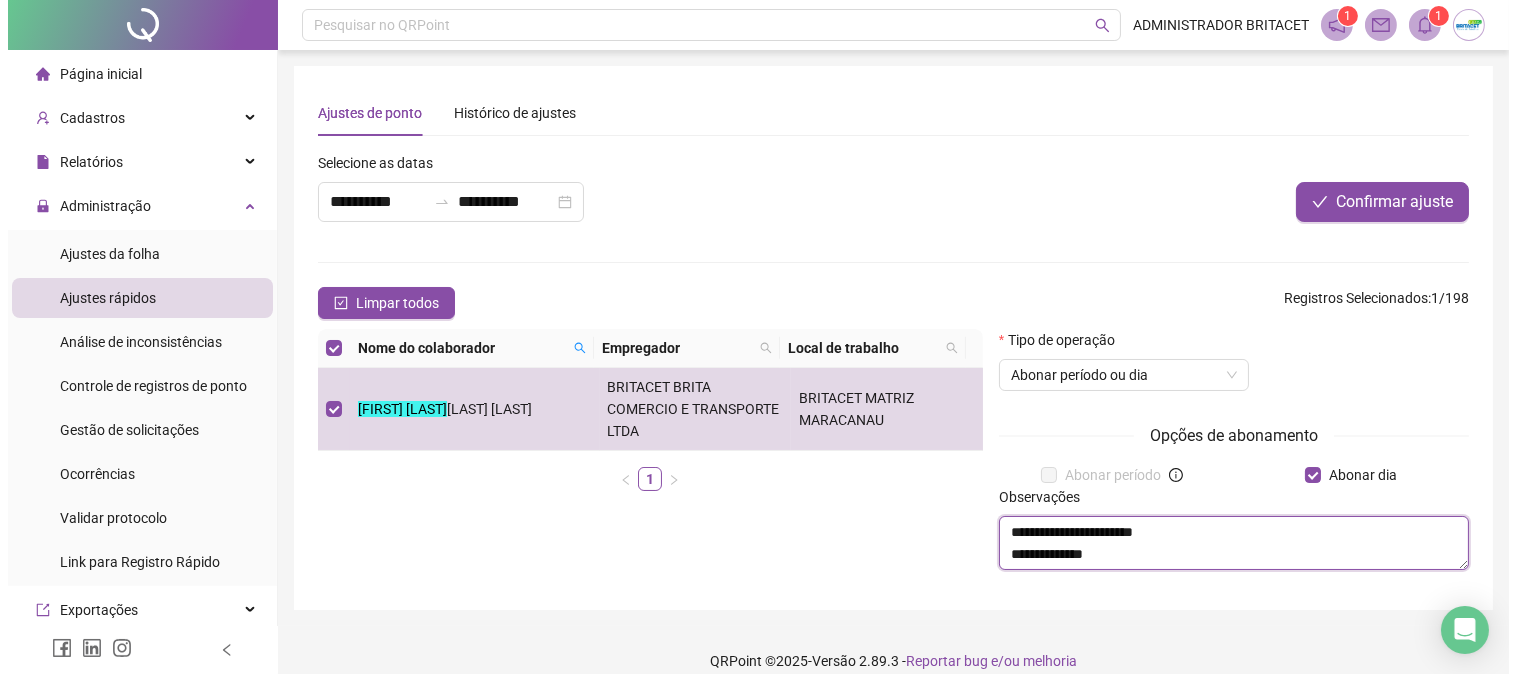scroll, scrollTop: 16, scrollLeft: 0, axis: vertical 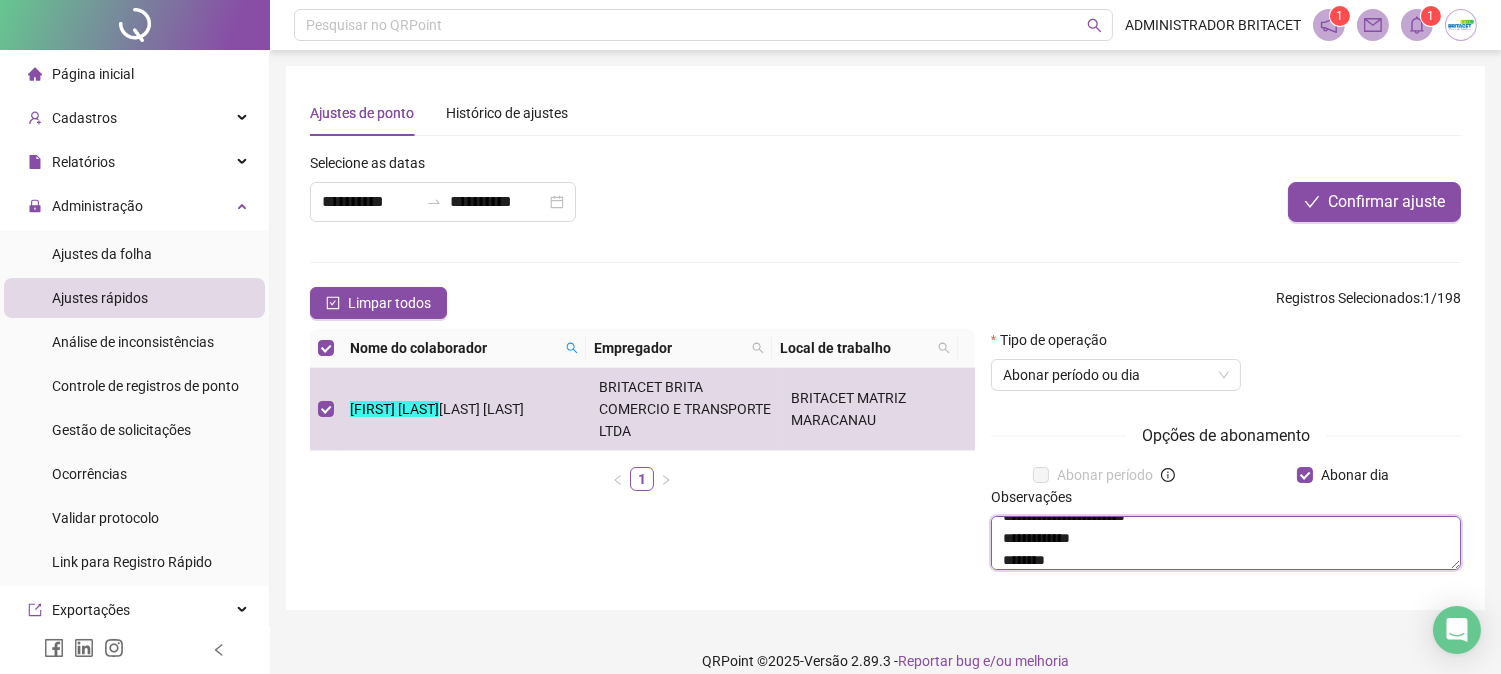 type on "**********" 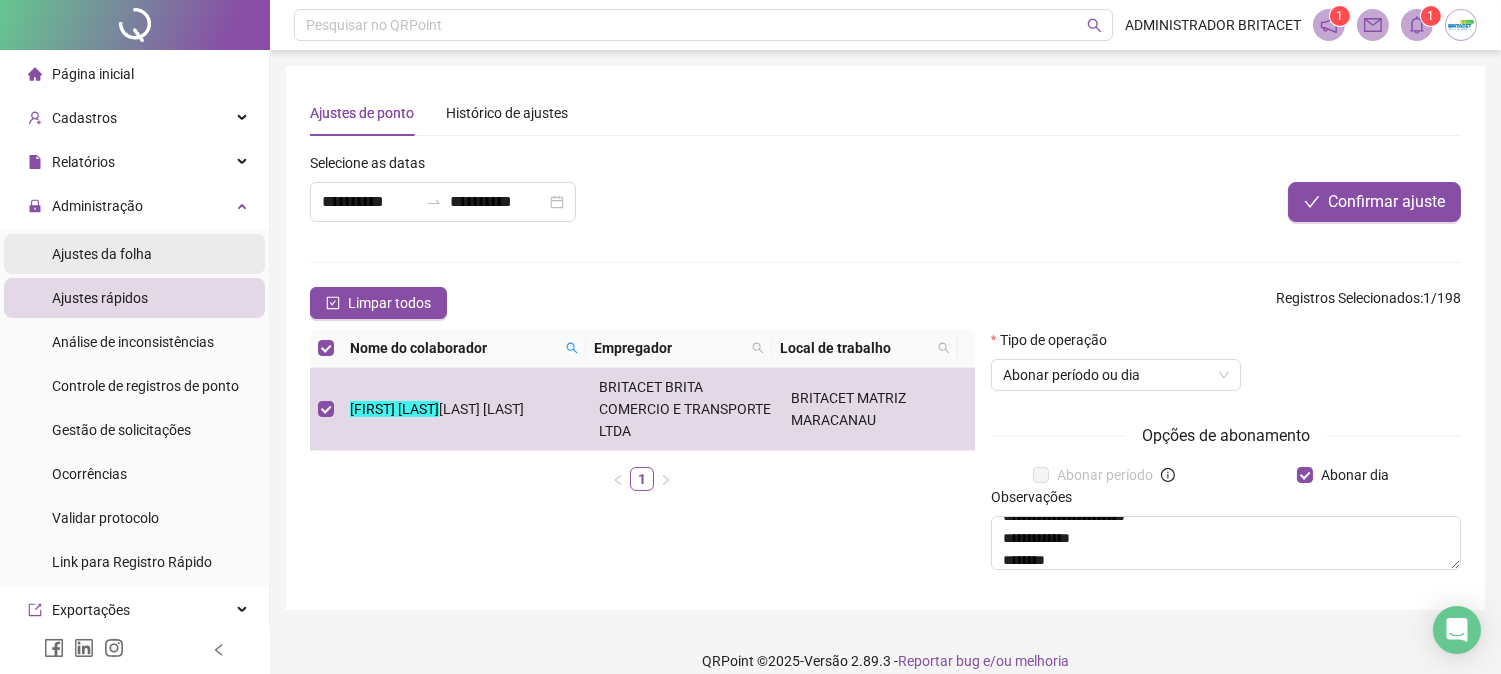 click on "Ajustes da folha" at bounding box center [102, 254] 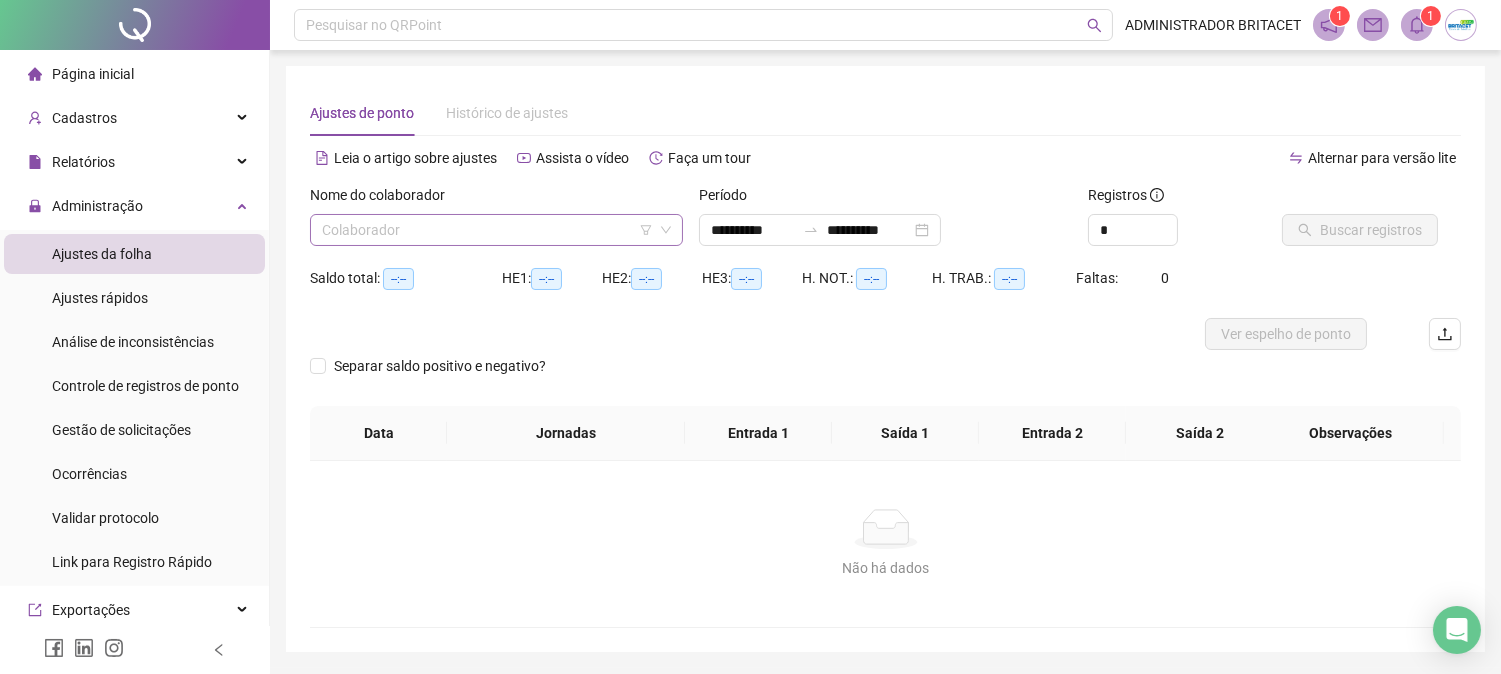 click at bounding box center (487, 230) 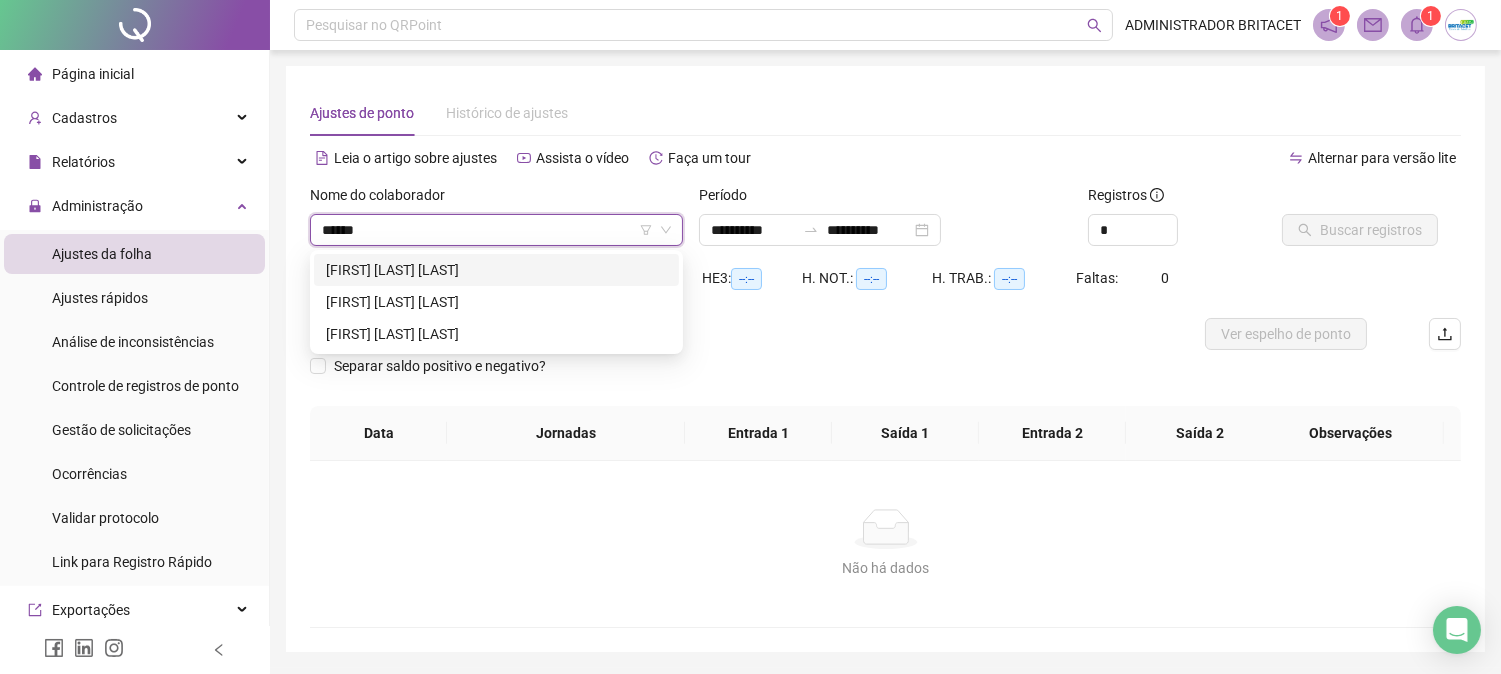 type on "*******" 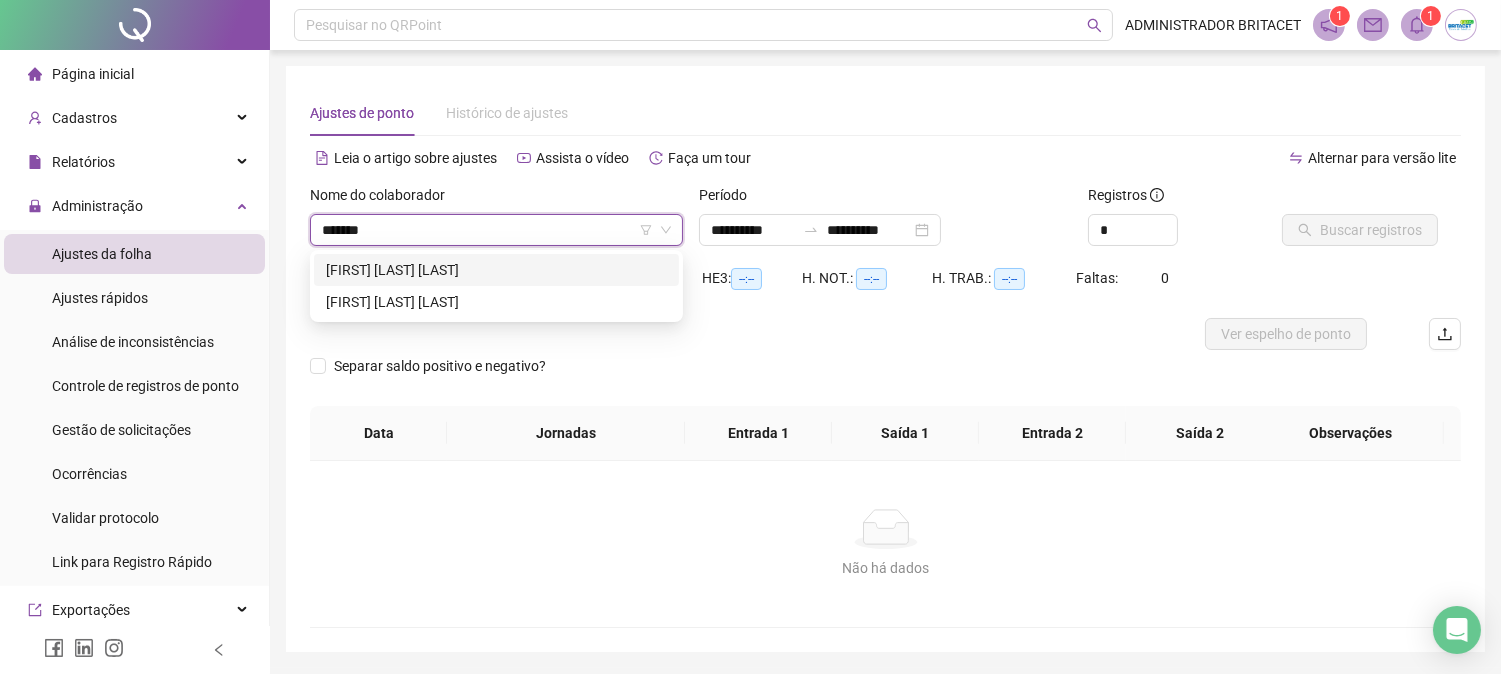 click on "[FIRST] [LAST] [LAST]" at bounding box center (496, 270) 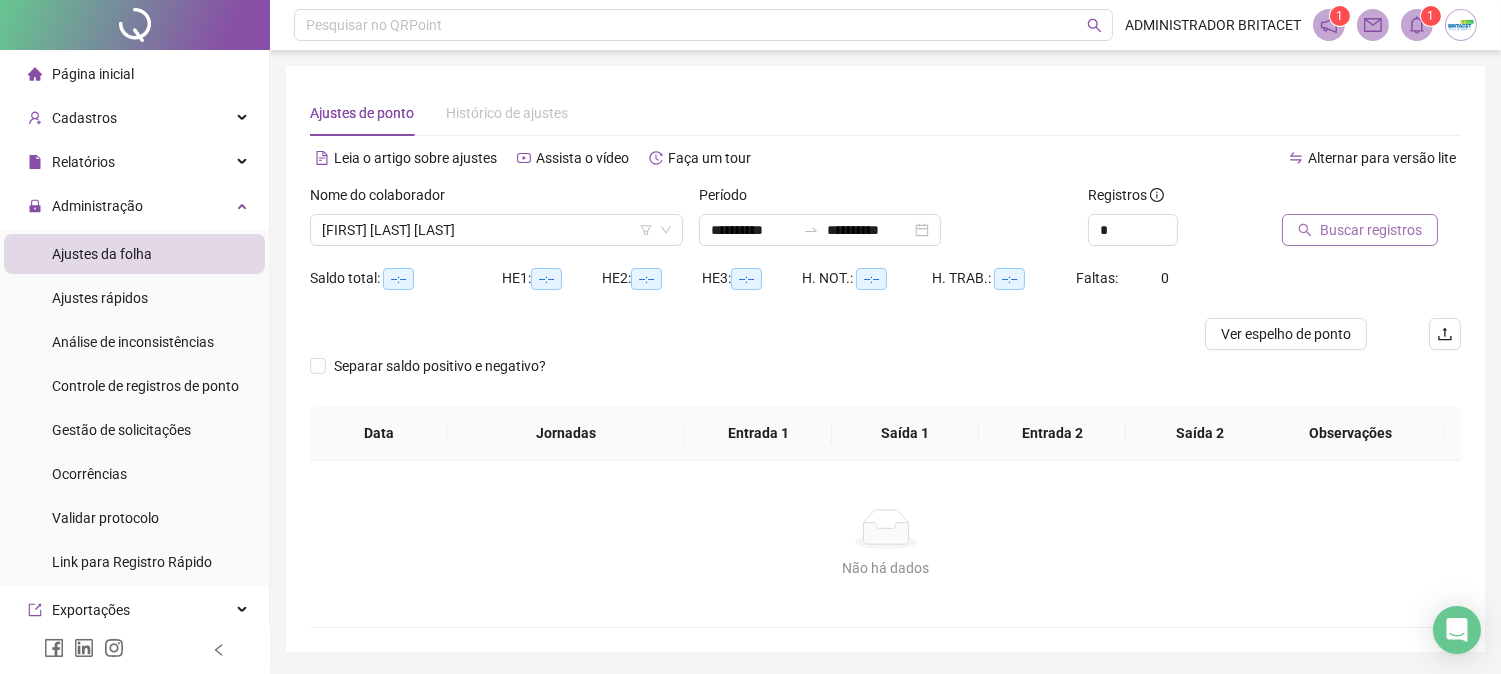 click on "Buscar registros" at bounding box center (1371, 230) 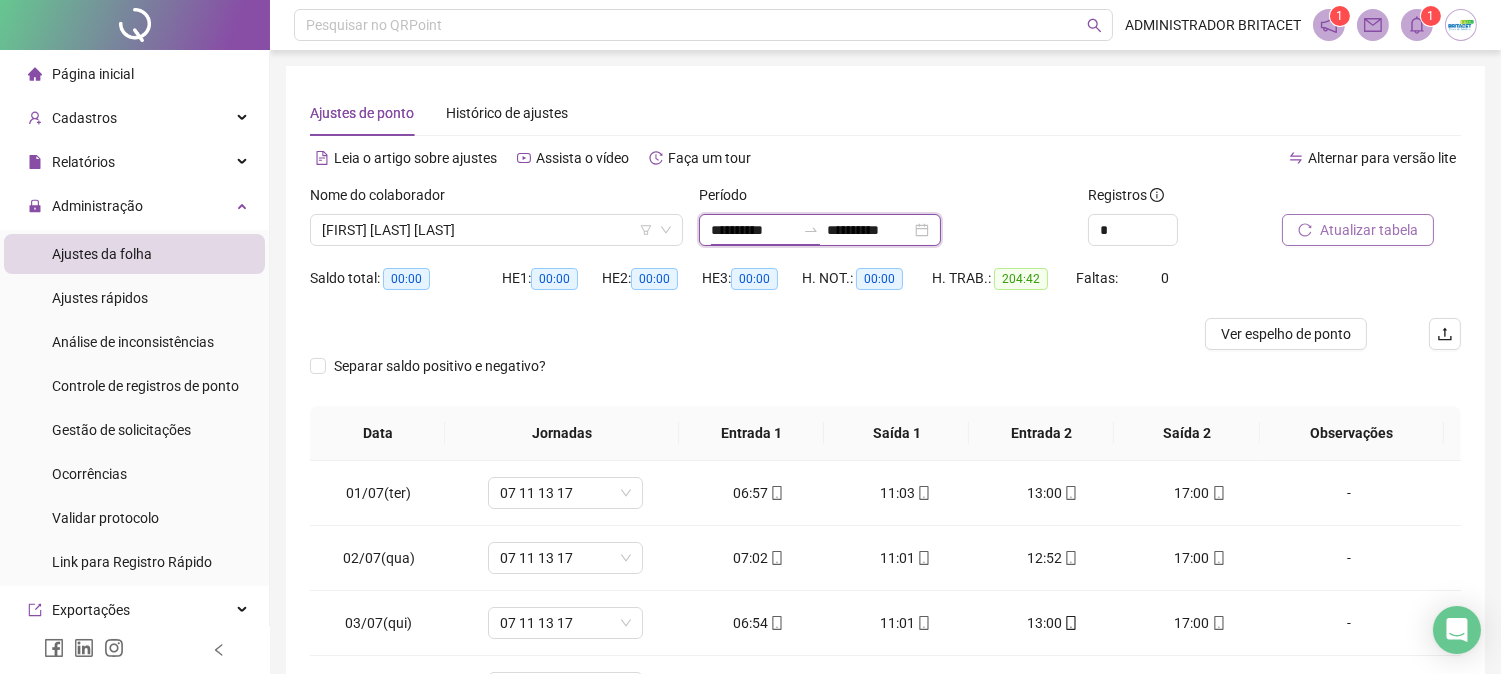 click on "**********" at bounding box center [753, 230] 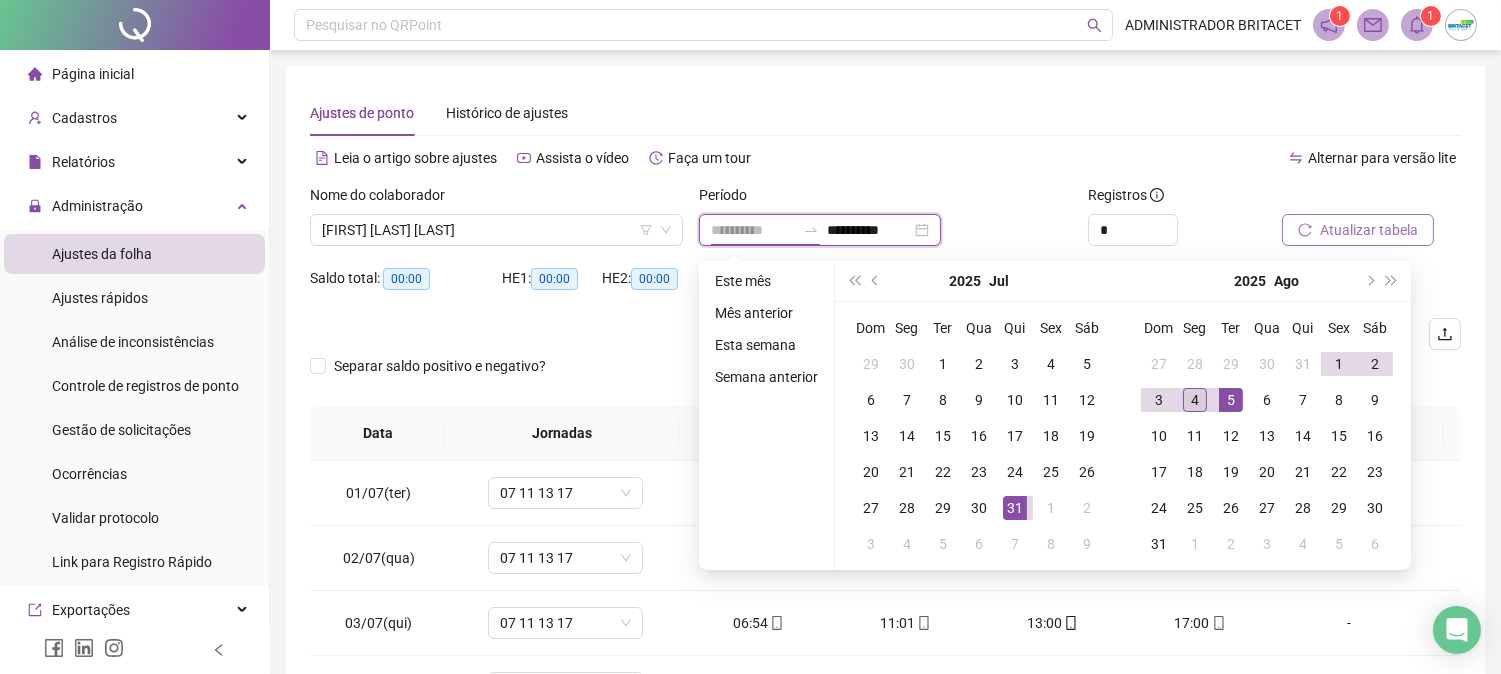 type on "**********" 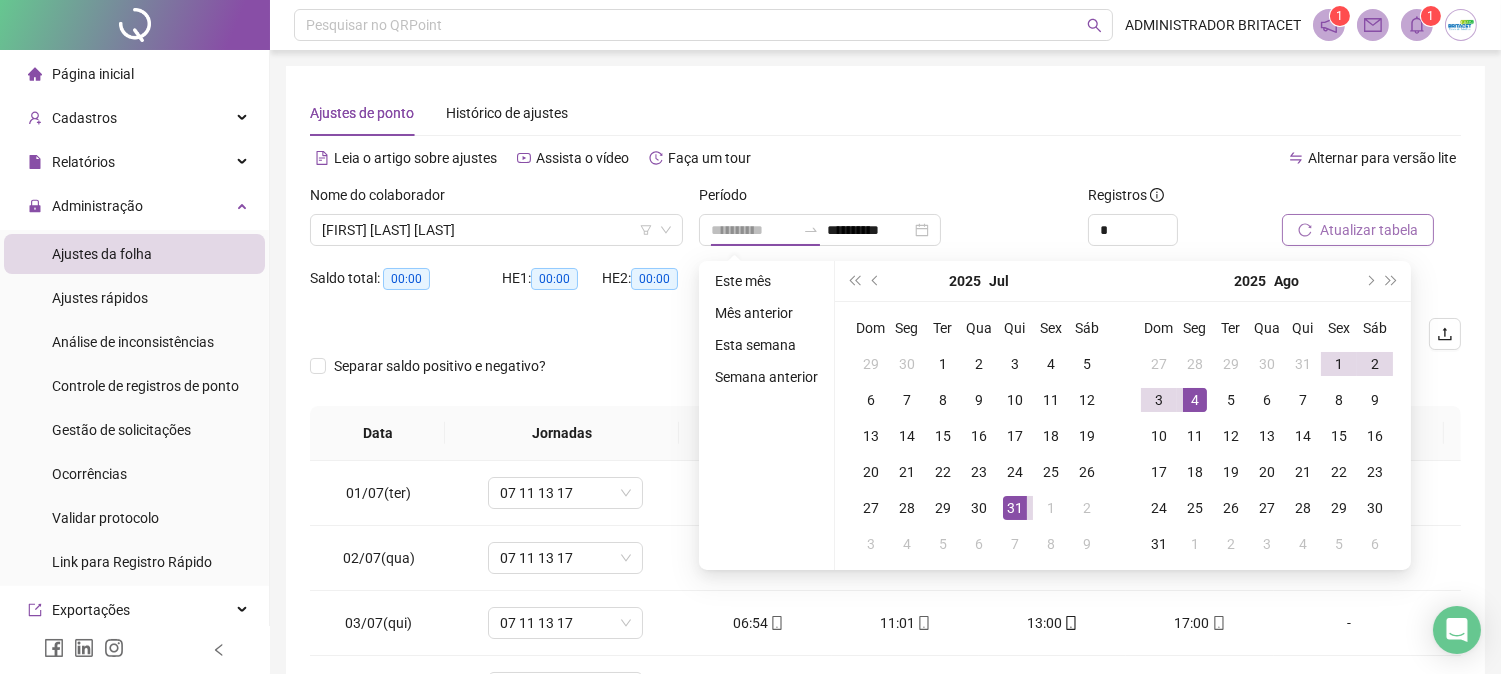 click on "4" at bounding box center (1195, 400) 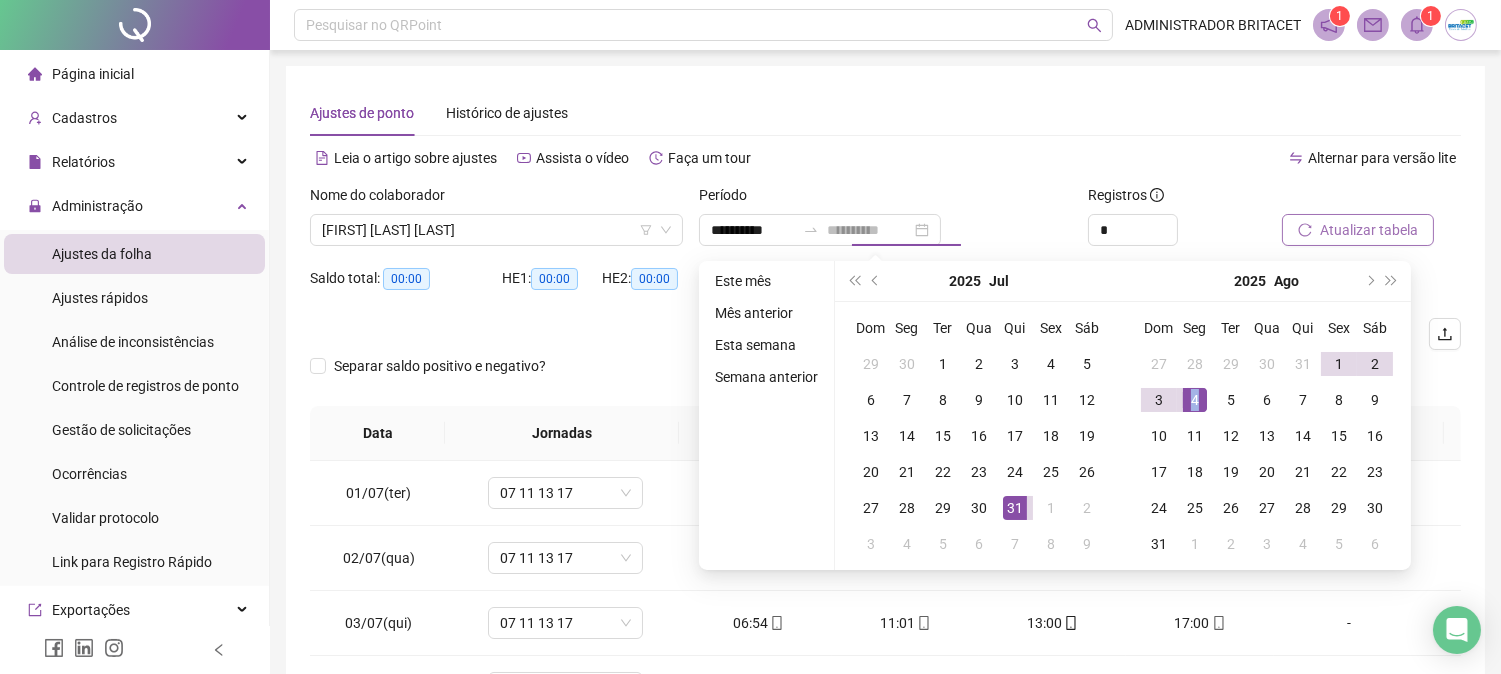 click on "4" at bounding box center (1195, 400) 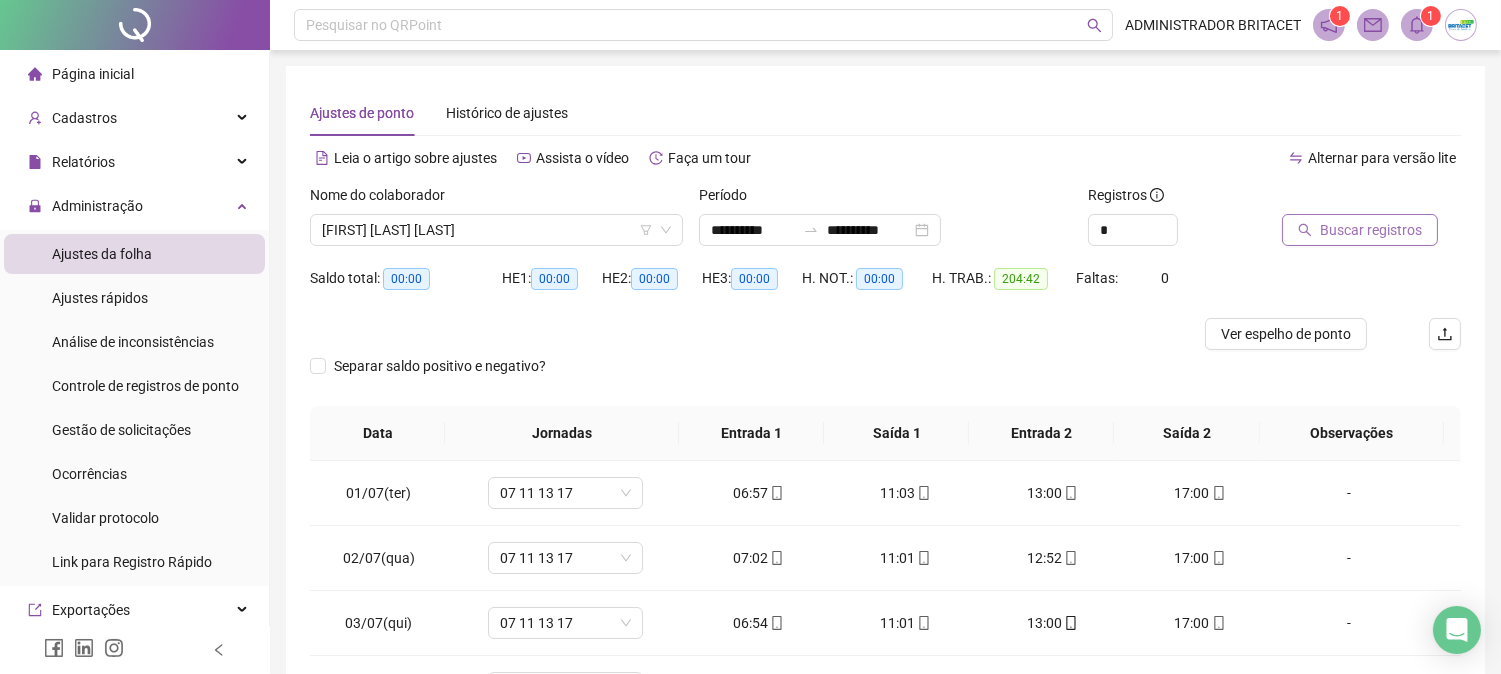 click on "Buscar registros" at bounding box center [1360, 230] 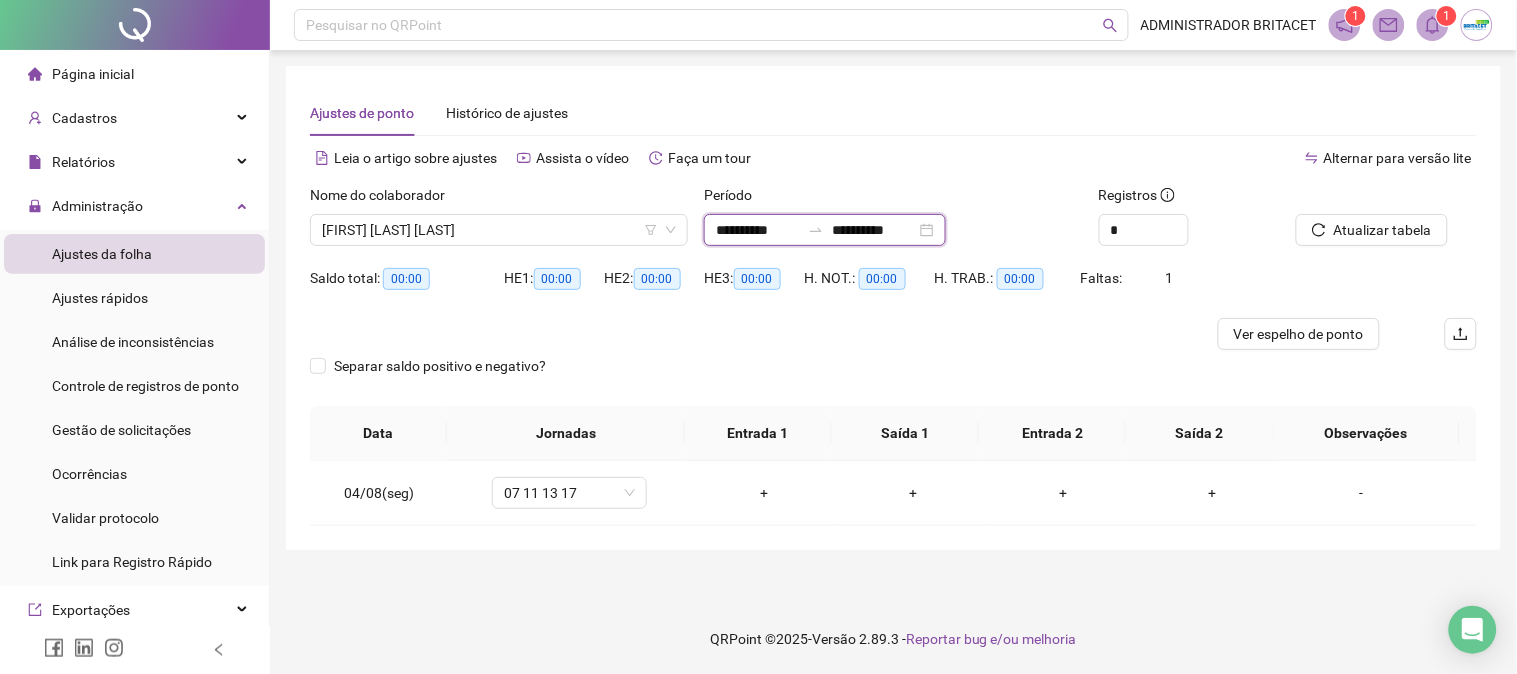 click on "**********" at bounding box center [758, 230] 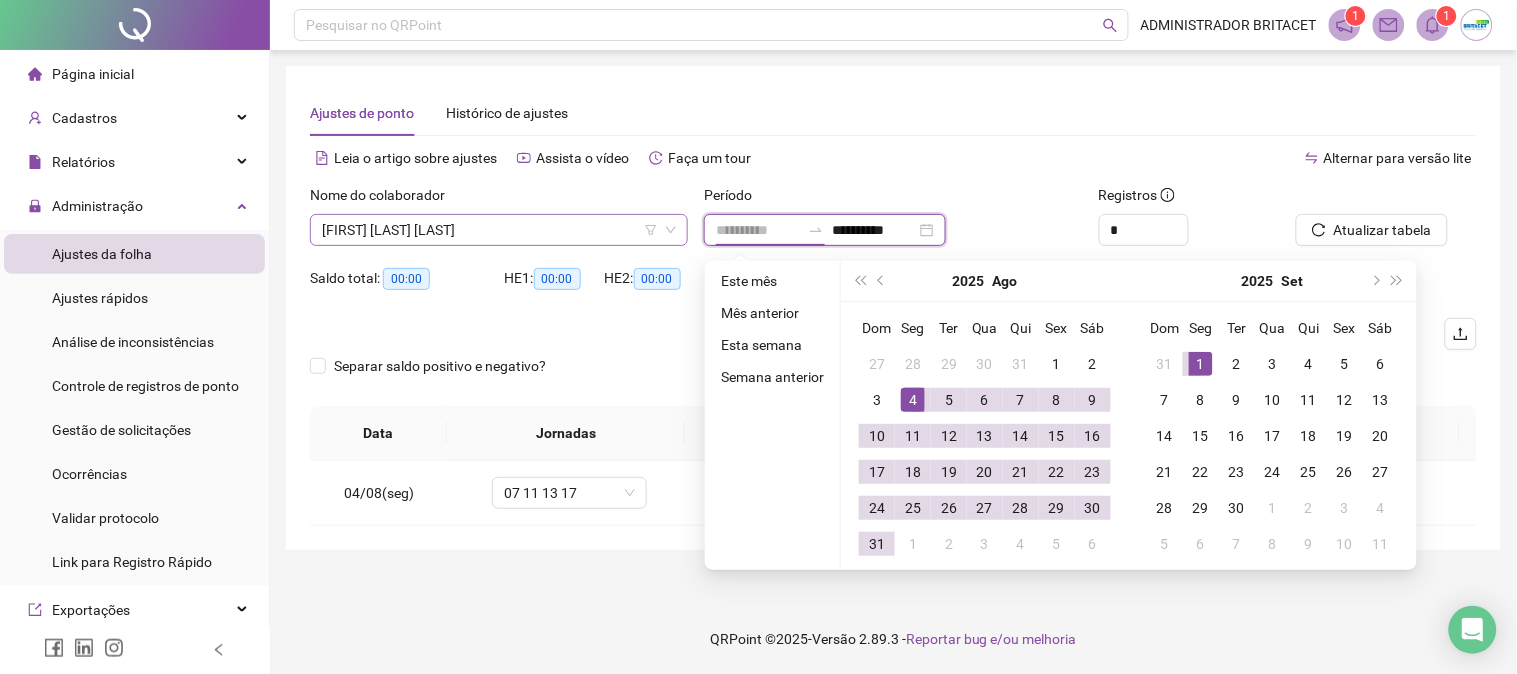 type on "**********" 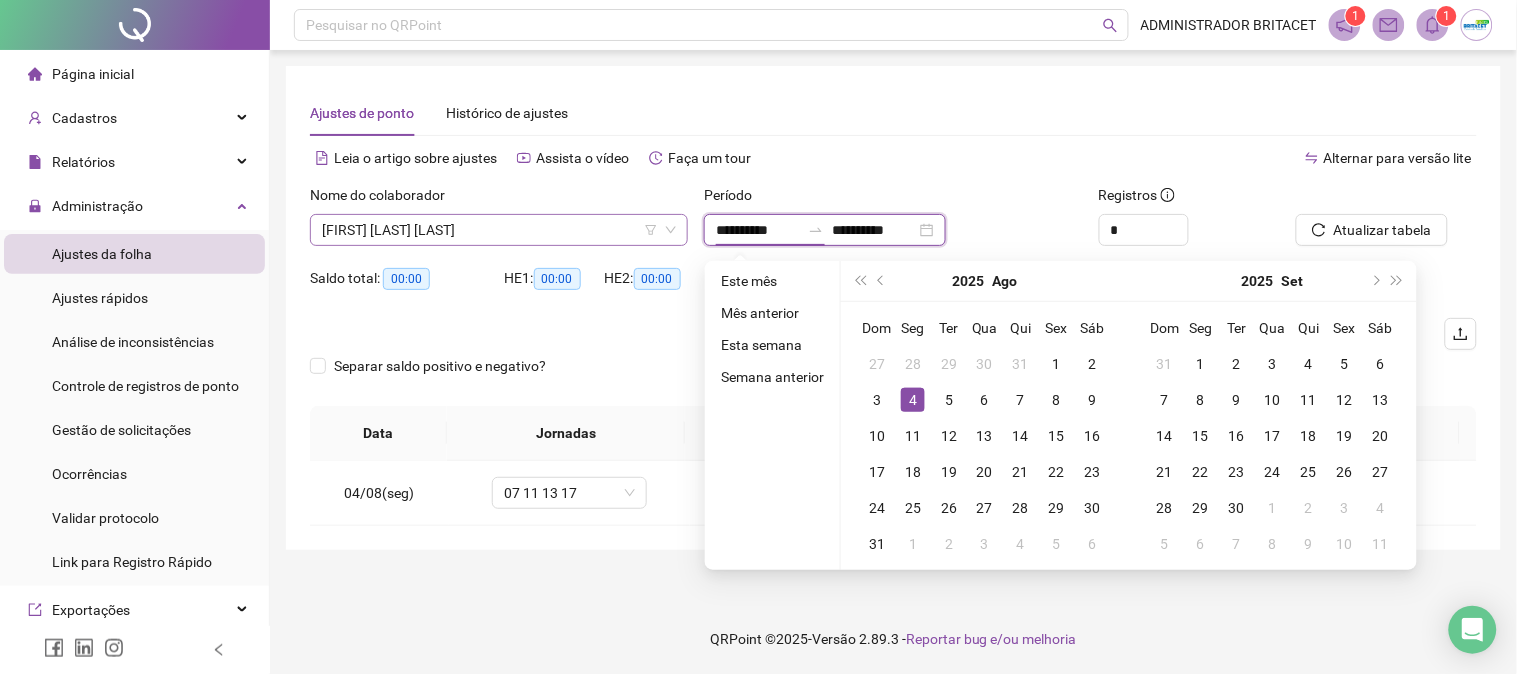 click on "[FIRST] [LAST] [LAST]" at bounding box center [499, 230] 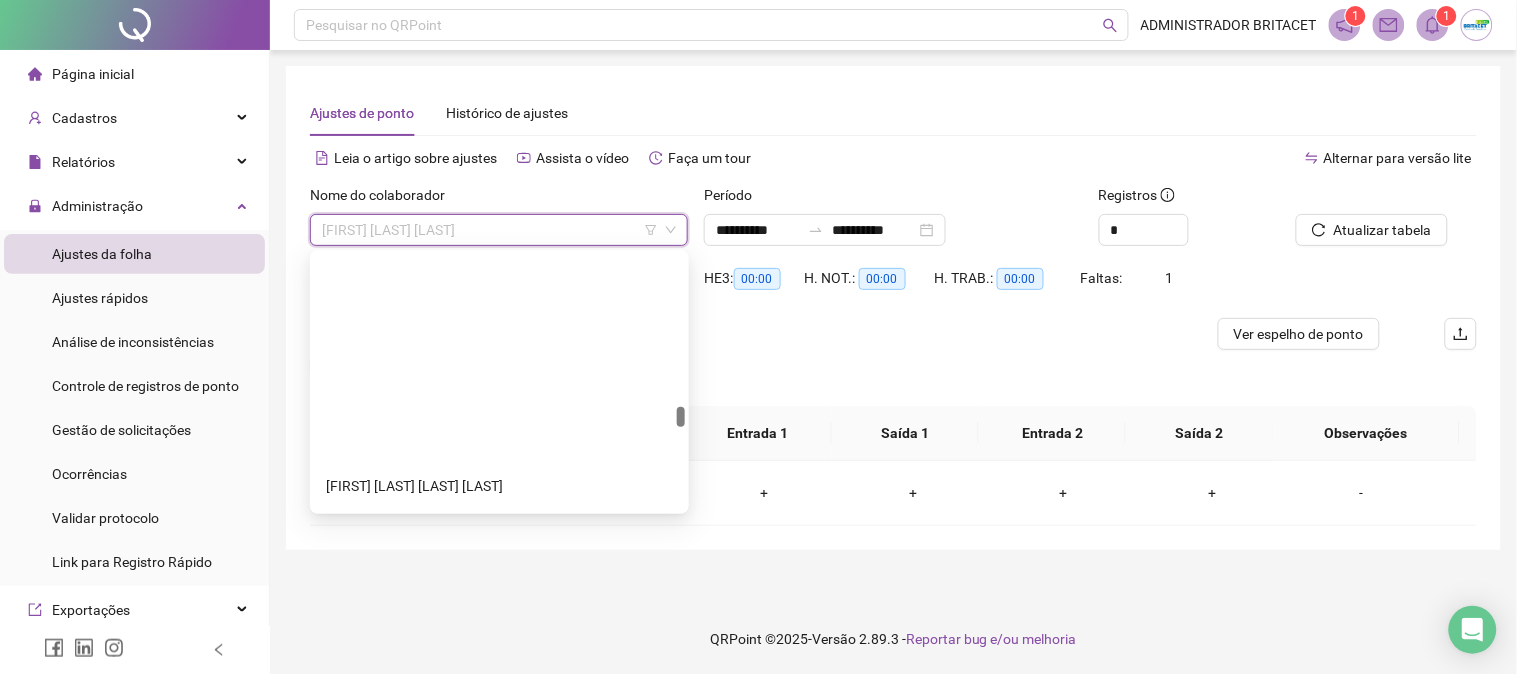 scroll, scrollTop: 3942, scrollLeft: 0, axis: vertical 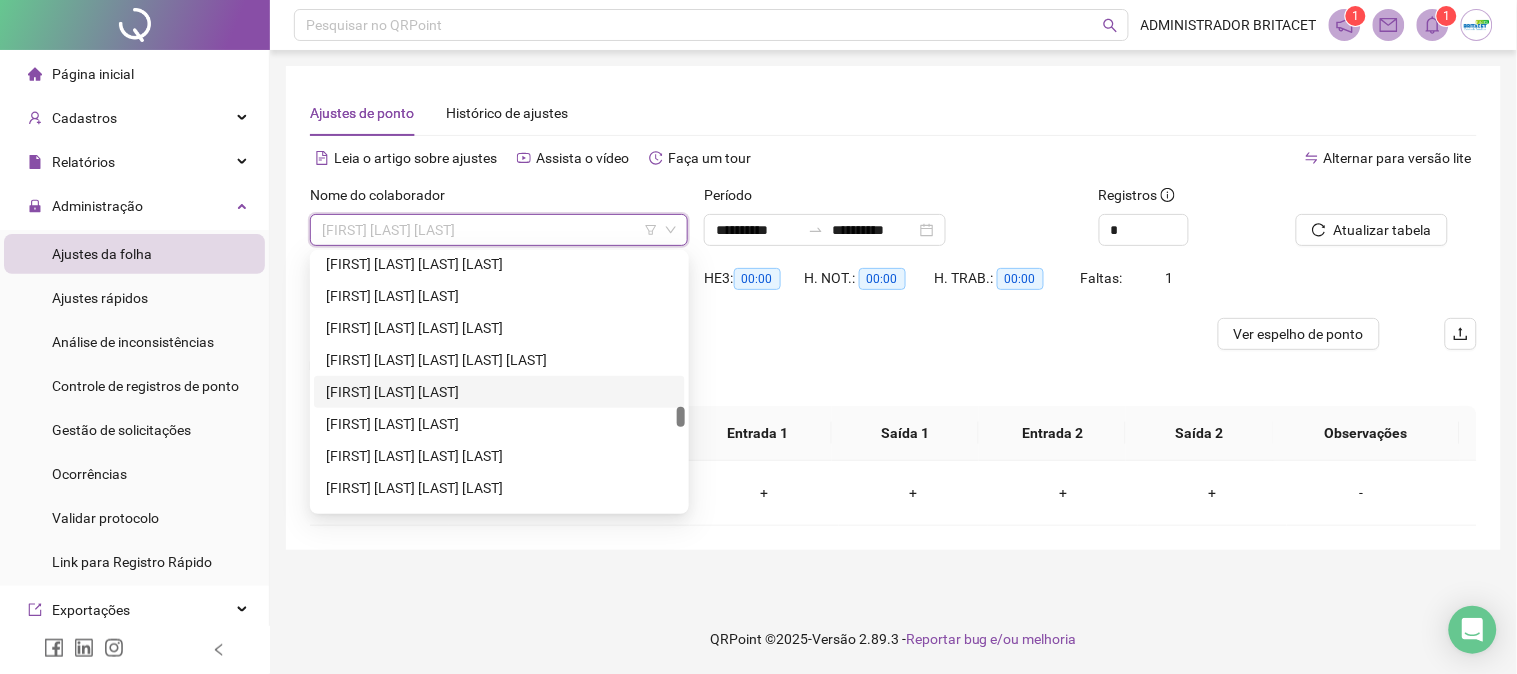 click on "[FIRST] [LAST] [LAST]" at bounding box center (499, 392) 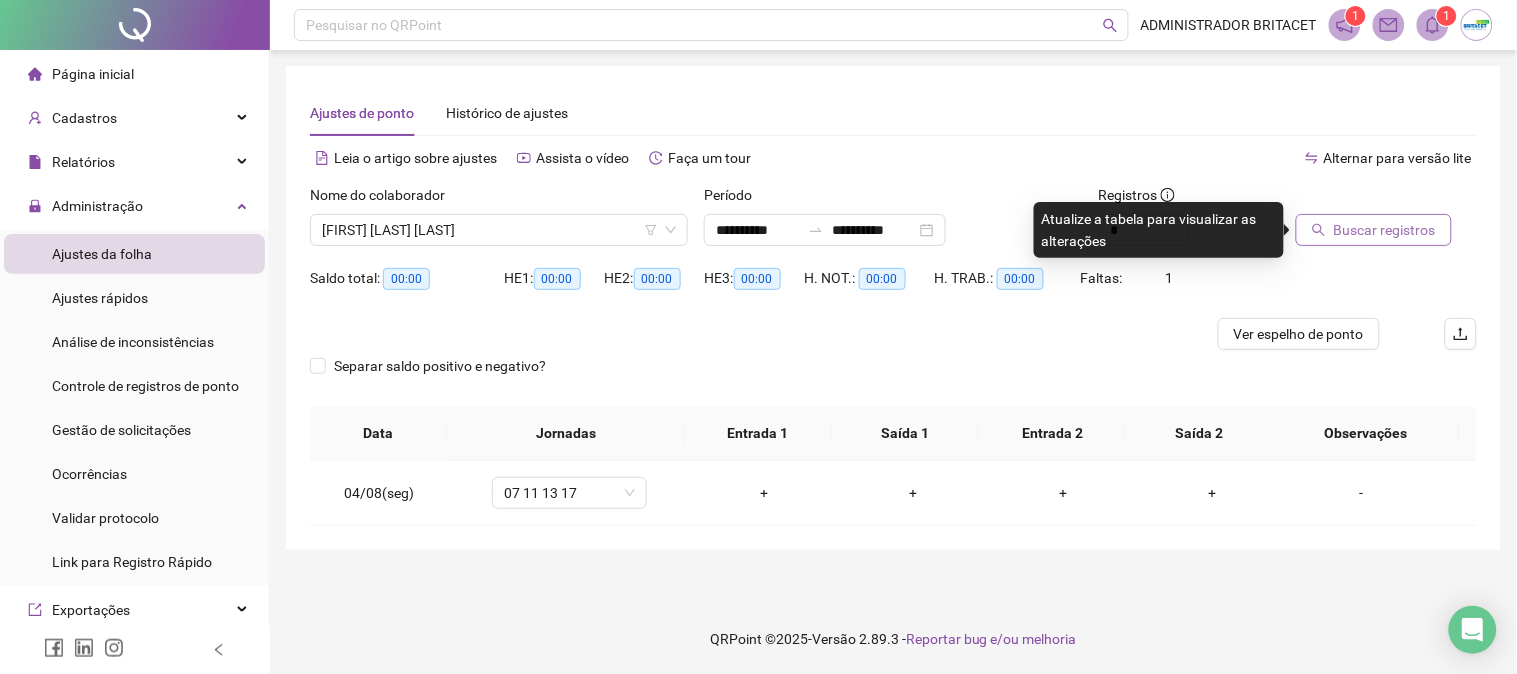 click on "Buscar registros" at bounding box center (1374, 230) 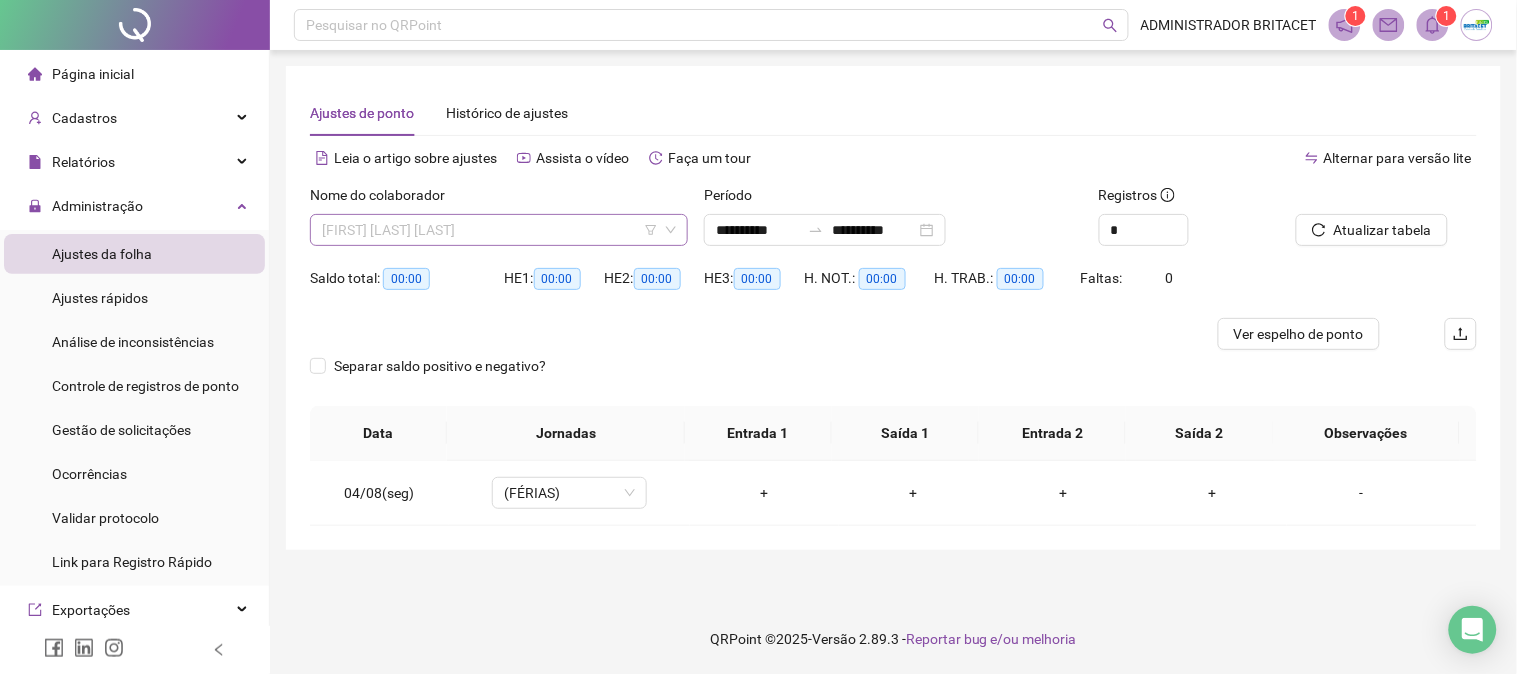 click on "[FIRST] [LAST] [LAST]" at bounding box center [499, 230] 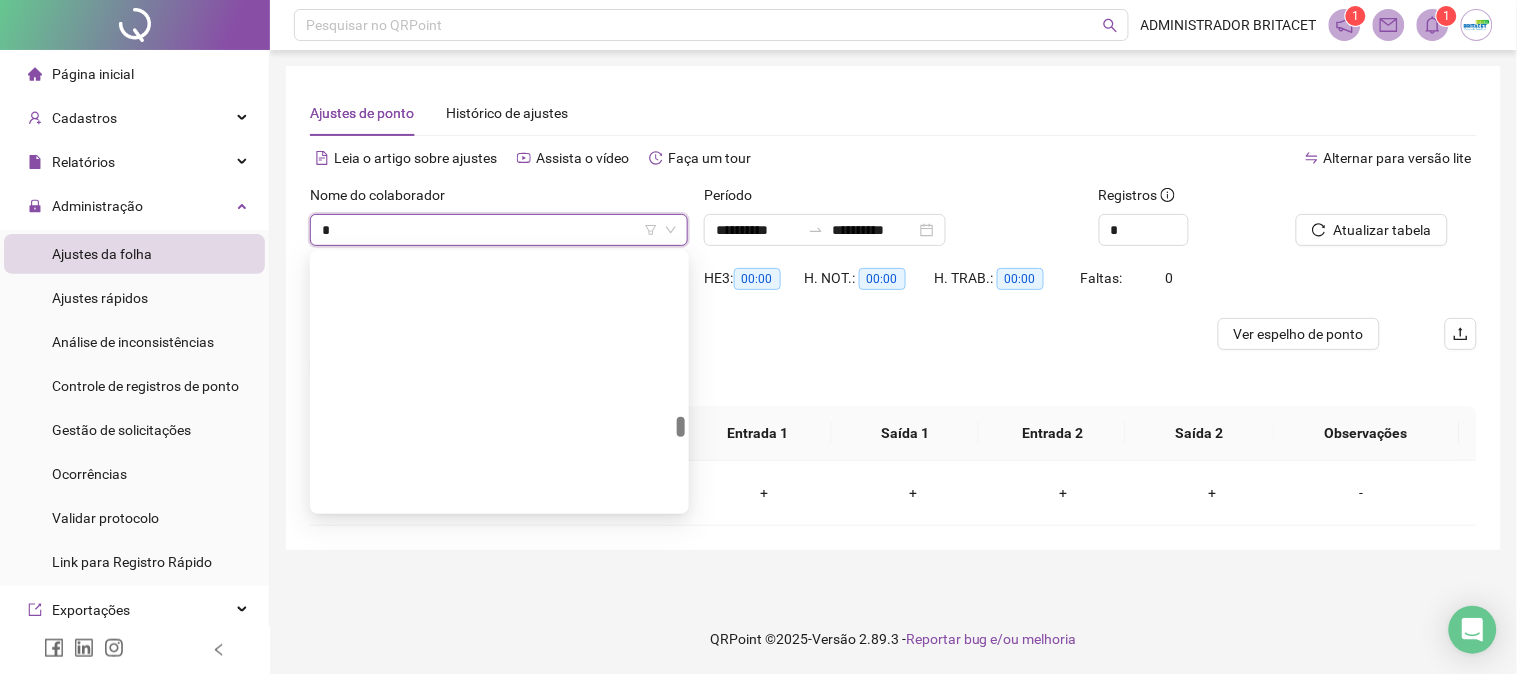 scroll, scrollTop: 832, scrollLeft: 0, axis: vertical 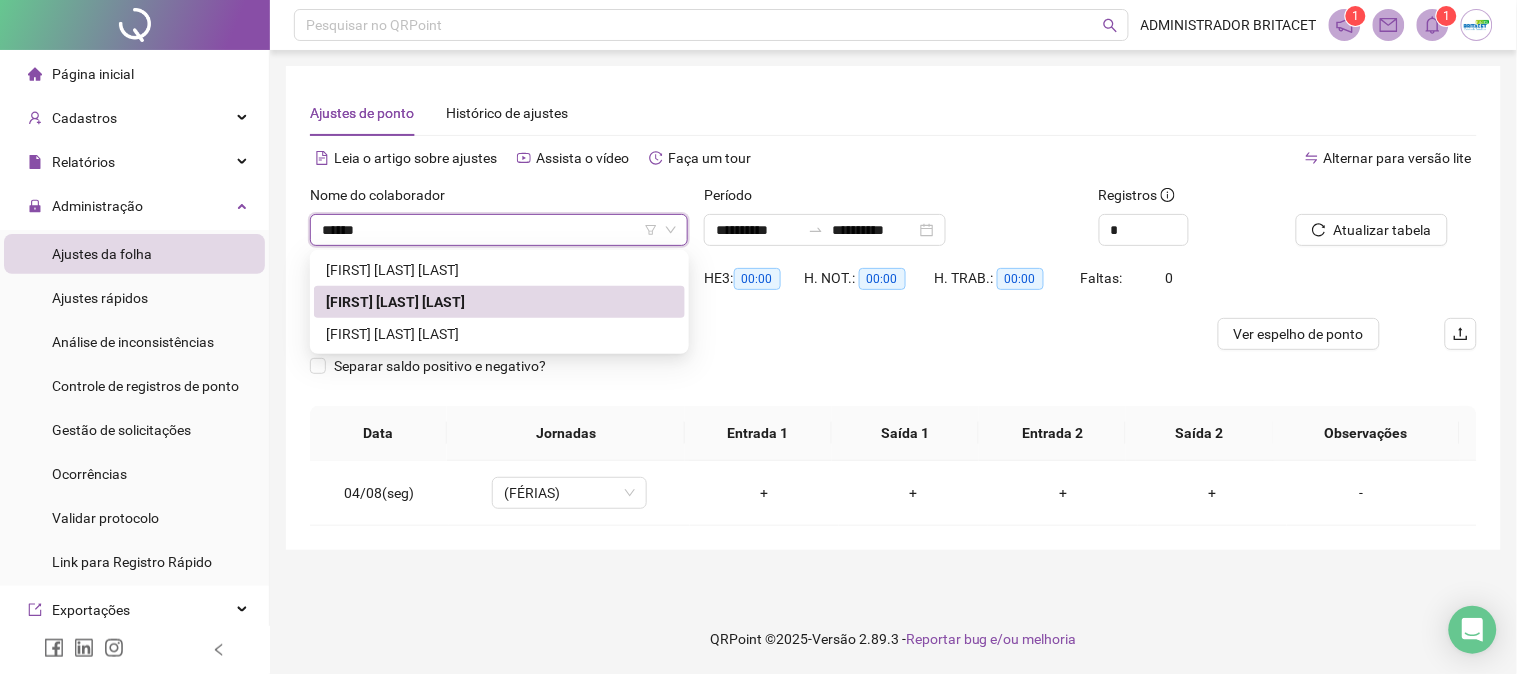 type on "*******" 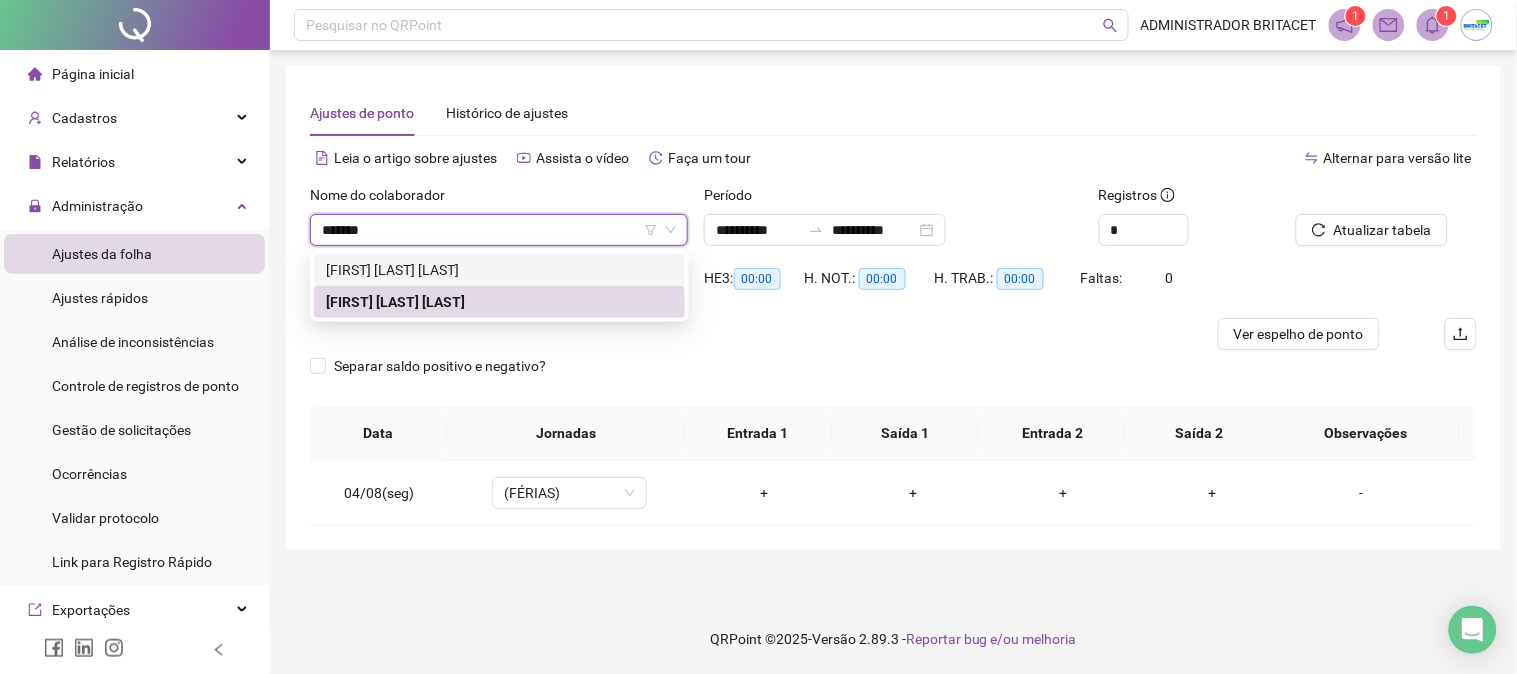 click on "[FIRST] [LAST] [LAST]" at bounding box center (499, 270) 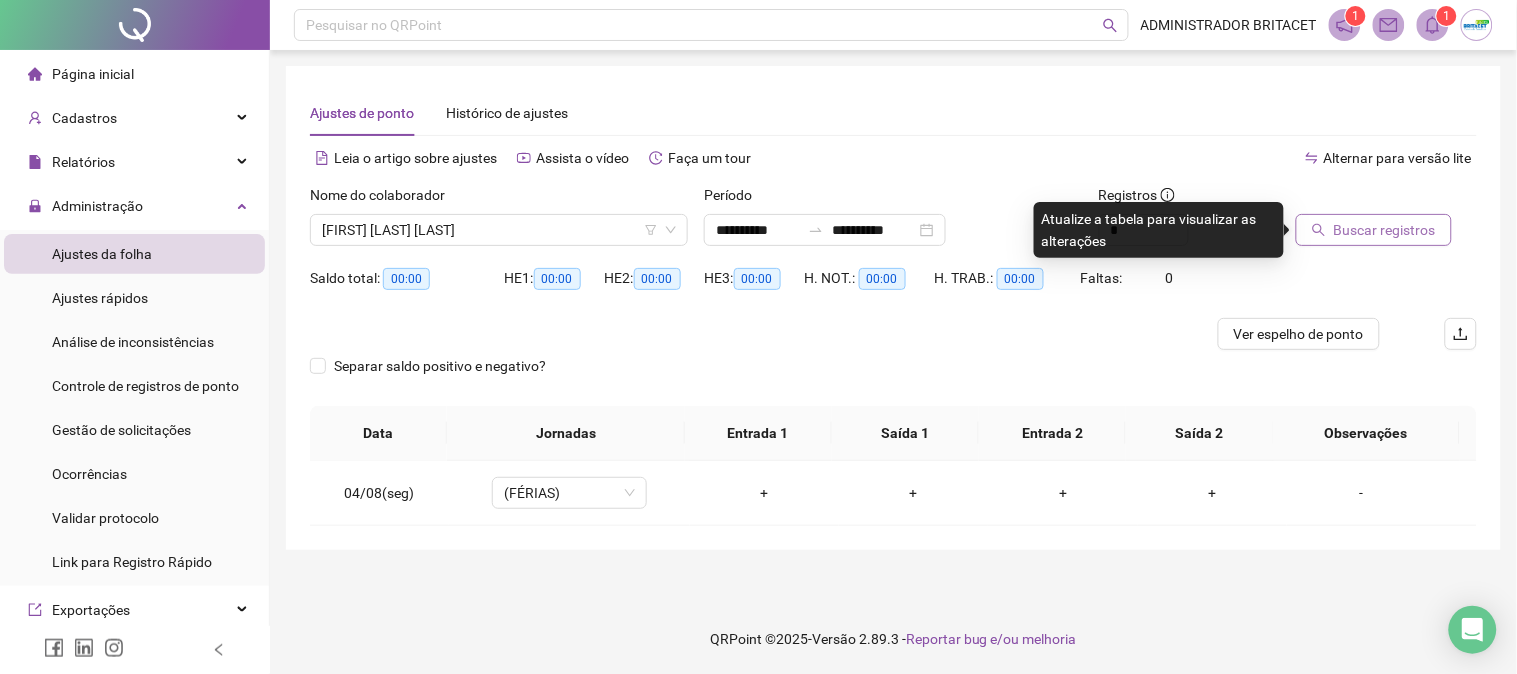 click on "Buscar registros" at bounding box center [1385, 230] 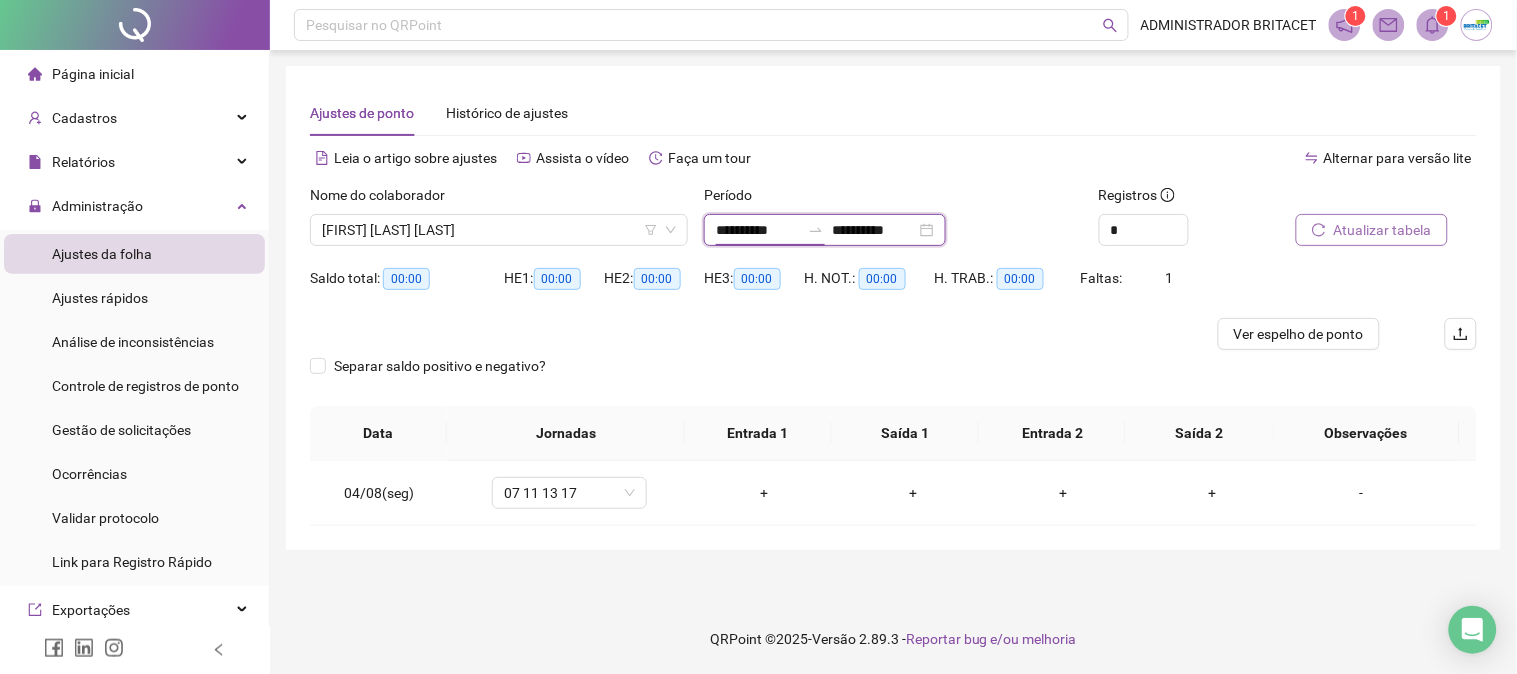 click on "**********" at bounding box center [758, 230] 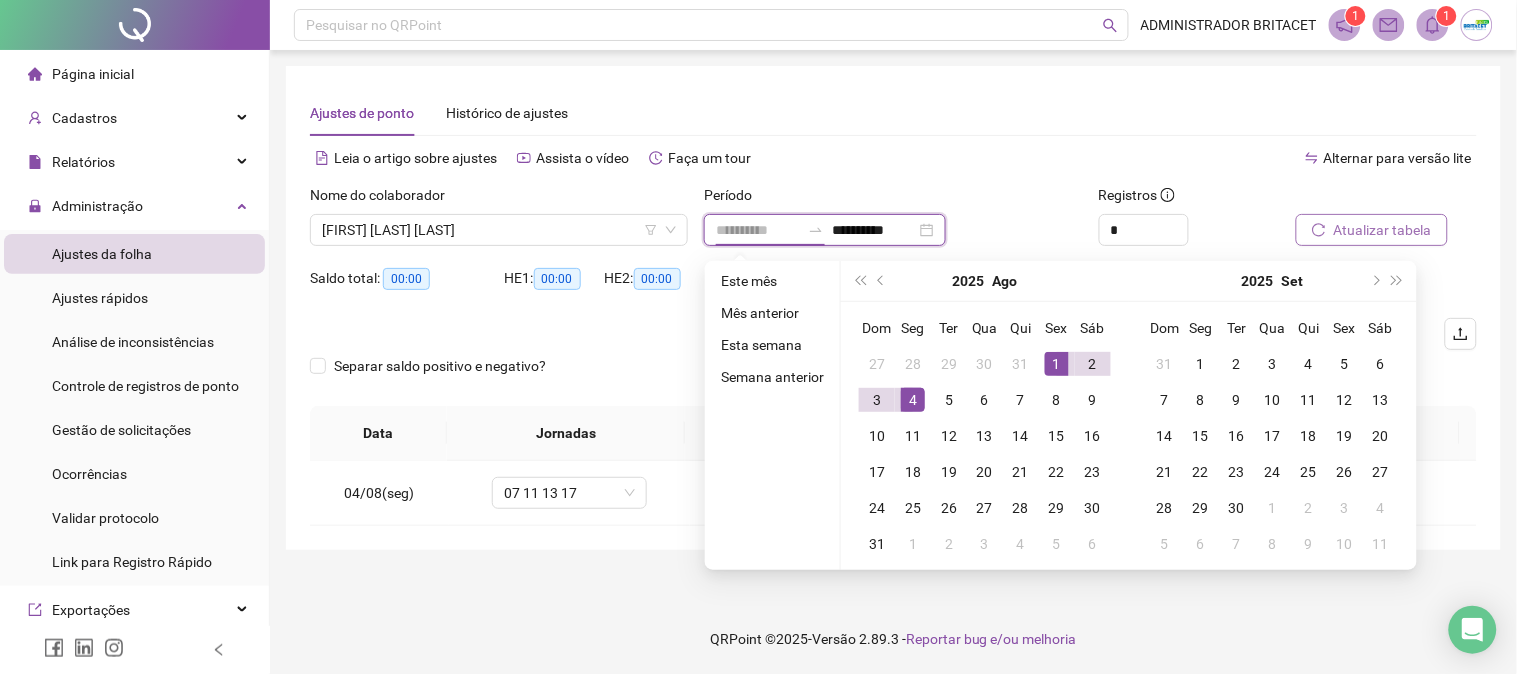 type on "**********" 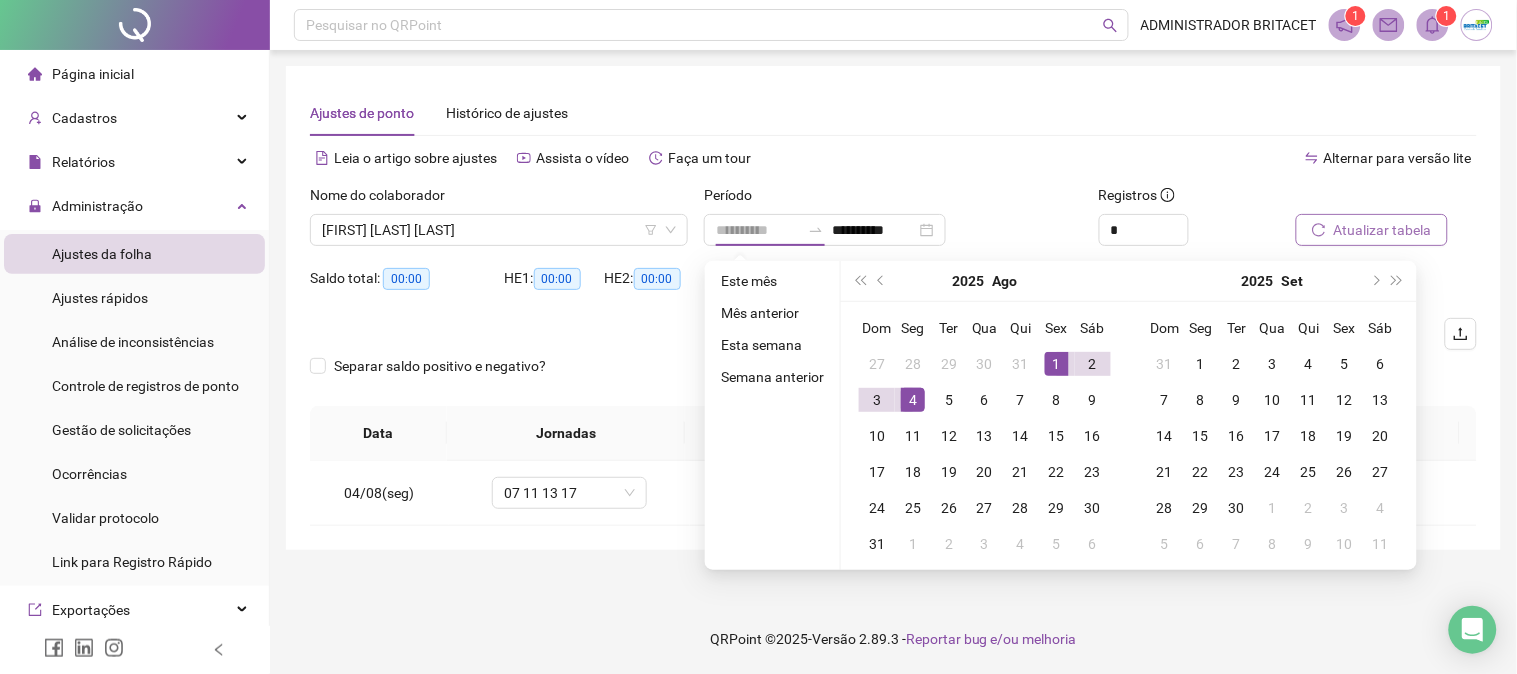 click on "1" at bounding box center (1057, 364) 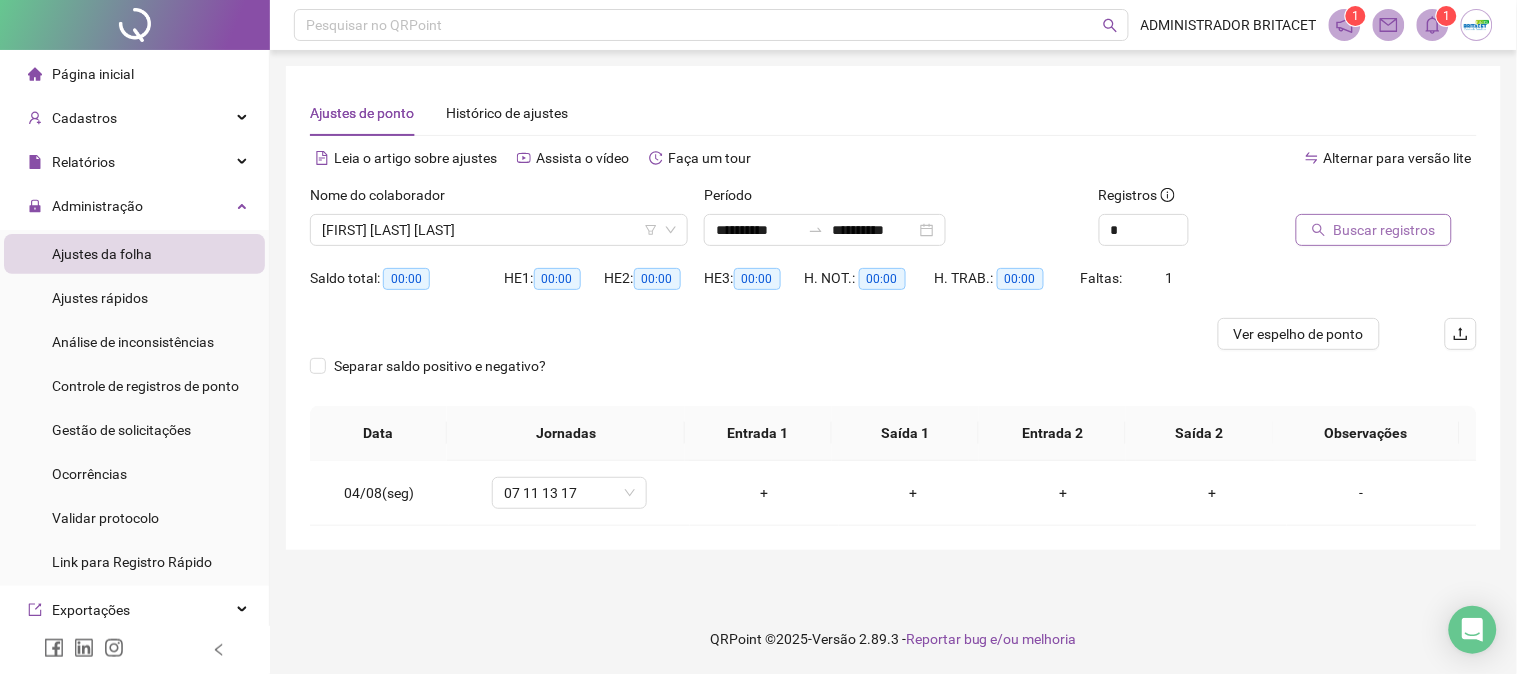 click on "Buscar registros" at bounding box center (1374, 230) 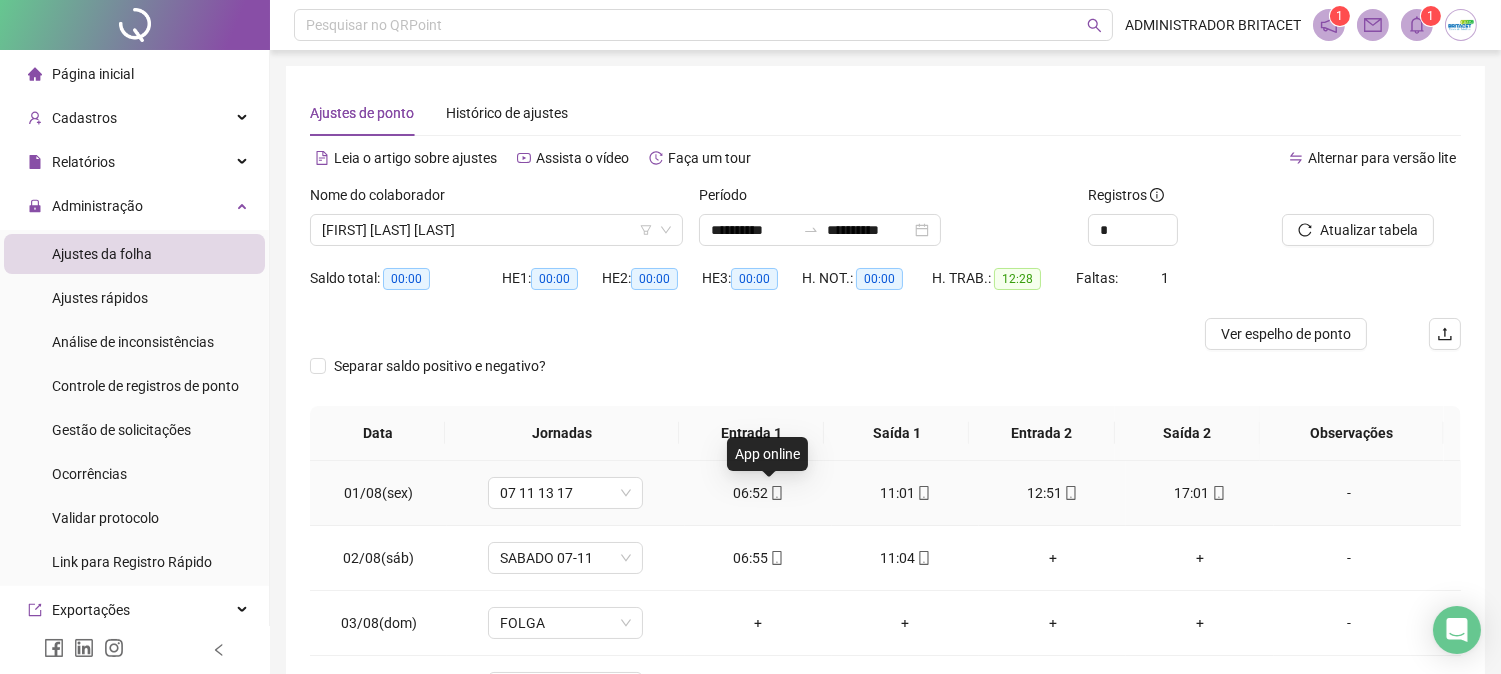 click 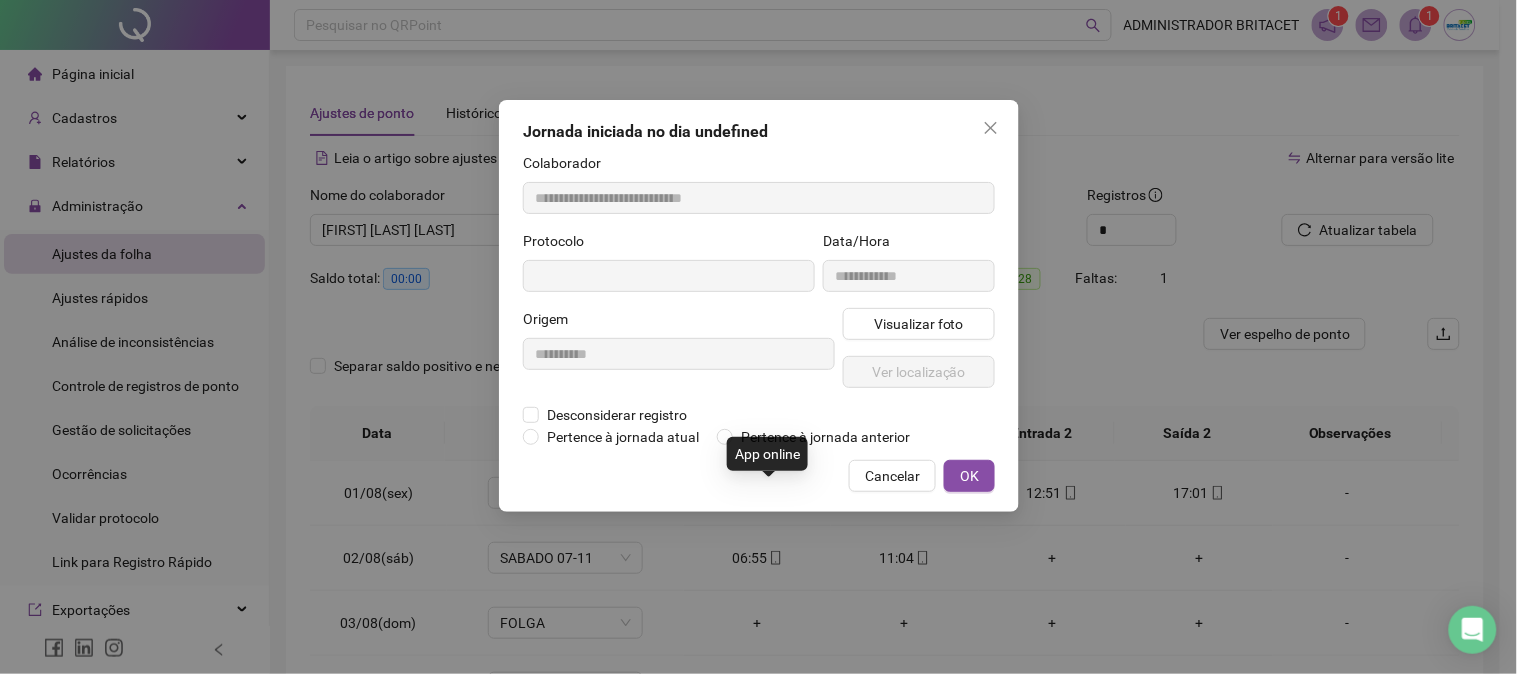 type on "**********" 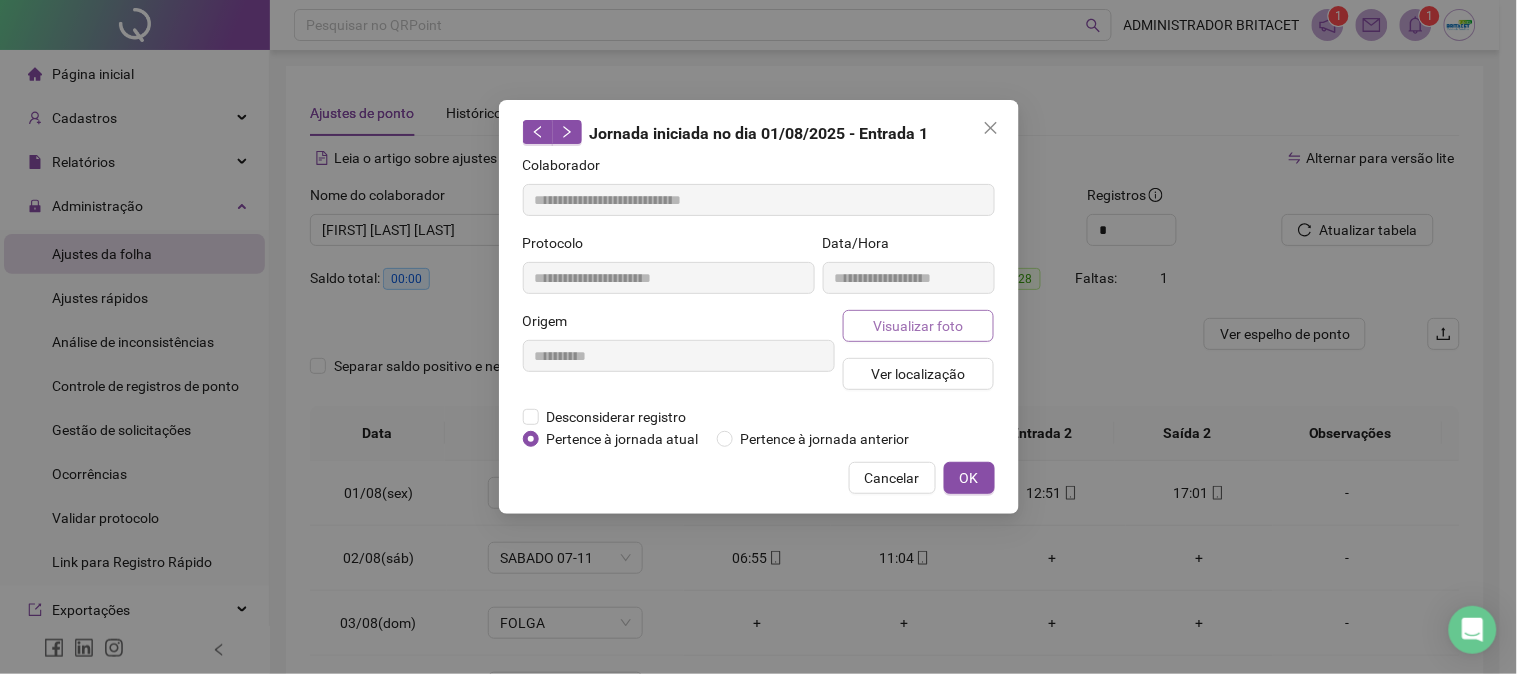 click on "Visualizar foto" at bounding box center [918, 326] 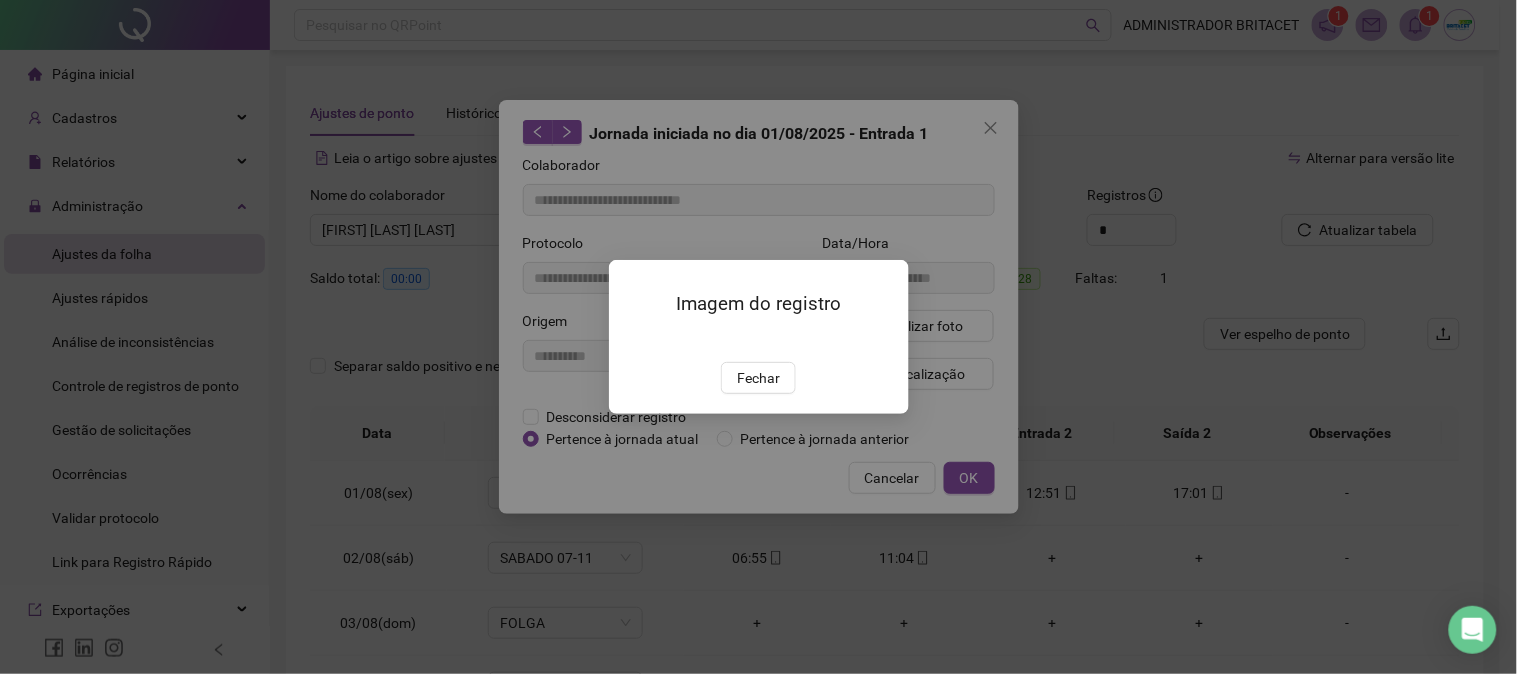 click on "Imagem do registro Fechar" at bounding box center (759, 336) 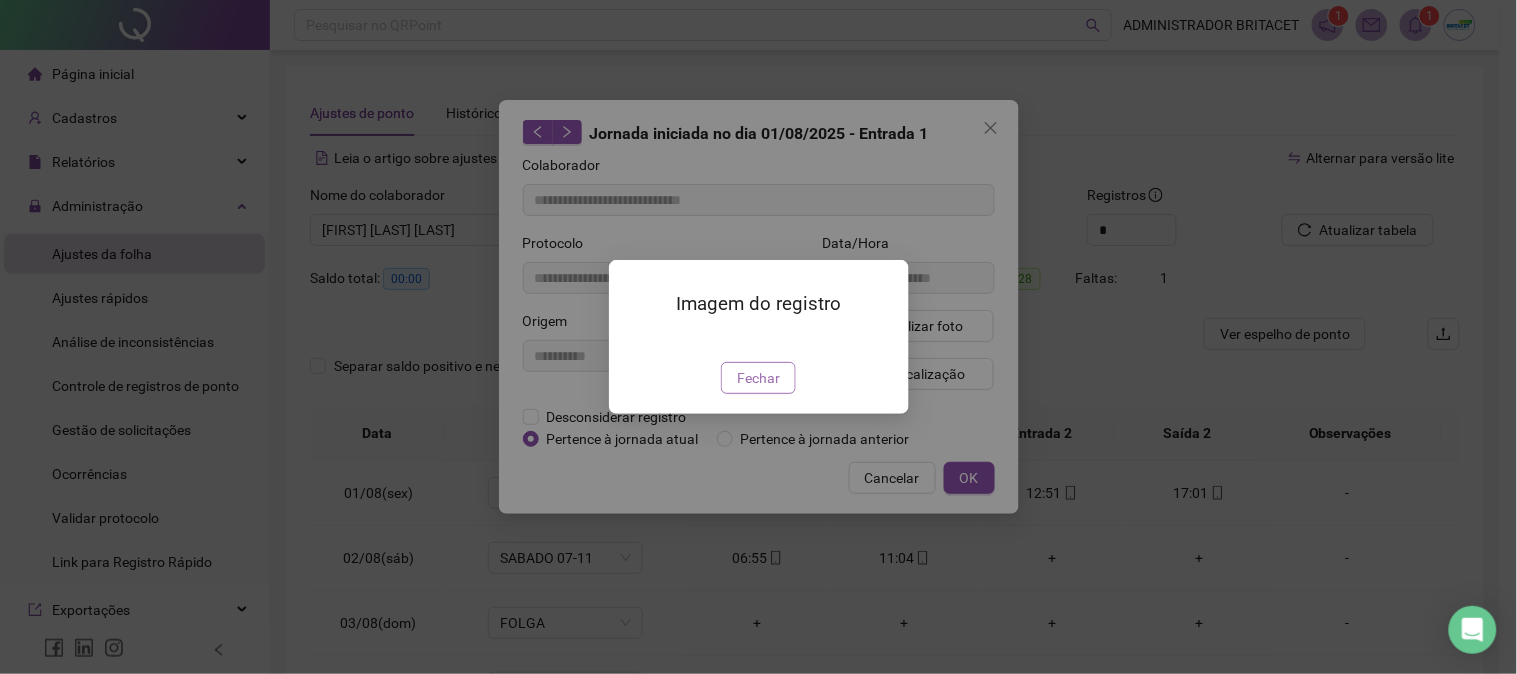 click on "Fechar" at bounding box center [758, 378] 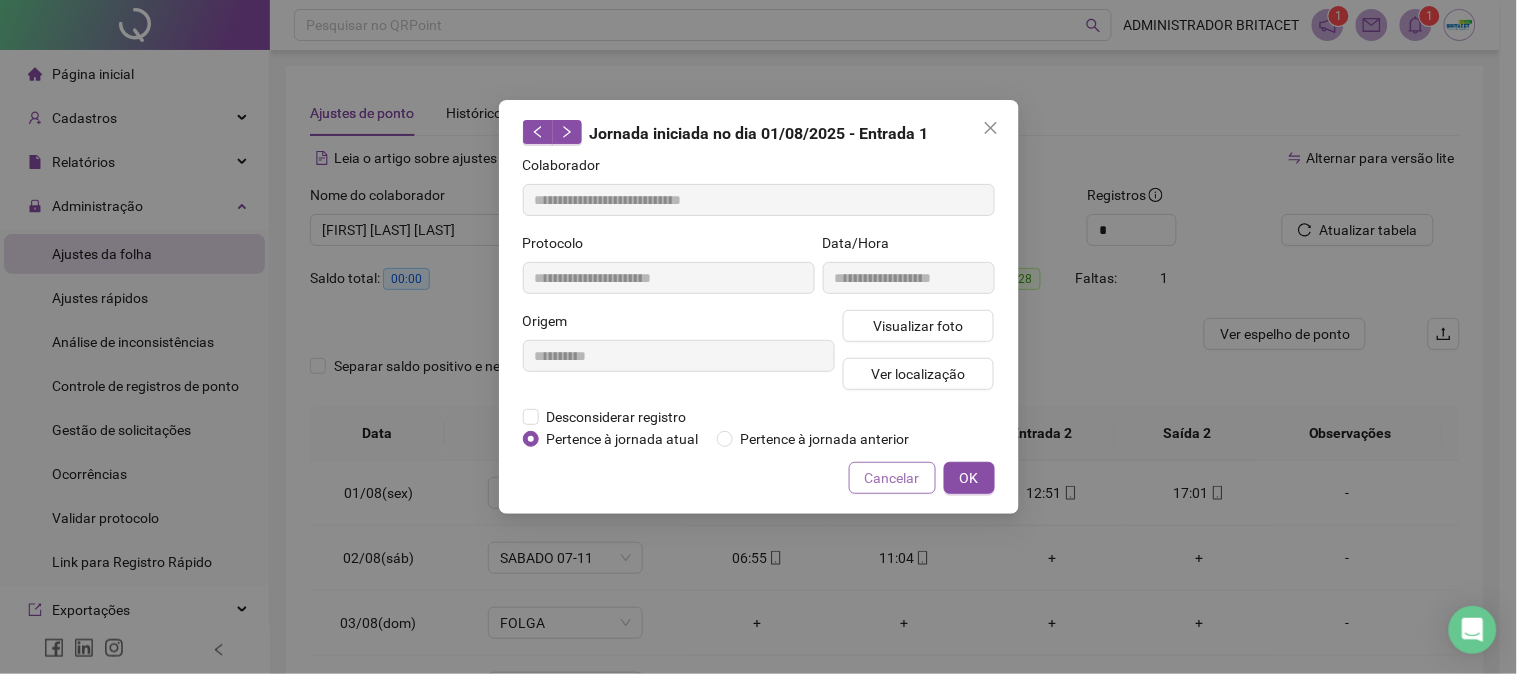click on "Cancelar" at bounding box center [892, 478] 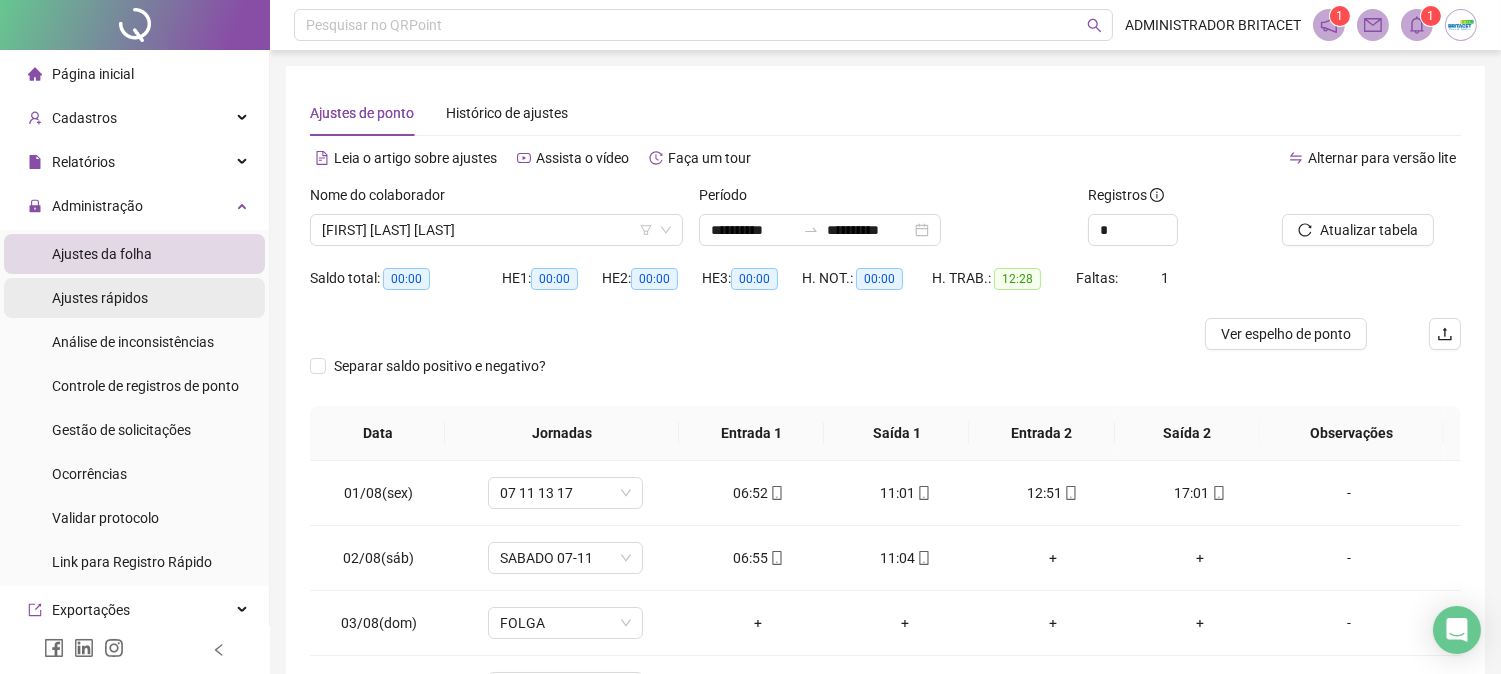 click on "Ajustes rápidos" at bounding box center (134, 298) 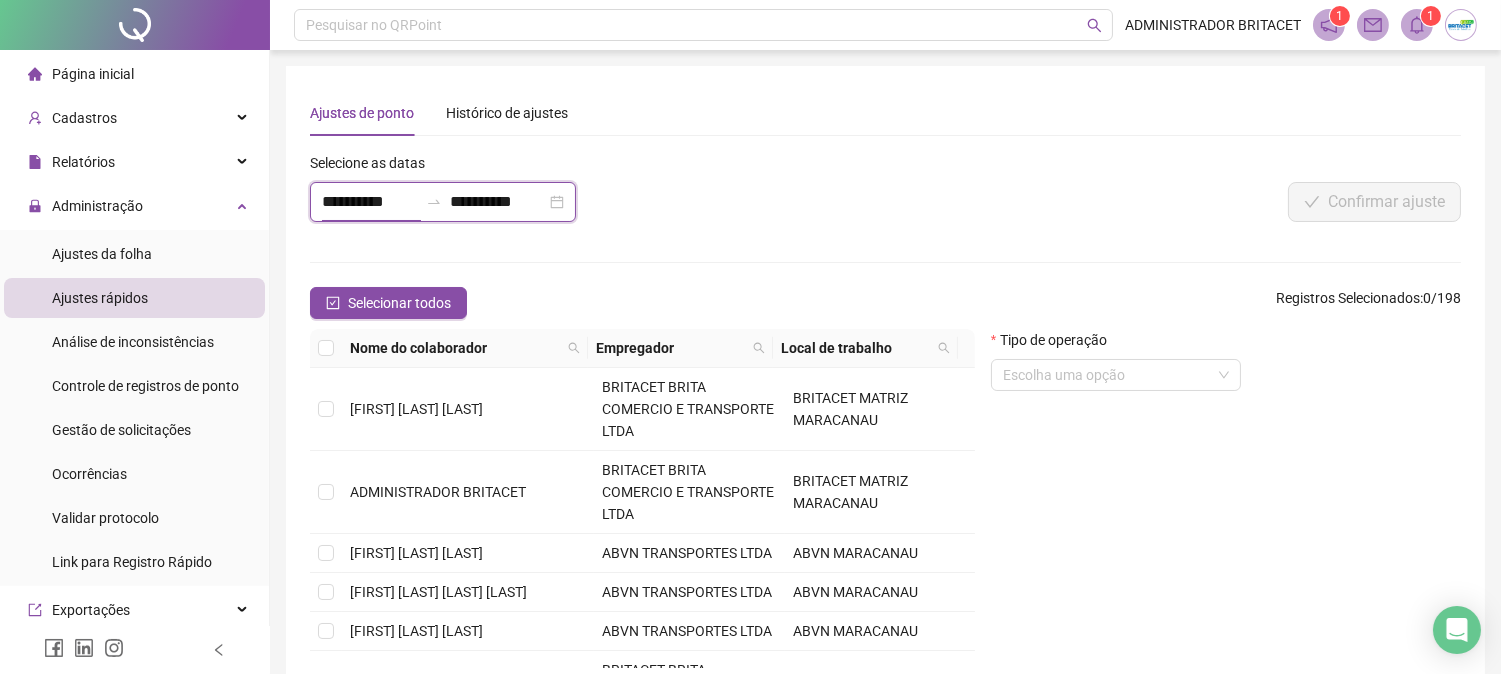 click on "**********" at bounding box center [370, 202] 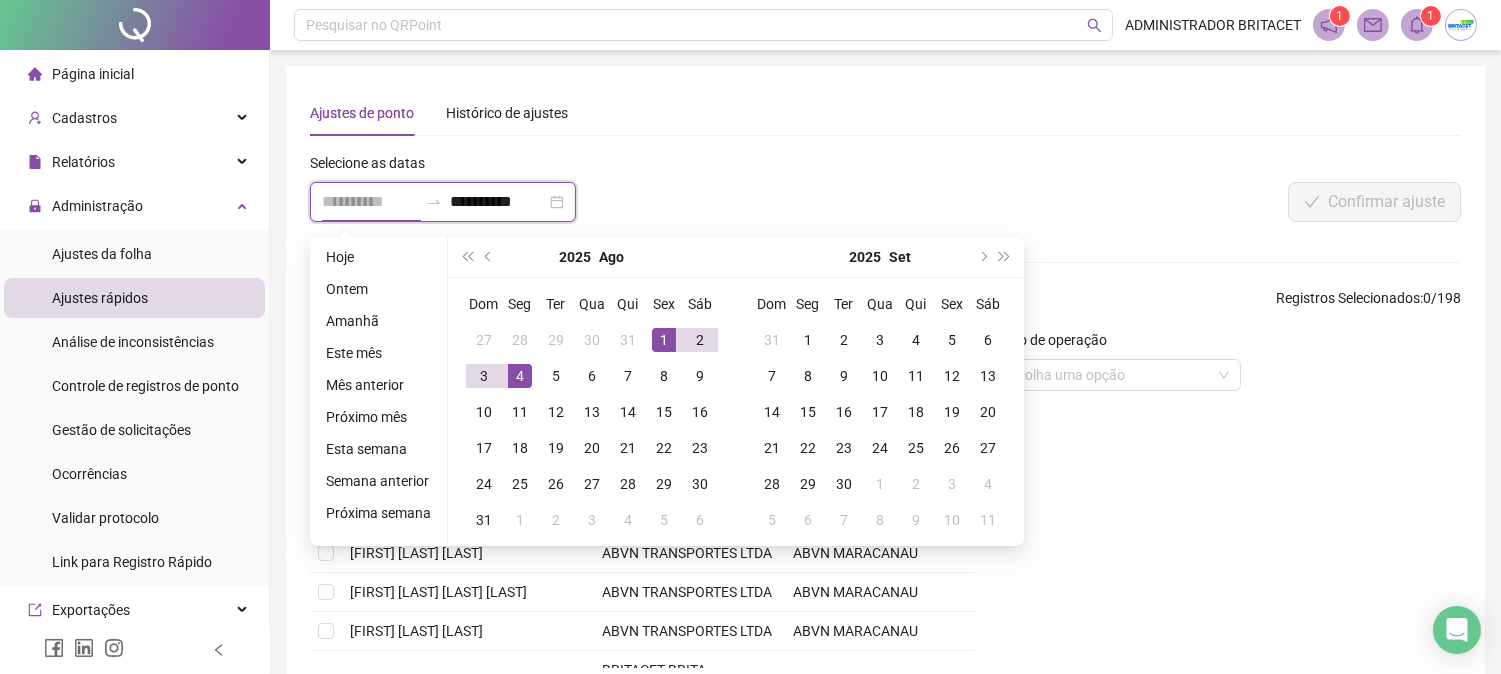type on "**********" 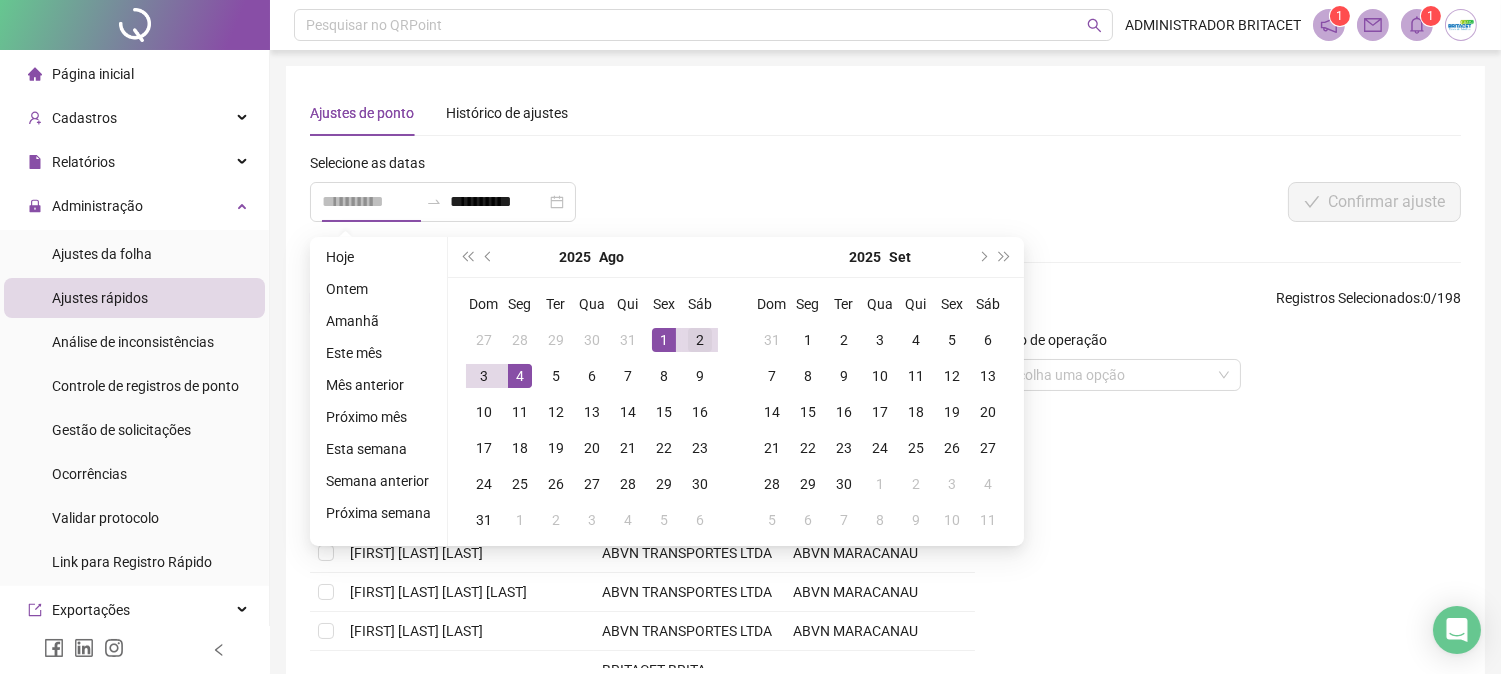 drag, startPoint x: 667, startPoint y: 343, endPoint x: 708, endPoint y: 335, distance: 41.773197 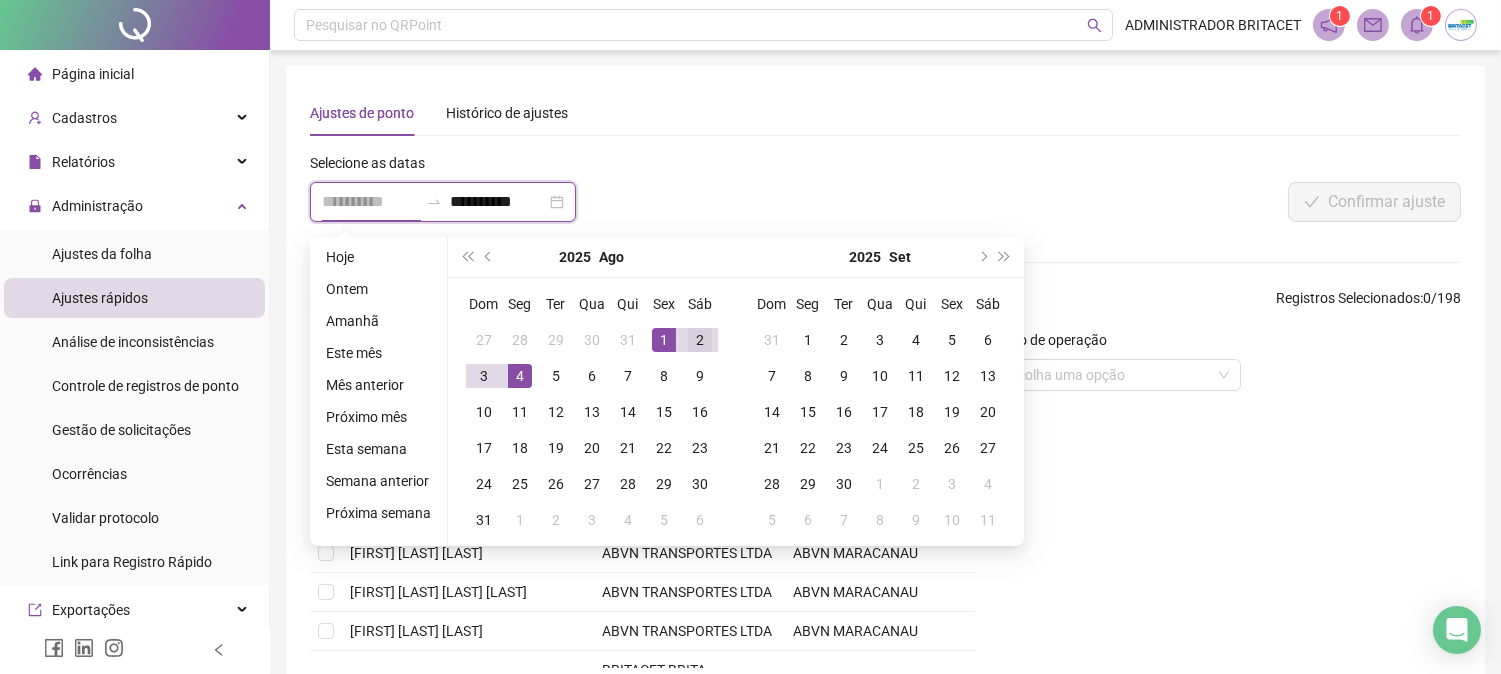 type on "**********" 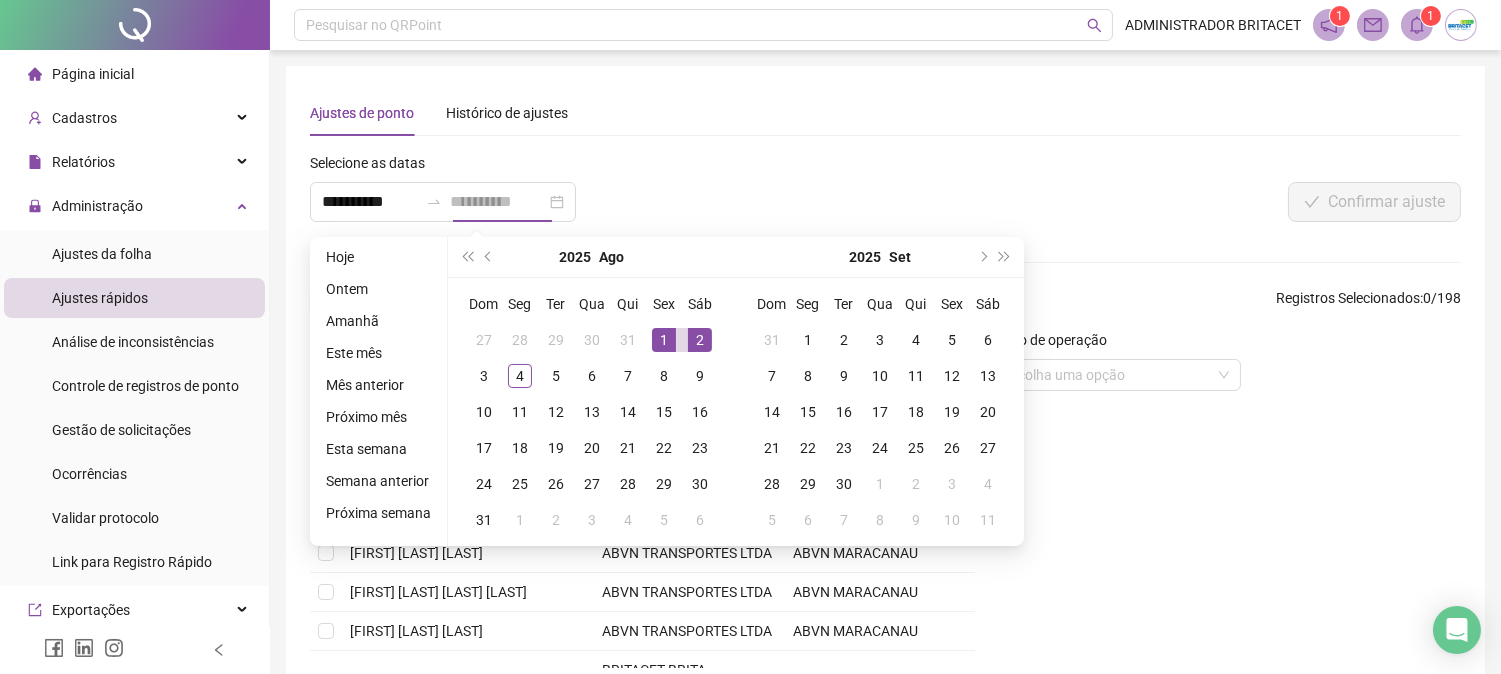 click on "2" at bounding box center [700, 340] 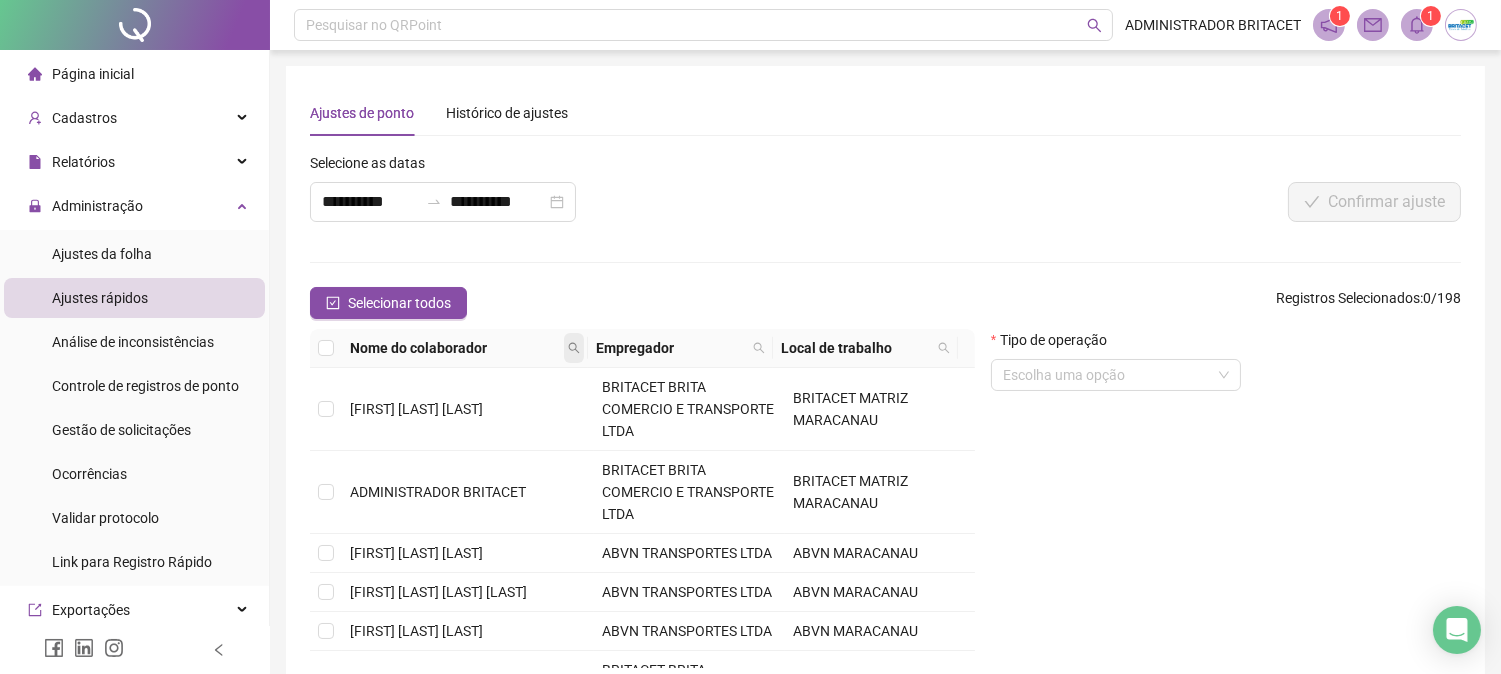 click 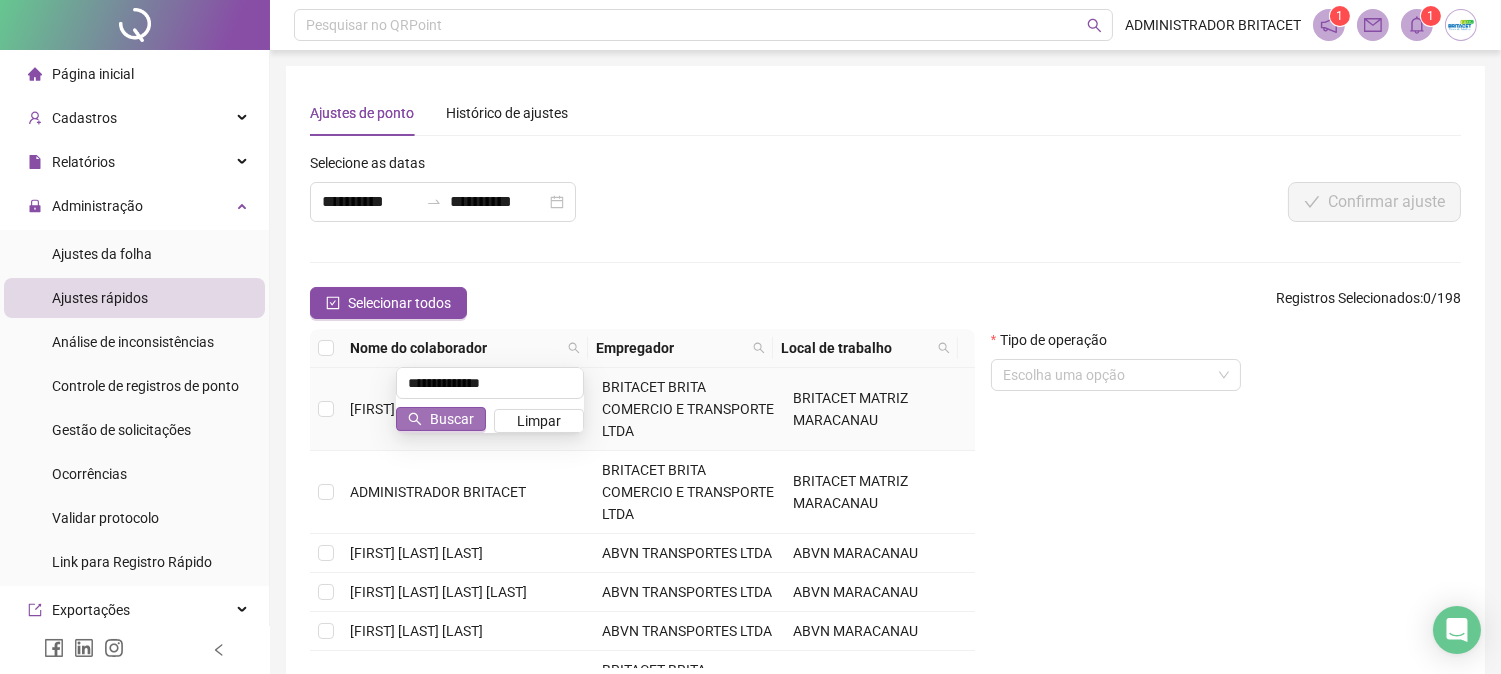type on "**********" 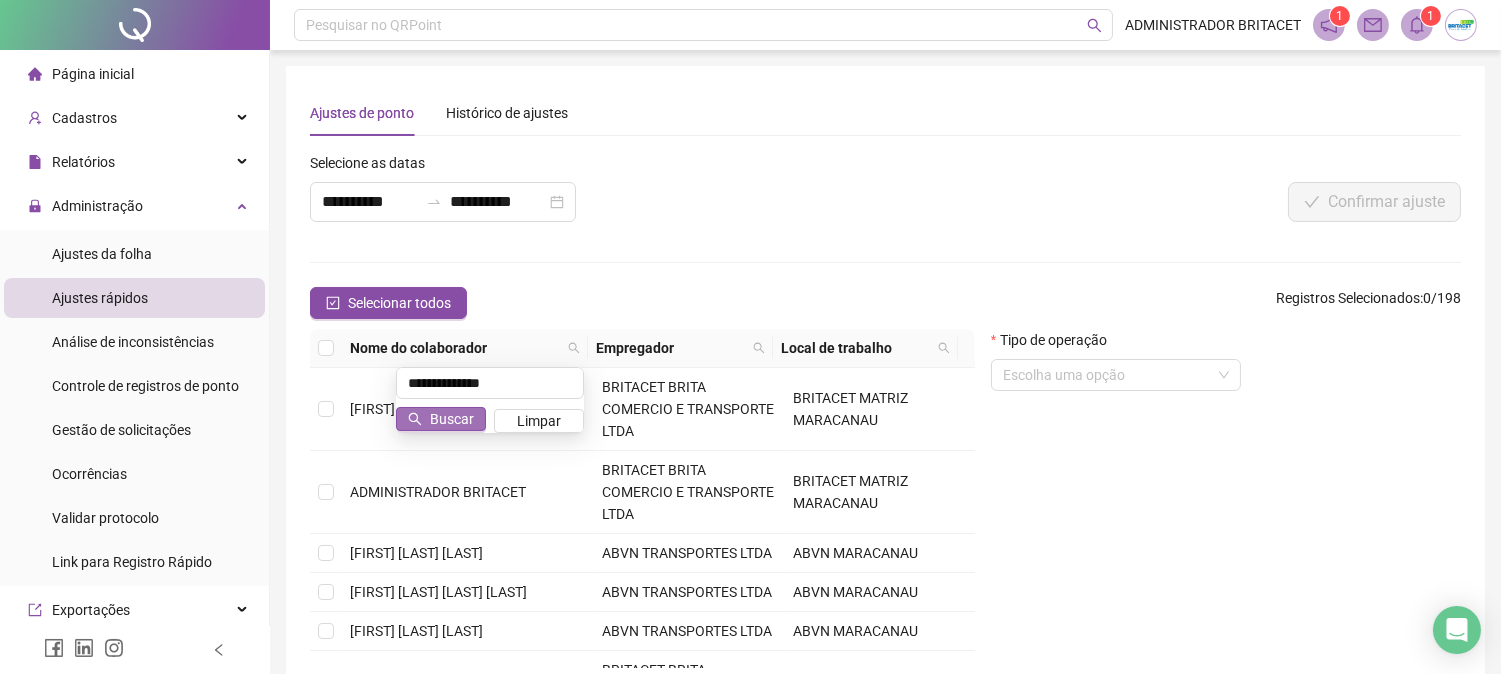 click on "Buscar" at bounding box center (452, 419) 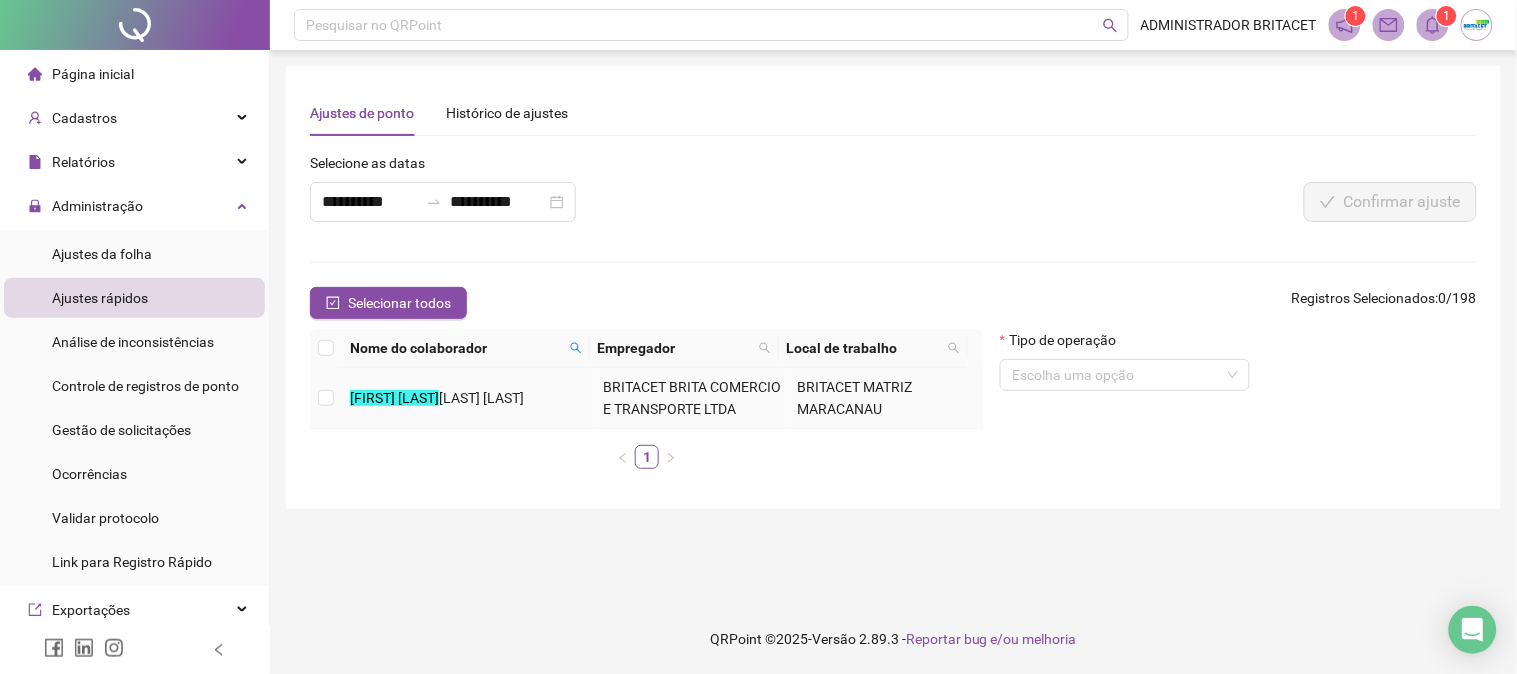 click on "[FIRST] [LAST]" at bounding box center [394, 398] 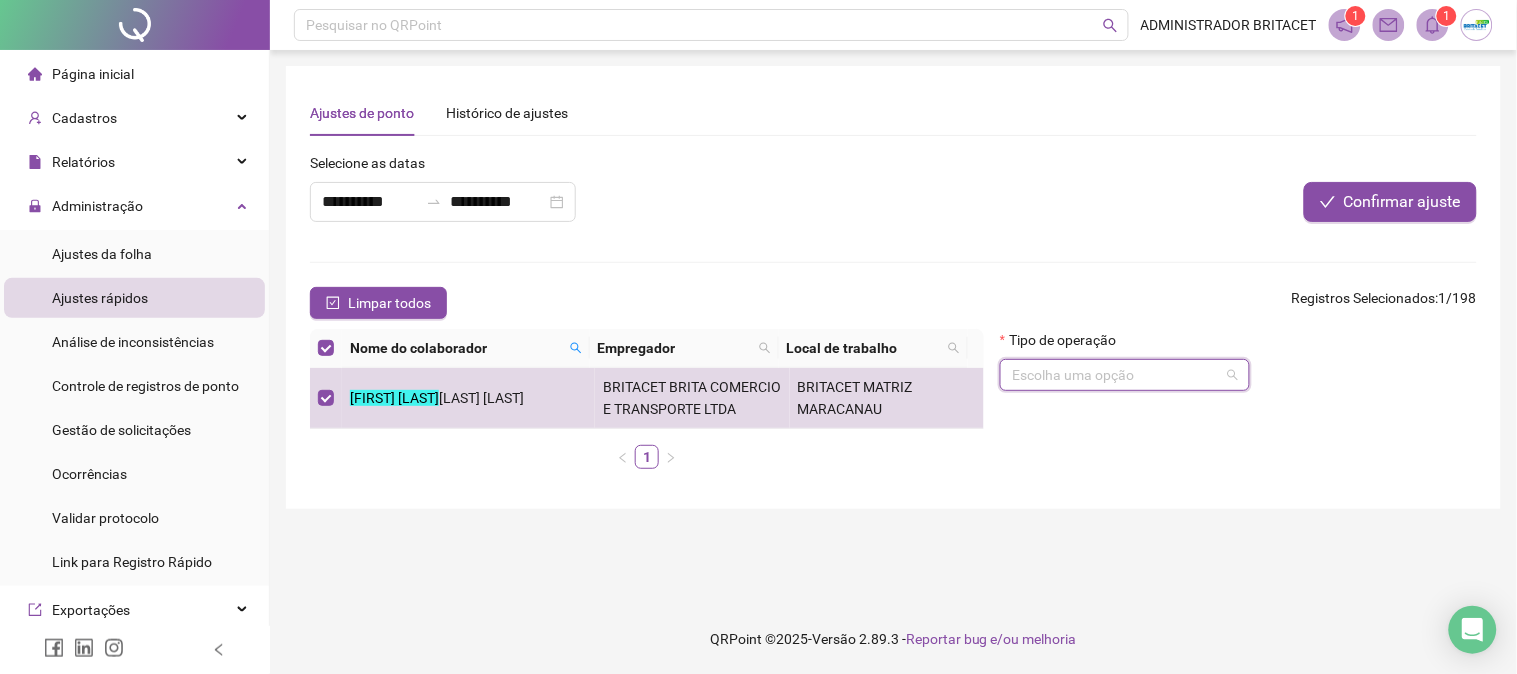click at bounding box center (1116, 375) 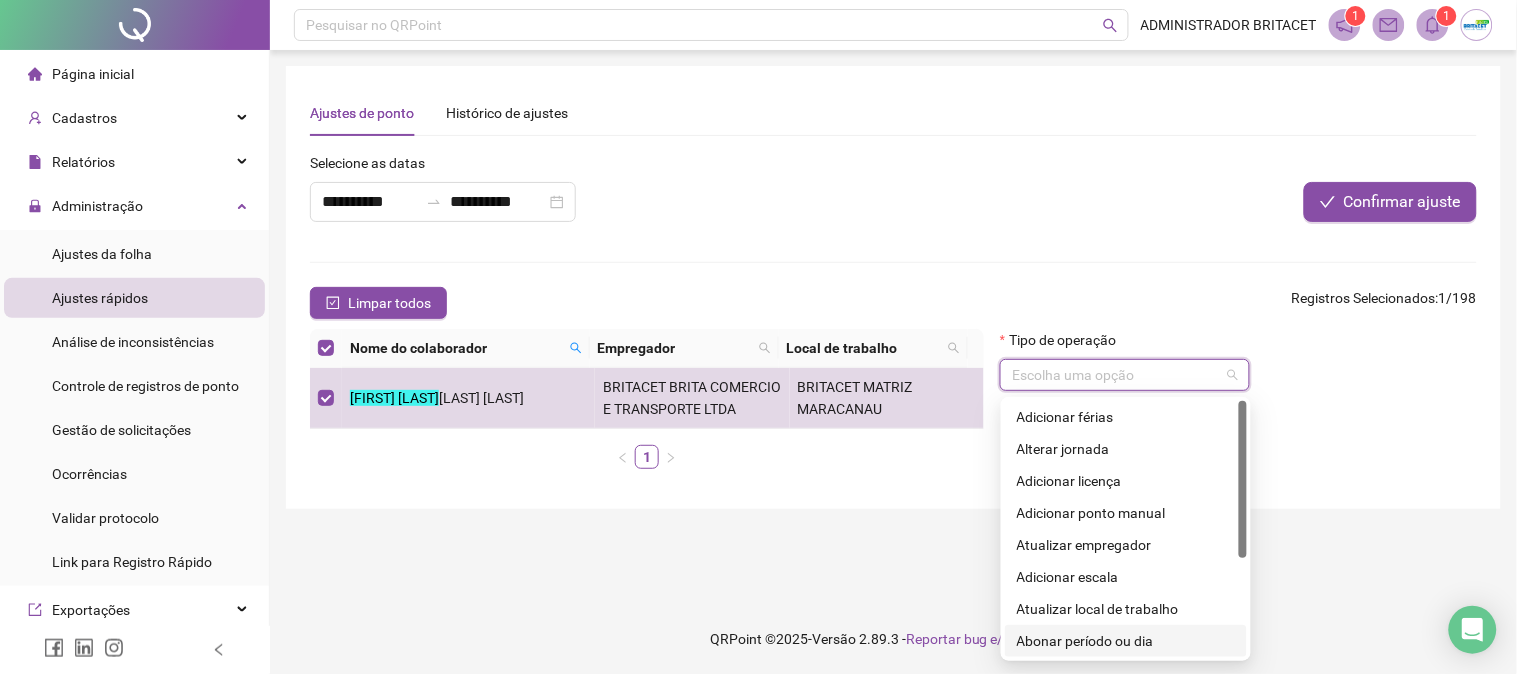 click on "Abonar período ou dia" at bounding box center [1126, 641] 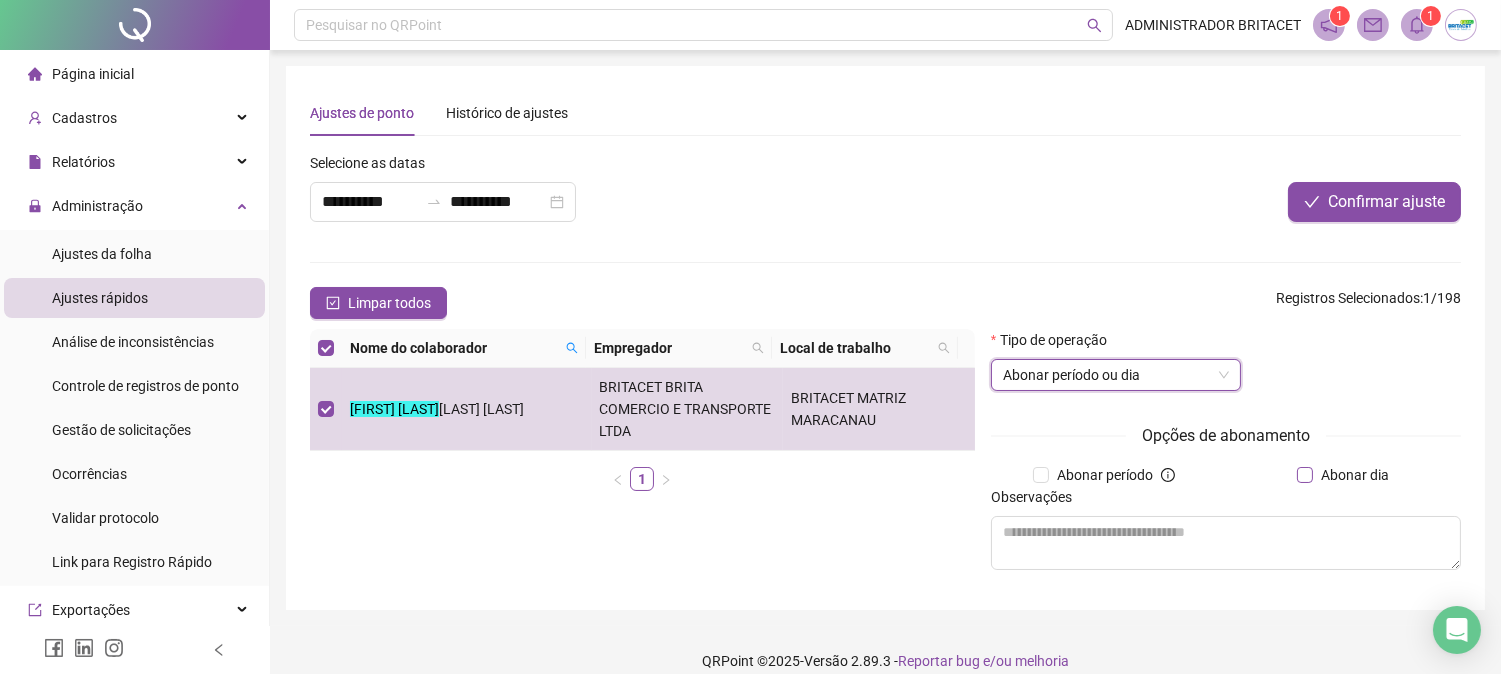click on "Abonar dia" at bounding box center (1355, 475) 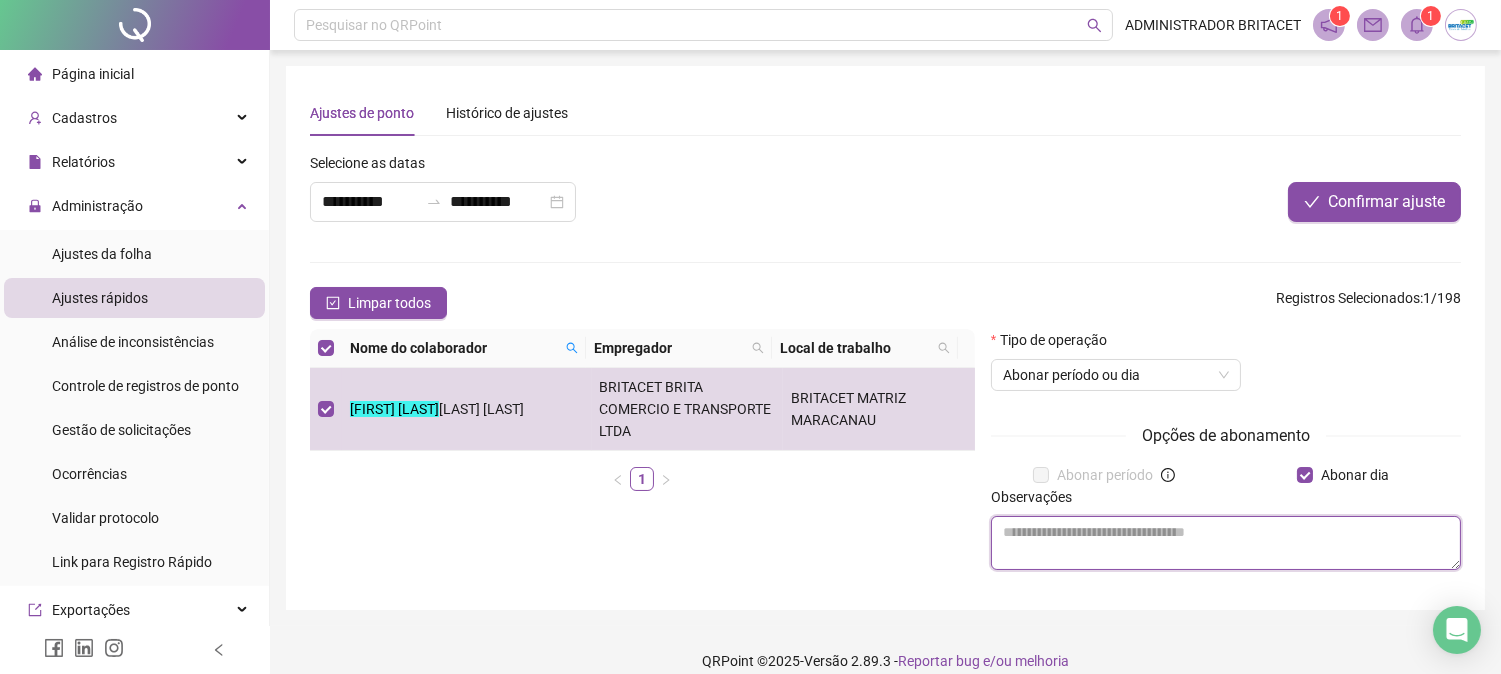 click at bounding box center [1226, 543] 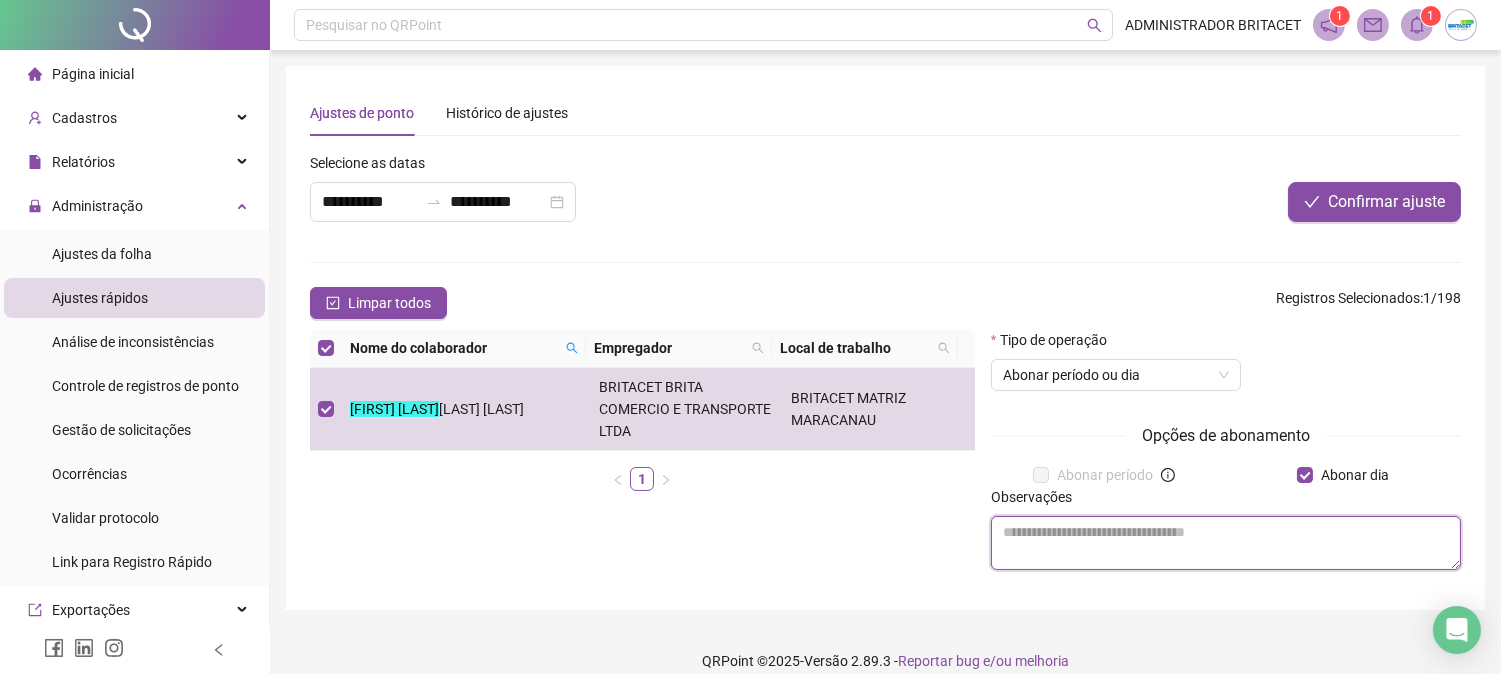 paste on "**********" 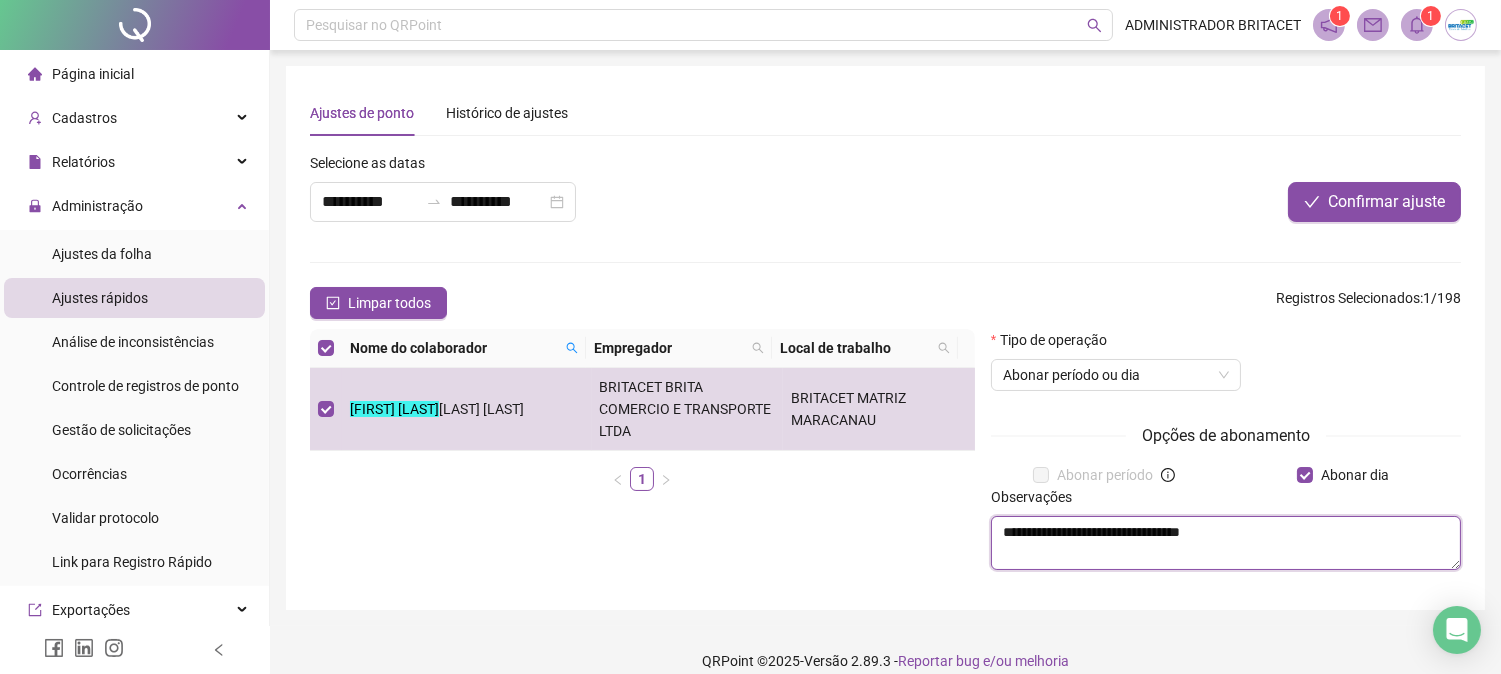 drag, startPoint x: 1236, startPoint y: 536, endPoint x: 893, endPoint y: 541, distance: 343.03644 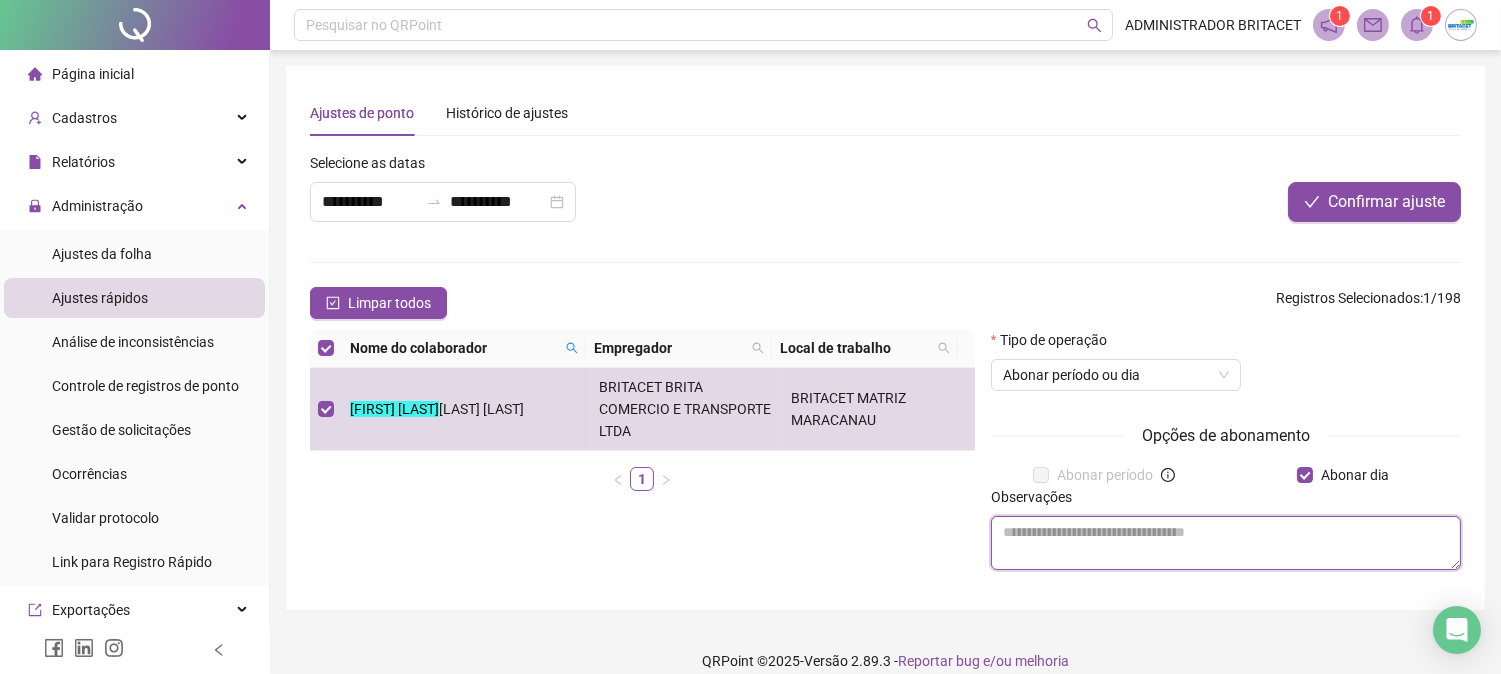 paste on "**********" 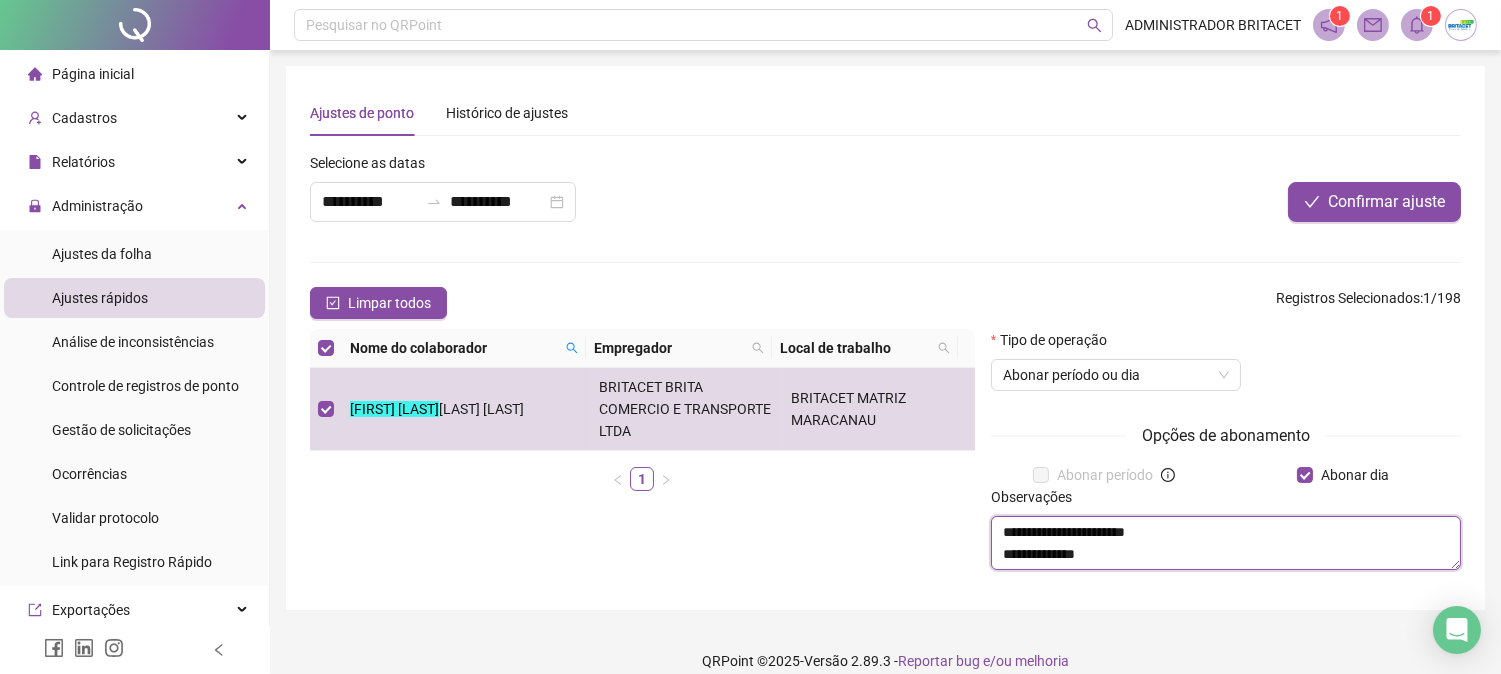 scroll, scrollTop: 16, scrollLeft: 0, axis: vertical 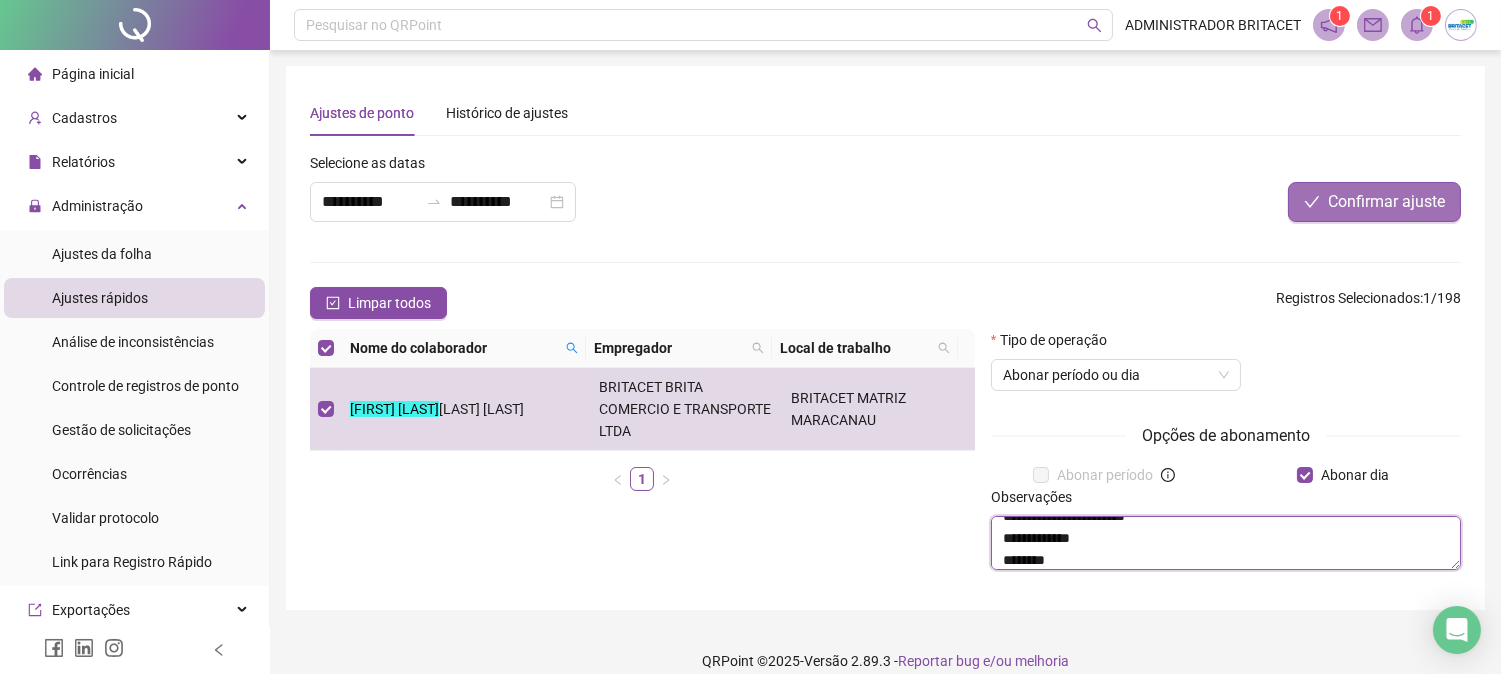 type on "**********" 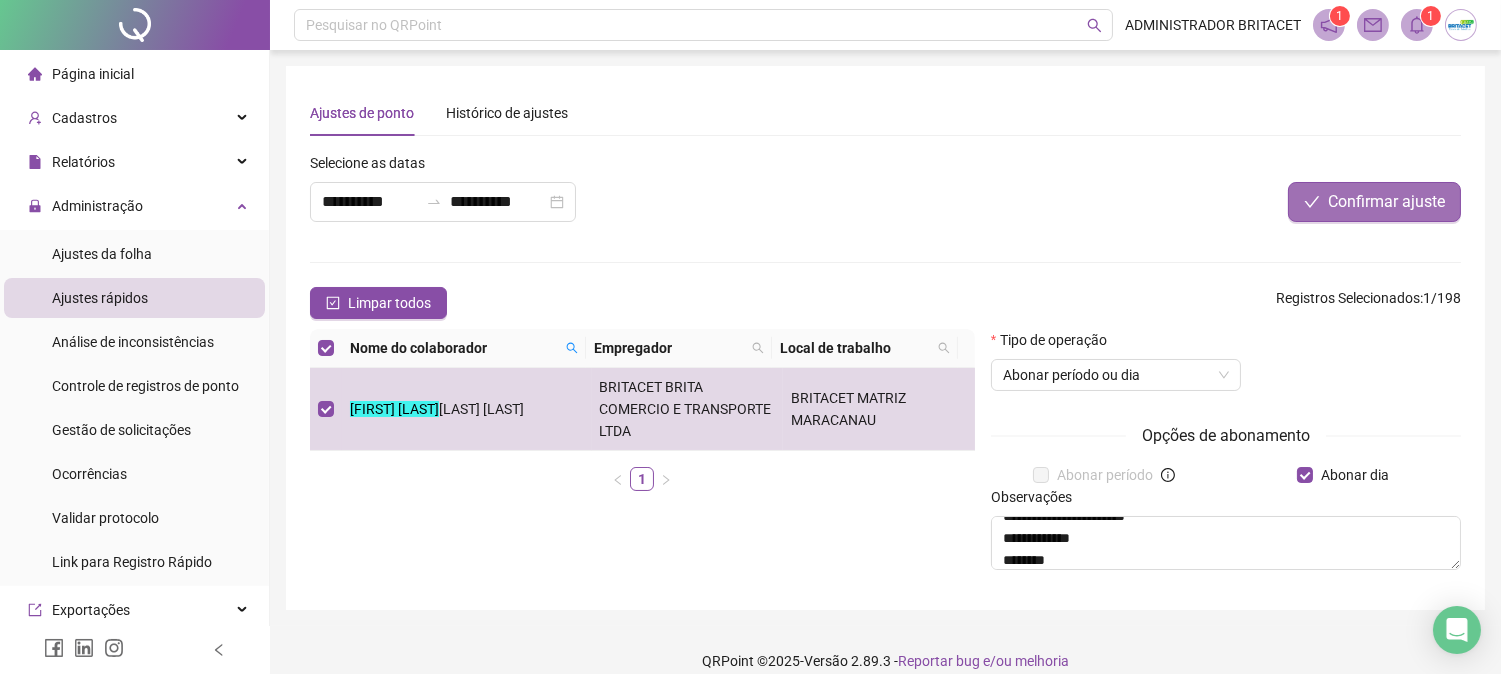 click on "Confirmar ajuste" at bounding box center [1386, 202] 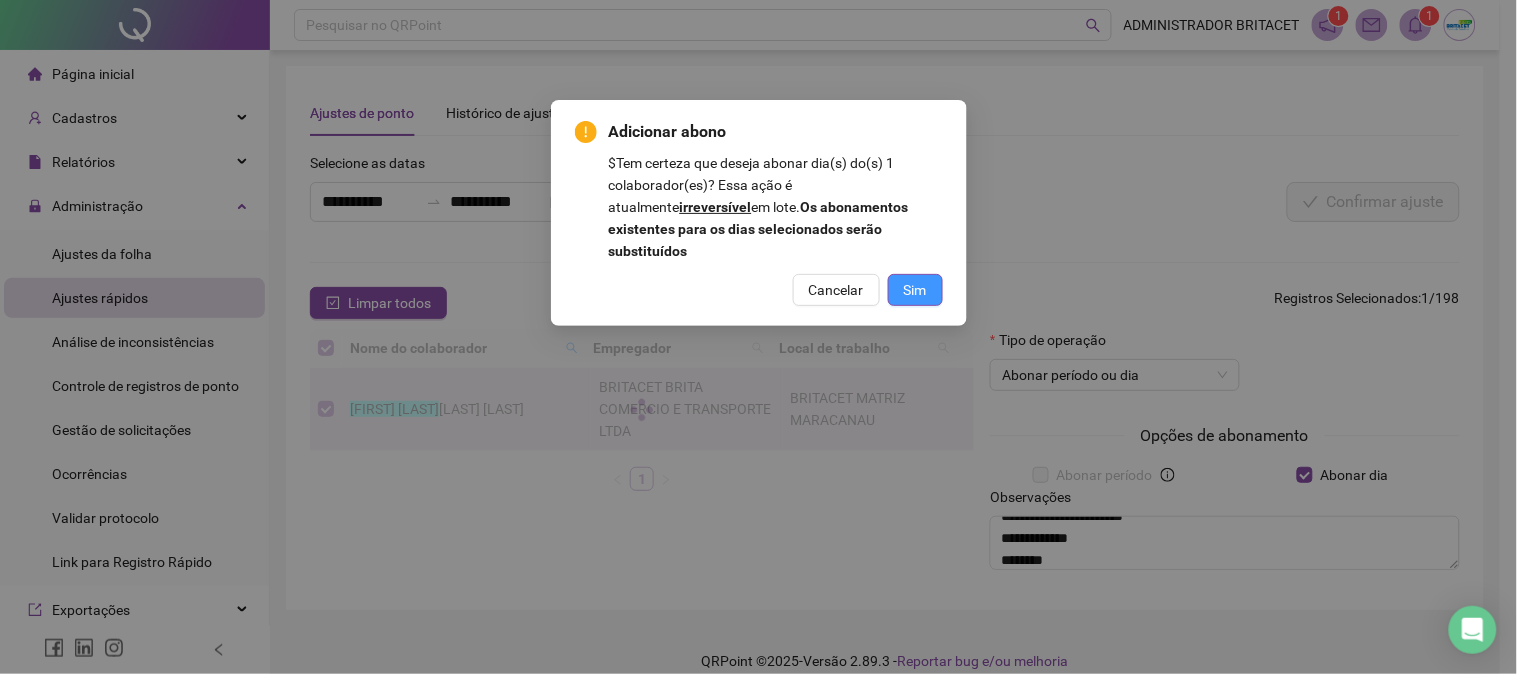 click on "Sim" at bounding box center [915, 290] 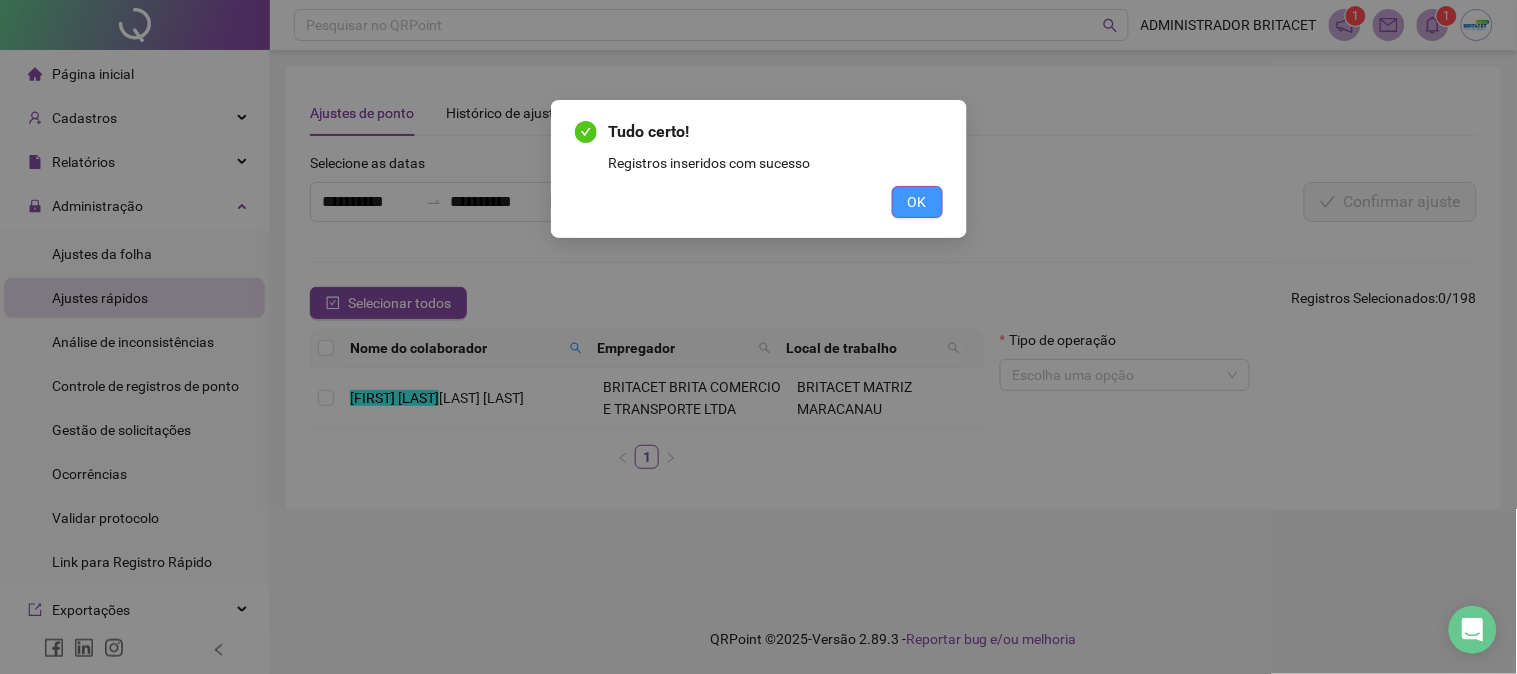 click on "OK" at bounding box center [917, 202] 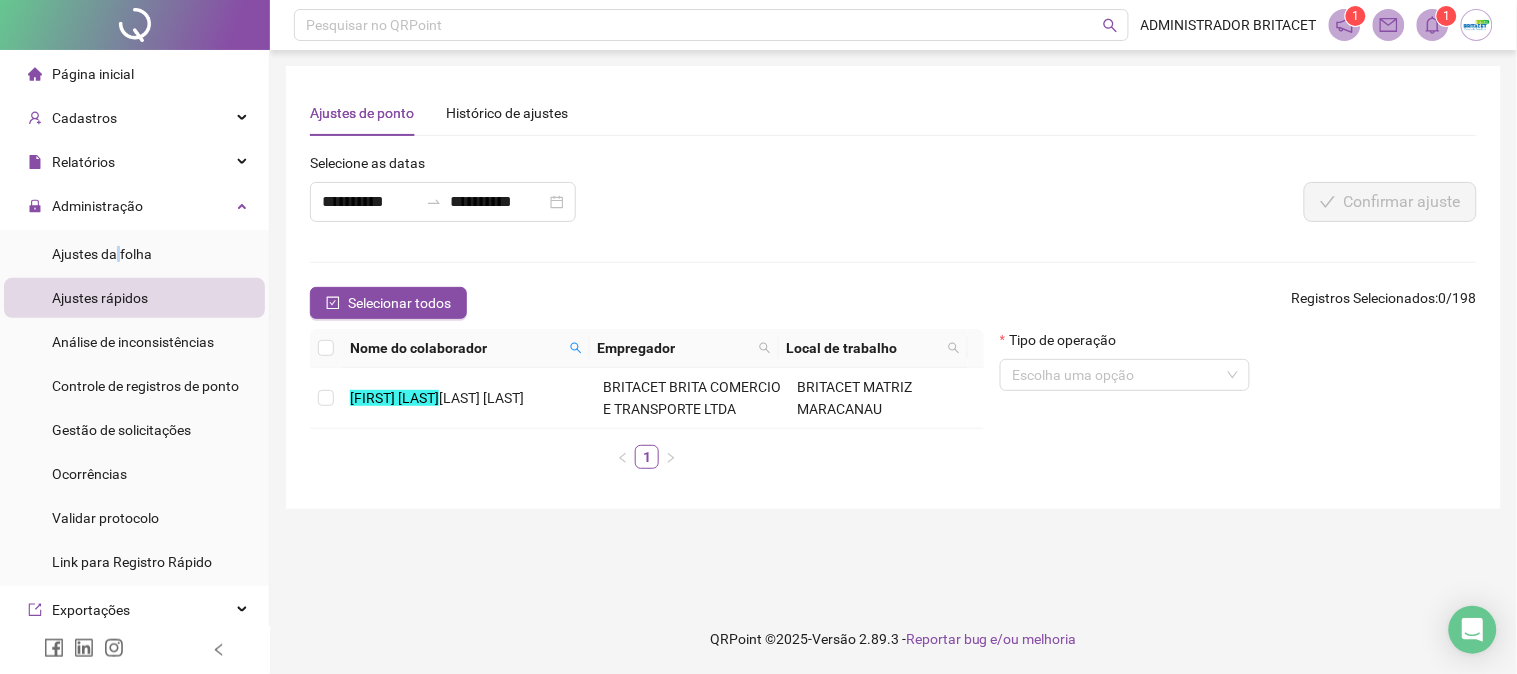 drag, startPoint x: 116, startPoint y: 261, endPoint x: 224, endPoint y: 290, distance: 111.82576 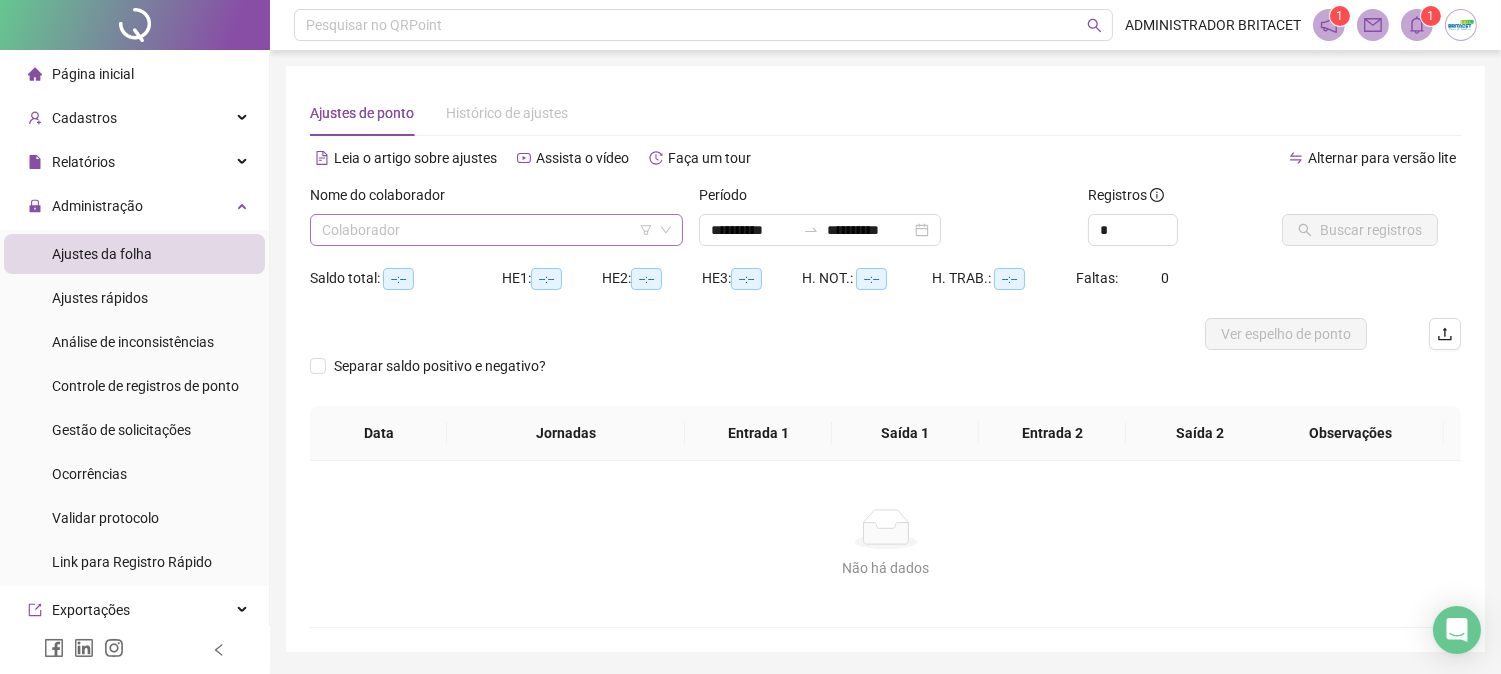 click at bounding box center [487, 230] 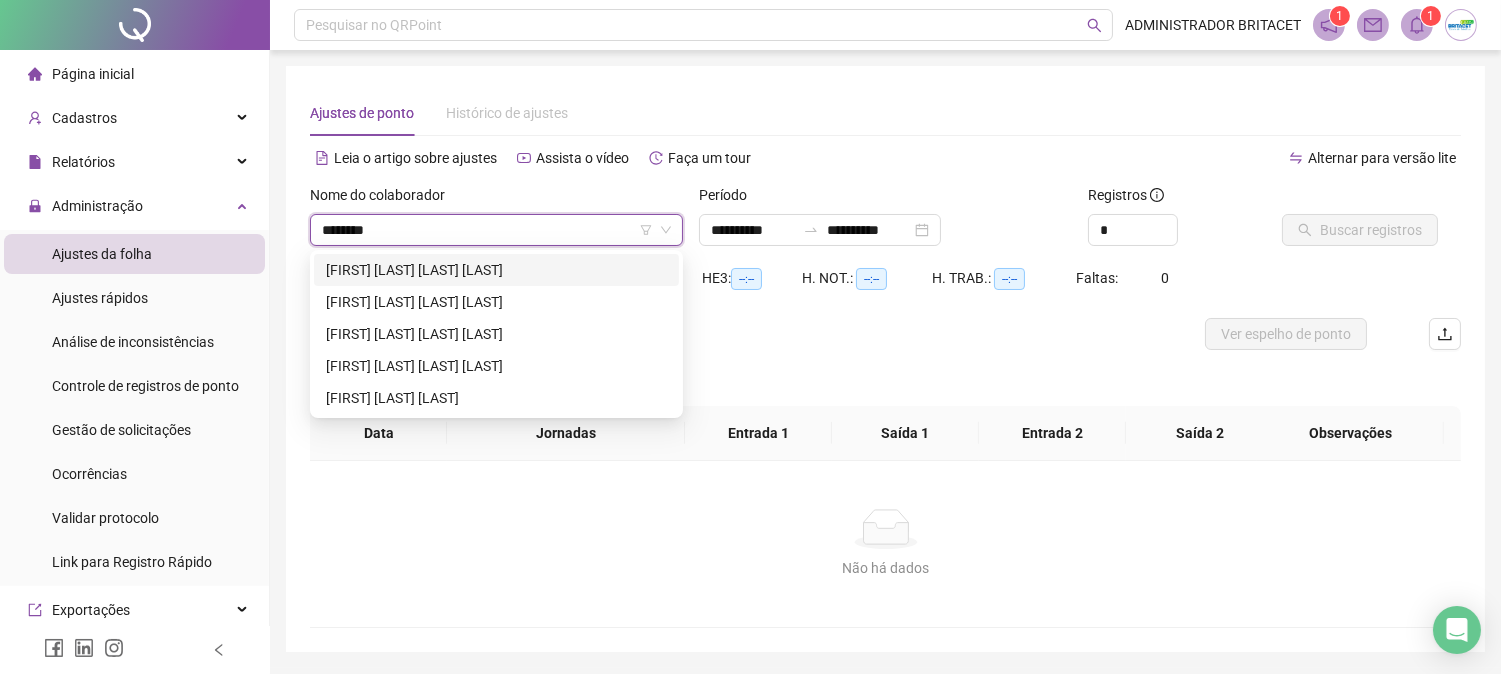 type on "*********" 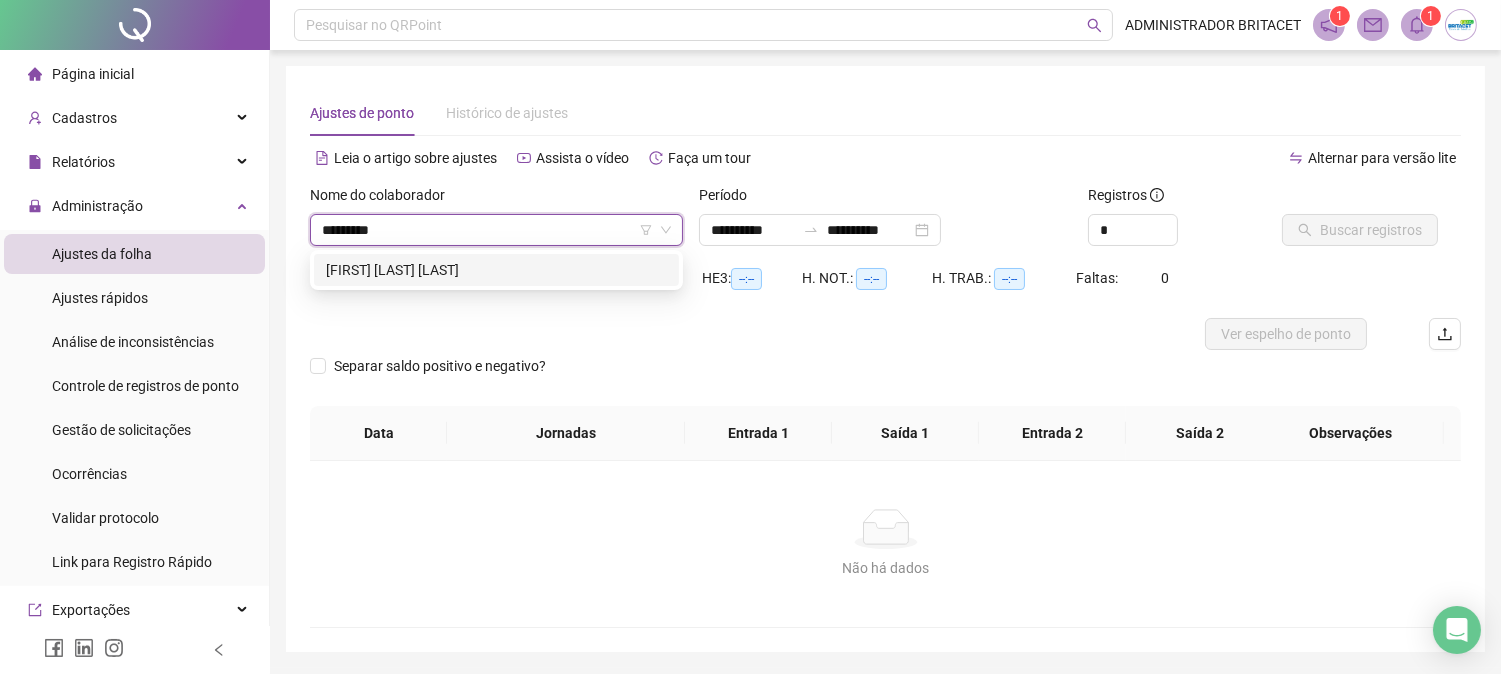 click on "[FIRST] [LAST] [LAST]" at bounding box center (496, 270) 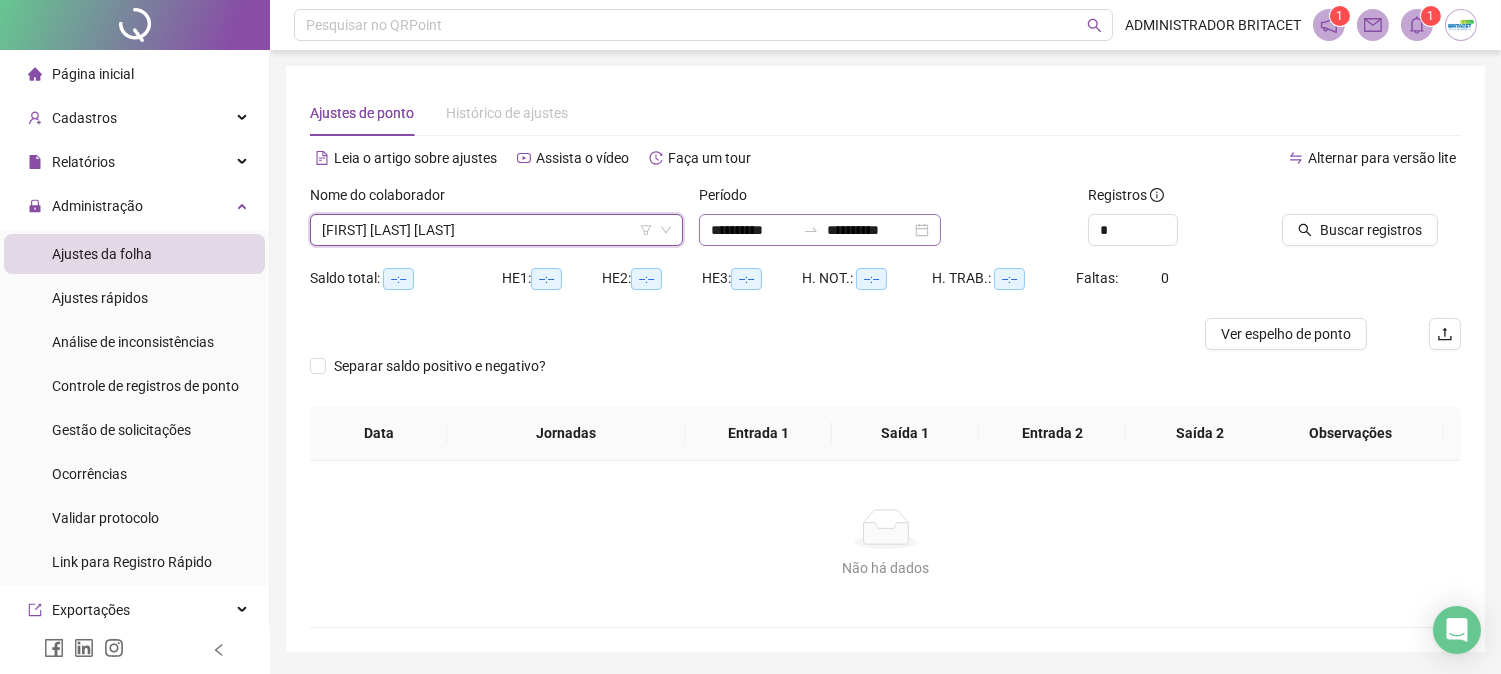 click on "**********" at bounding box center (820, 230) 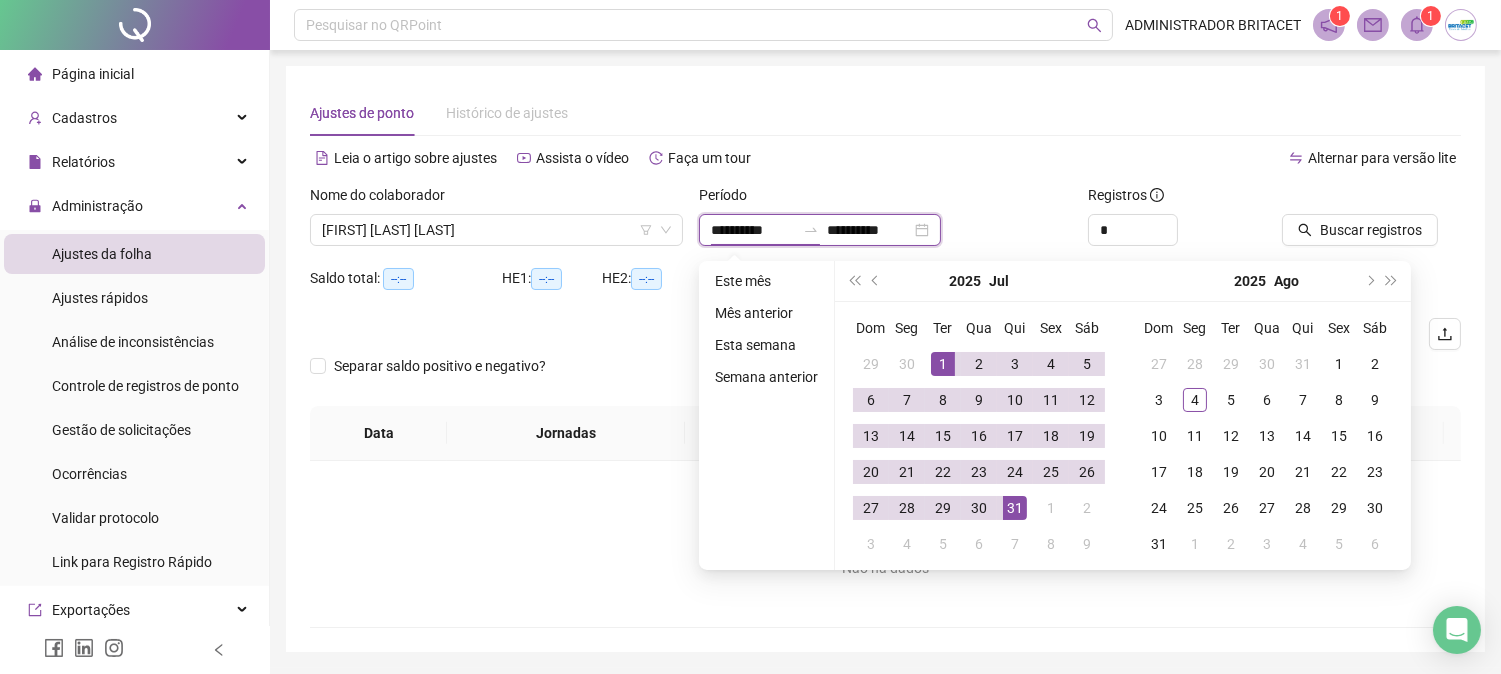 type on "**********" 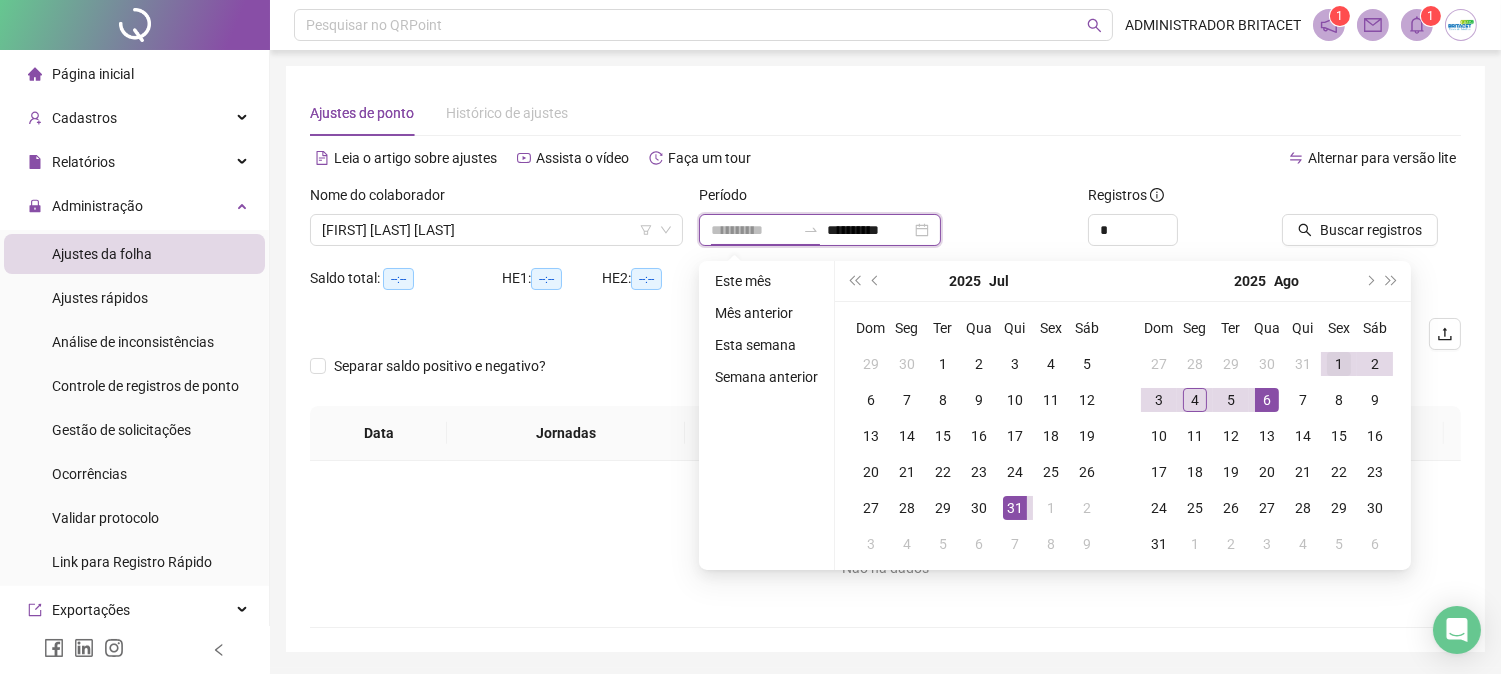 type on "**********" 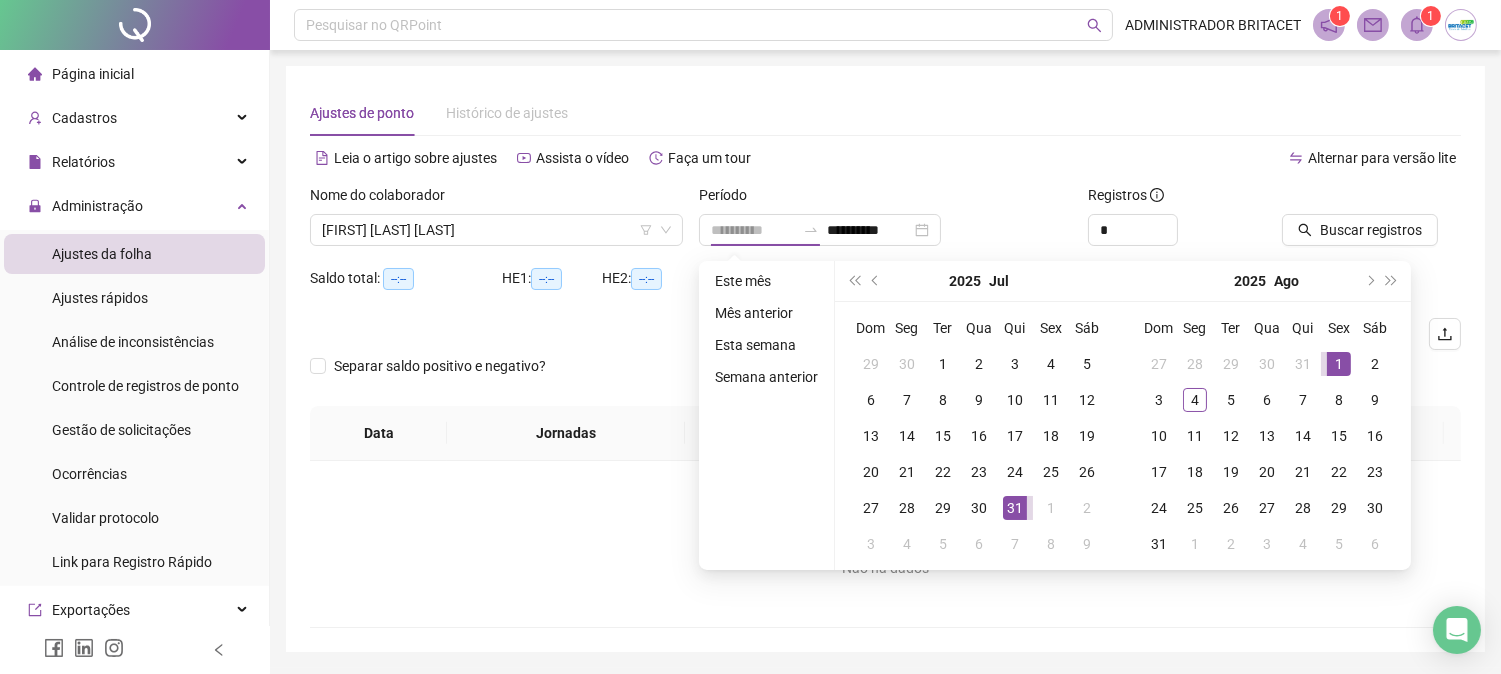 click on "1" at bounding box center [1339, 364] 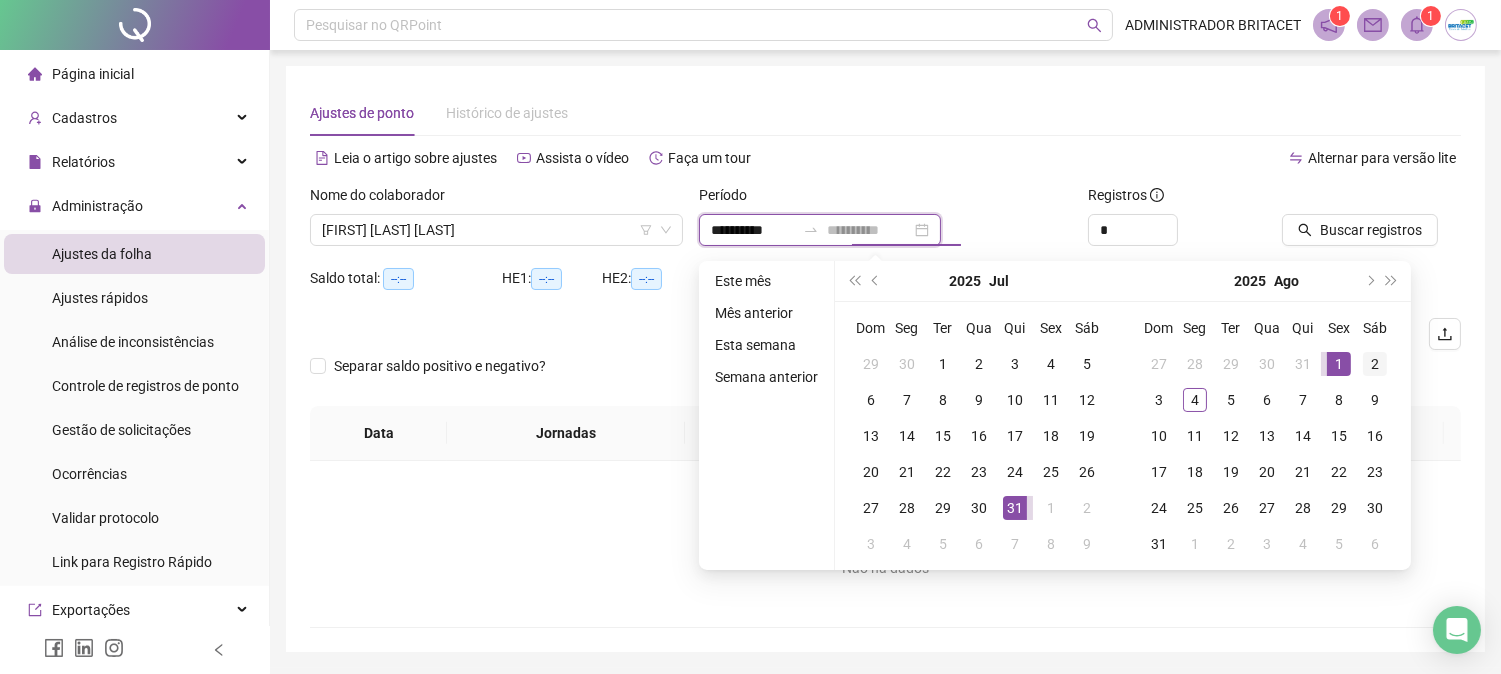 type on "**********" 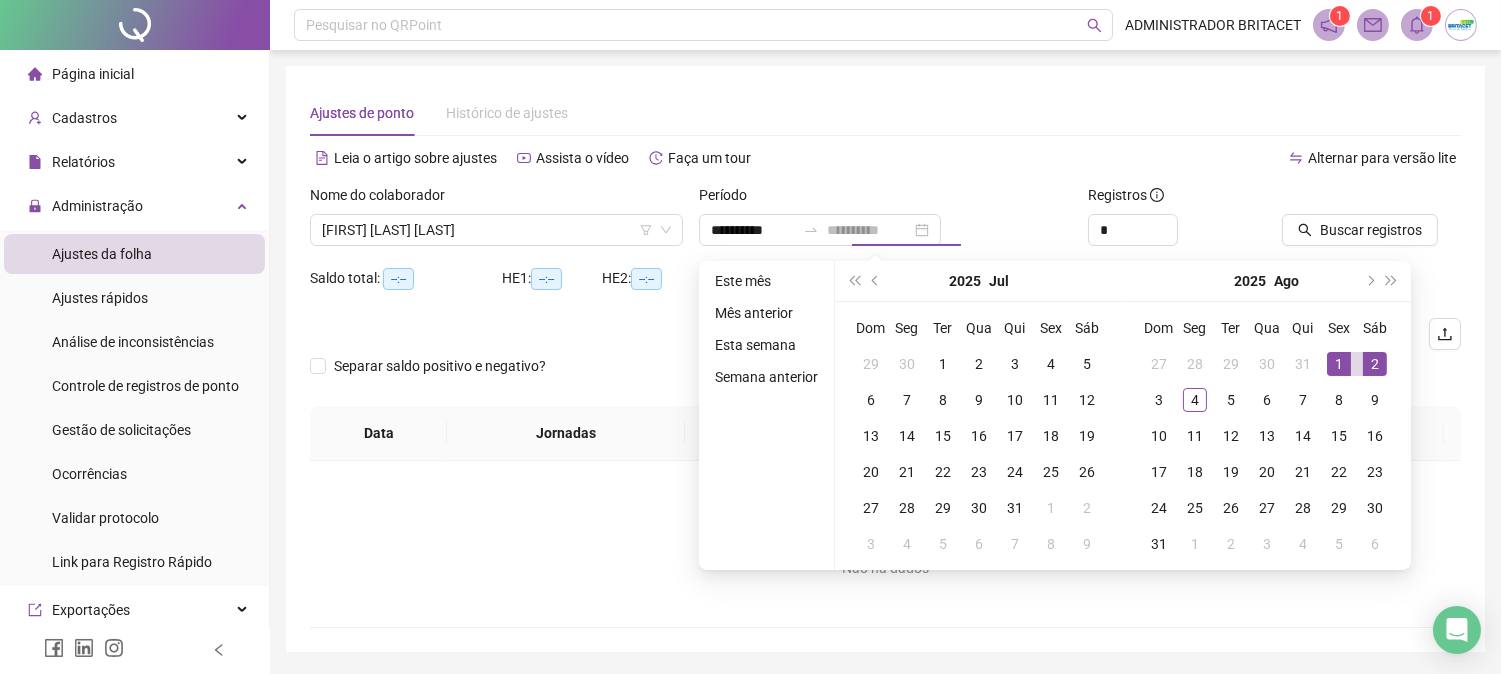click on "2" at bounding box center [1375, 364] 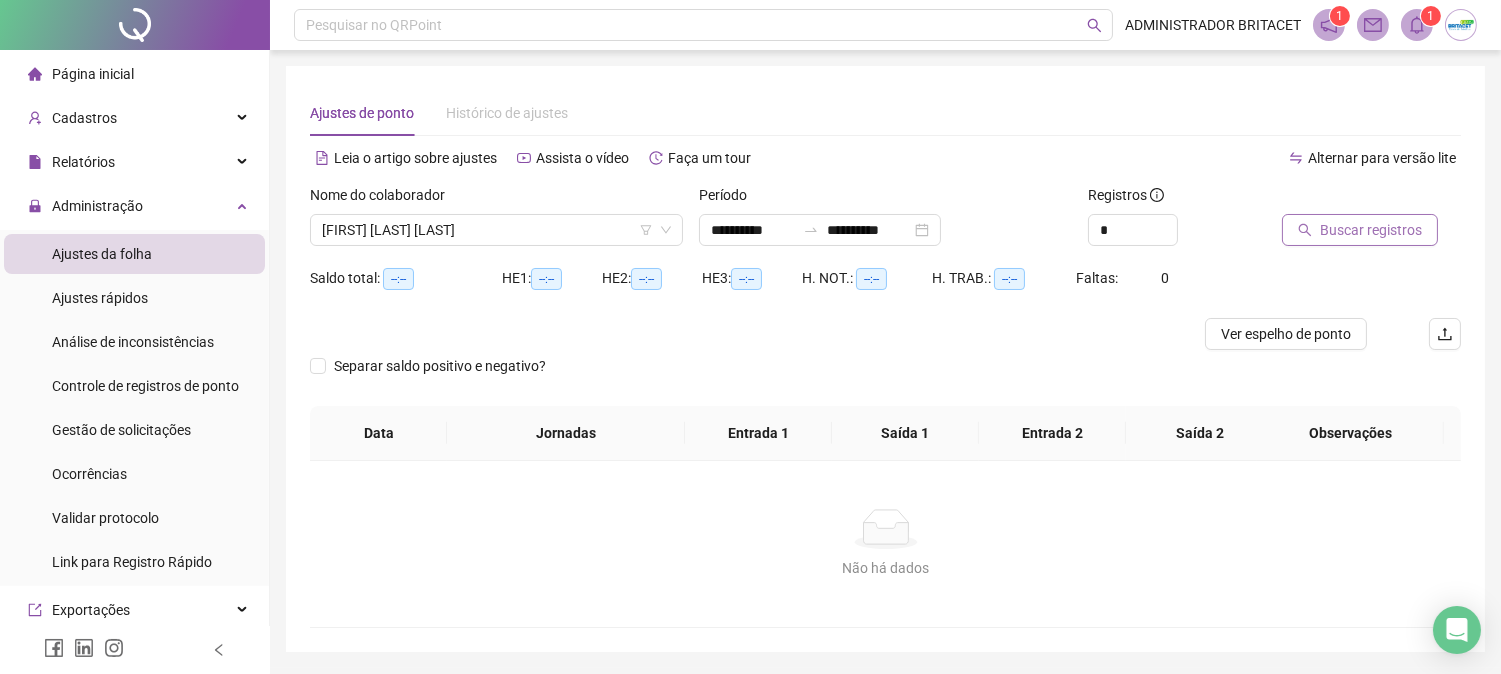 click on "Buscar registros" at bounding box center [1360, 230] 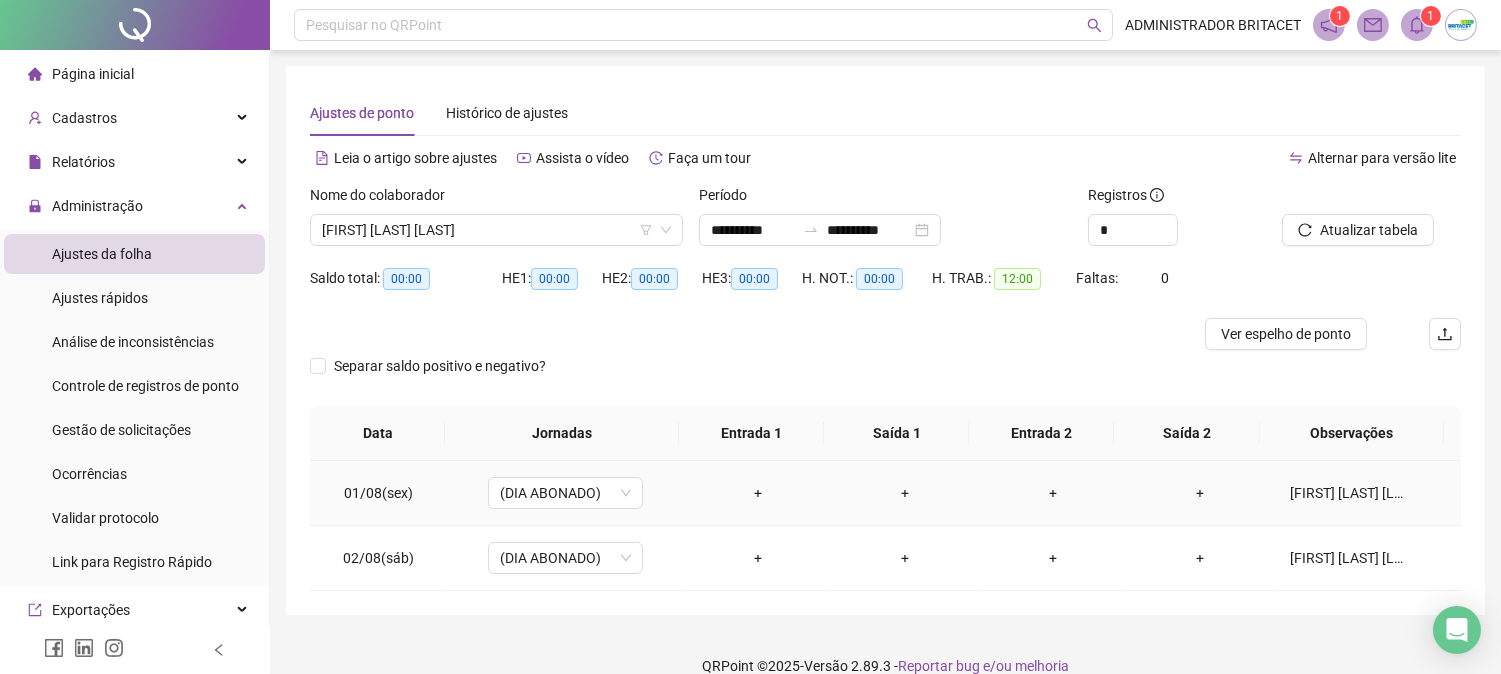 click on "[FIRST] [LAST] [LAST]
CRM: [NUMBER]/[STATE]
CID: [CODE]" at bounding box center [1349, 493] 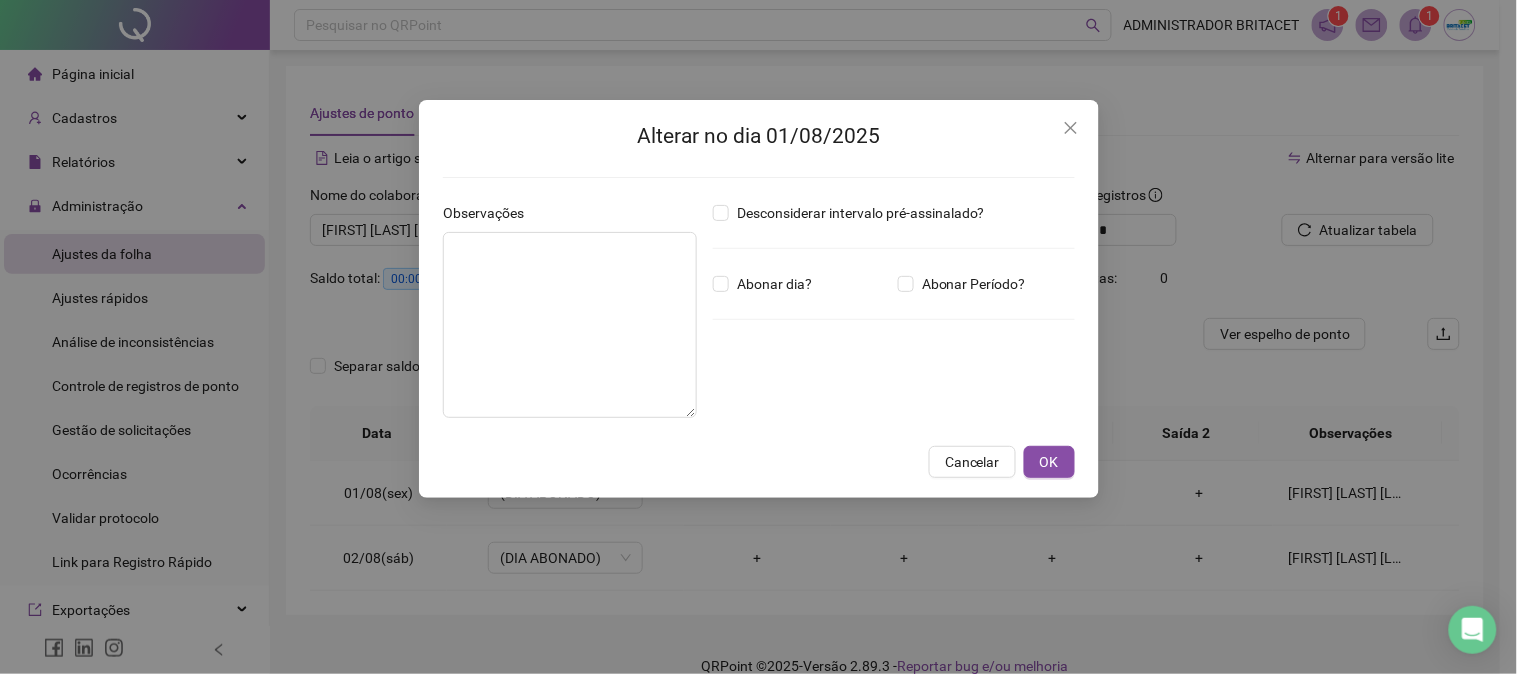 type on "**********" 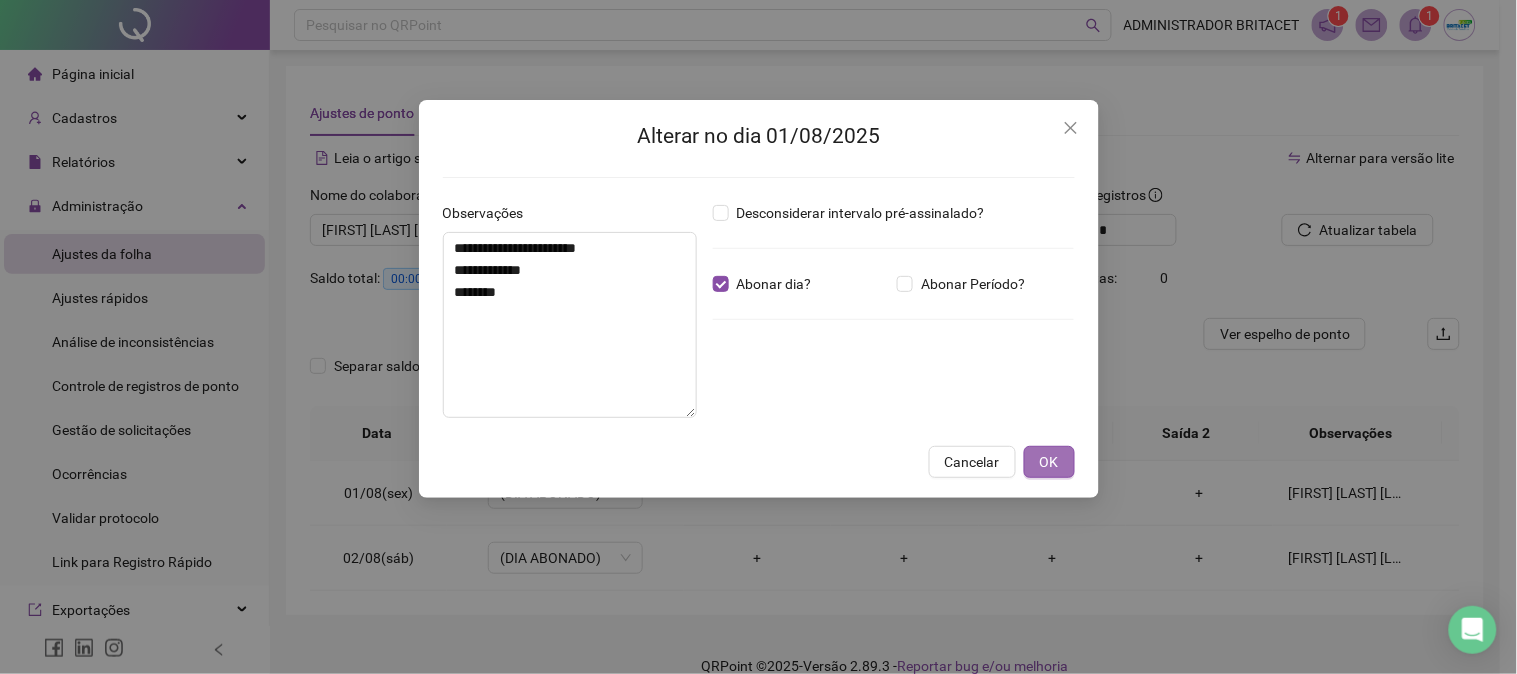 click on "OK" at bounding box center (1049, 462) 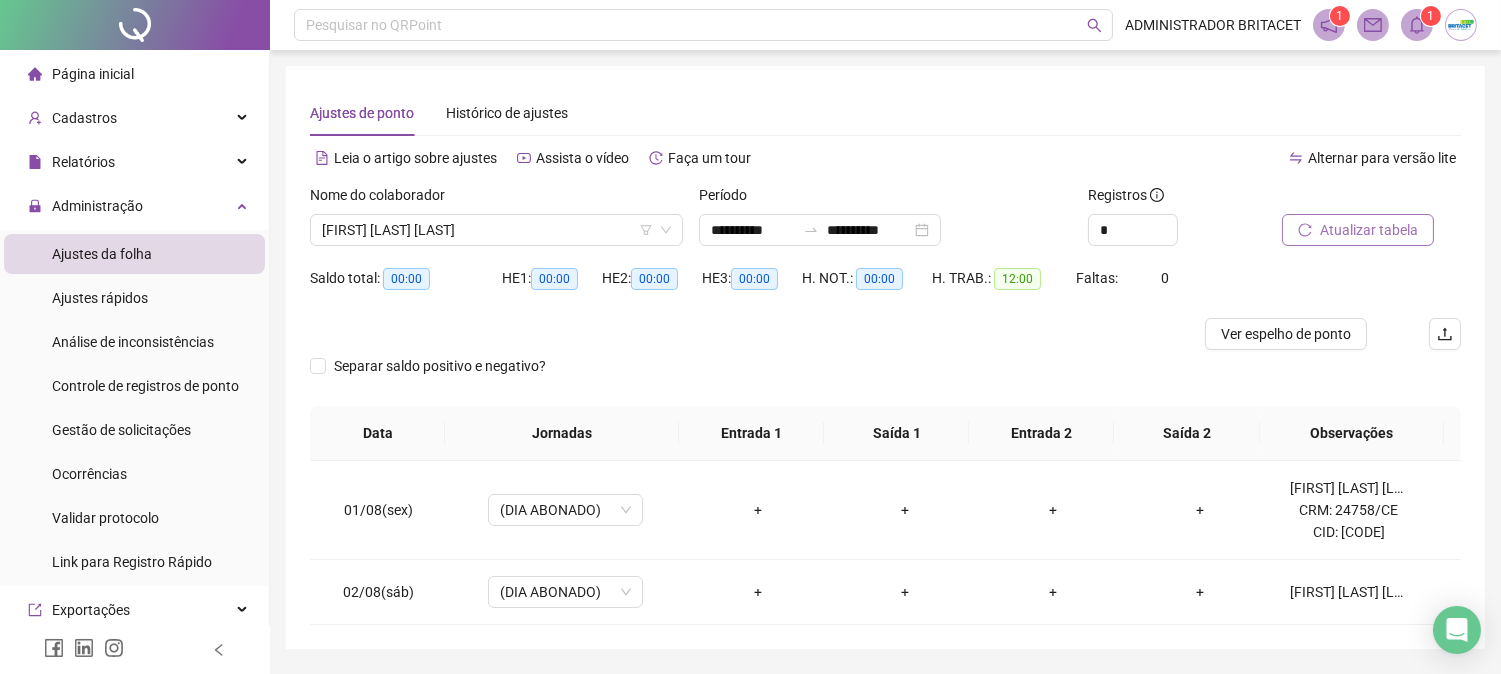 click on "Atualizar tabela" at bounding box center [1369, 230] 